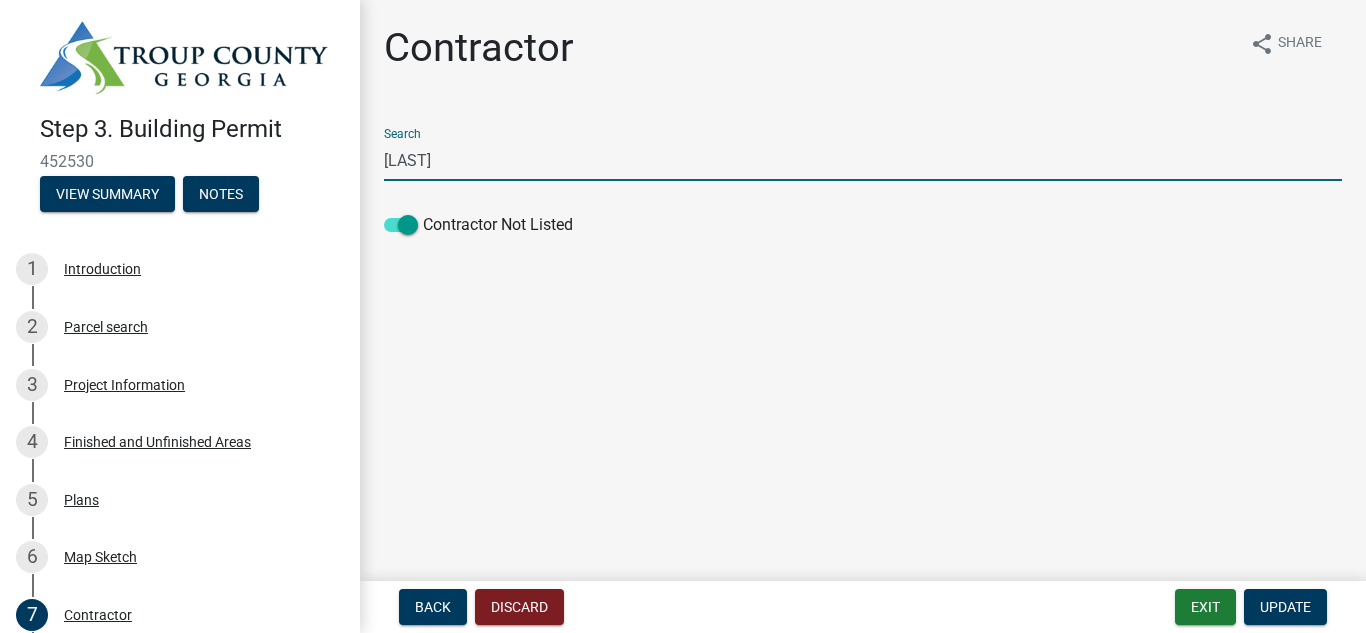 scroll, scrollTop: 0, scrollLeft: 0, axis: both 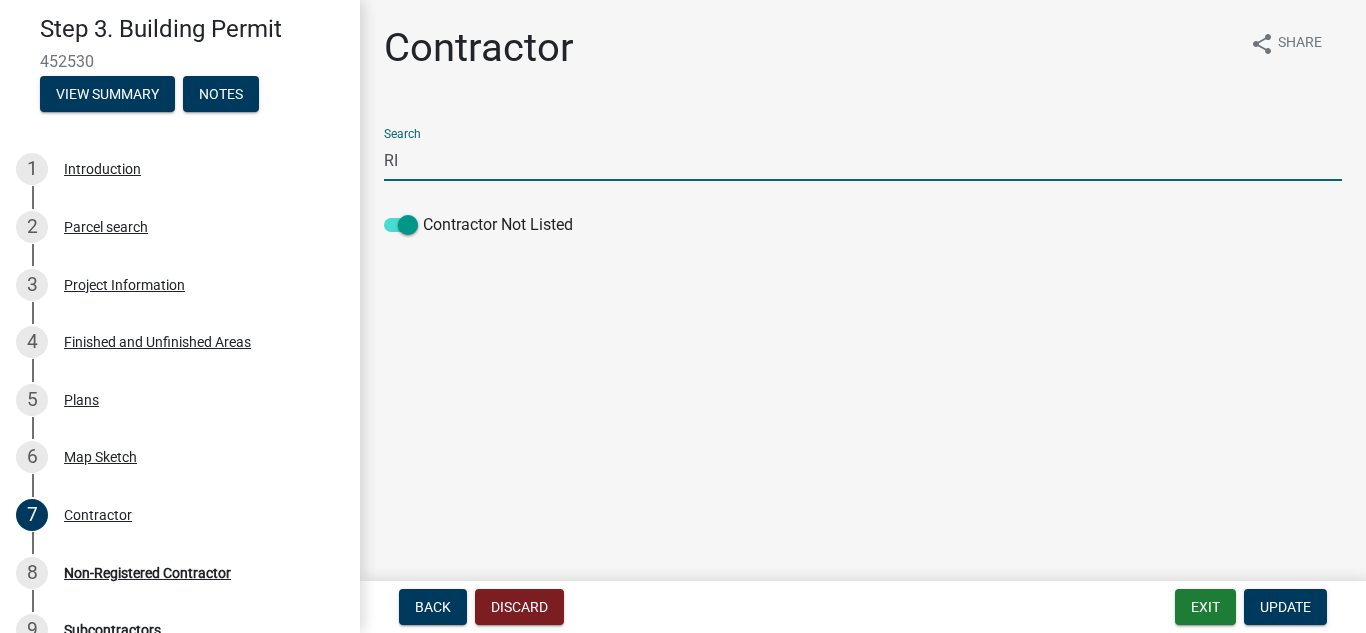 type on "R" 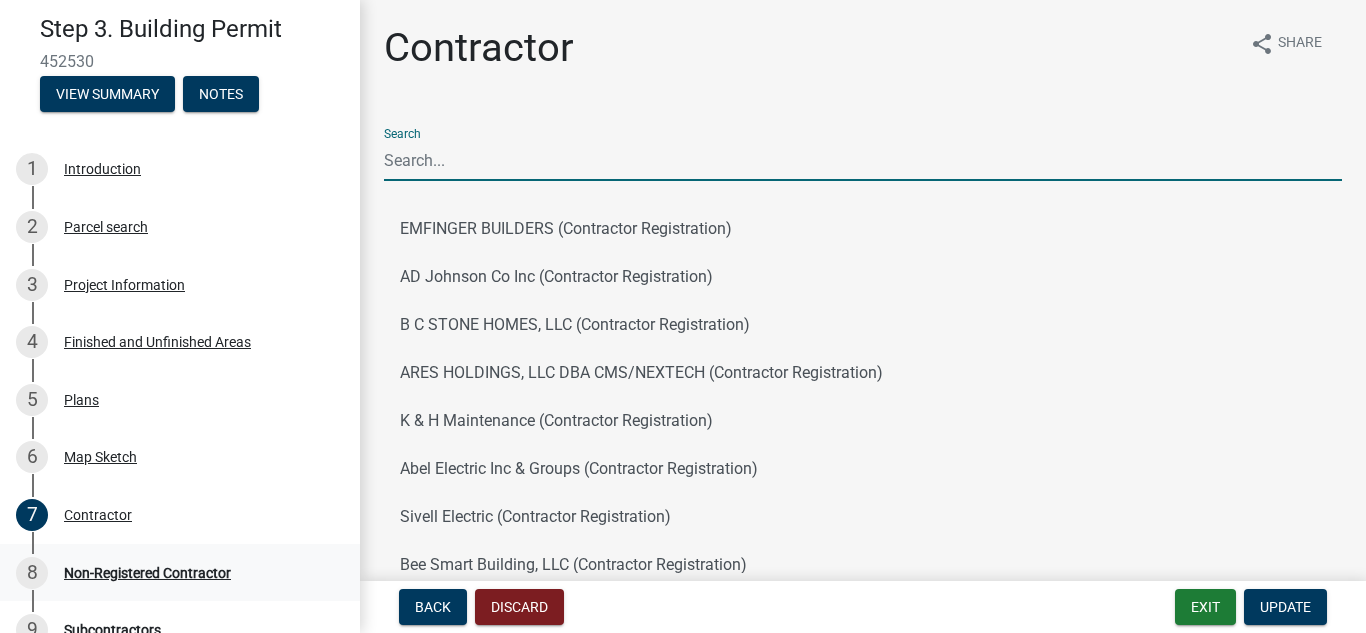 type 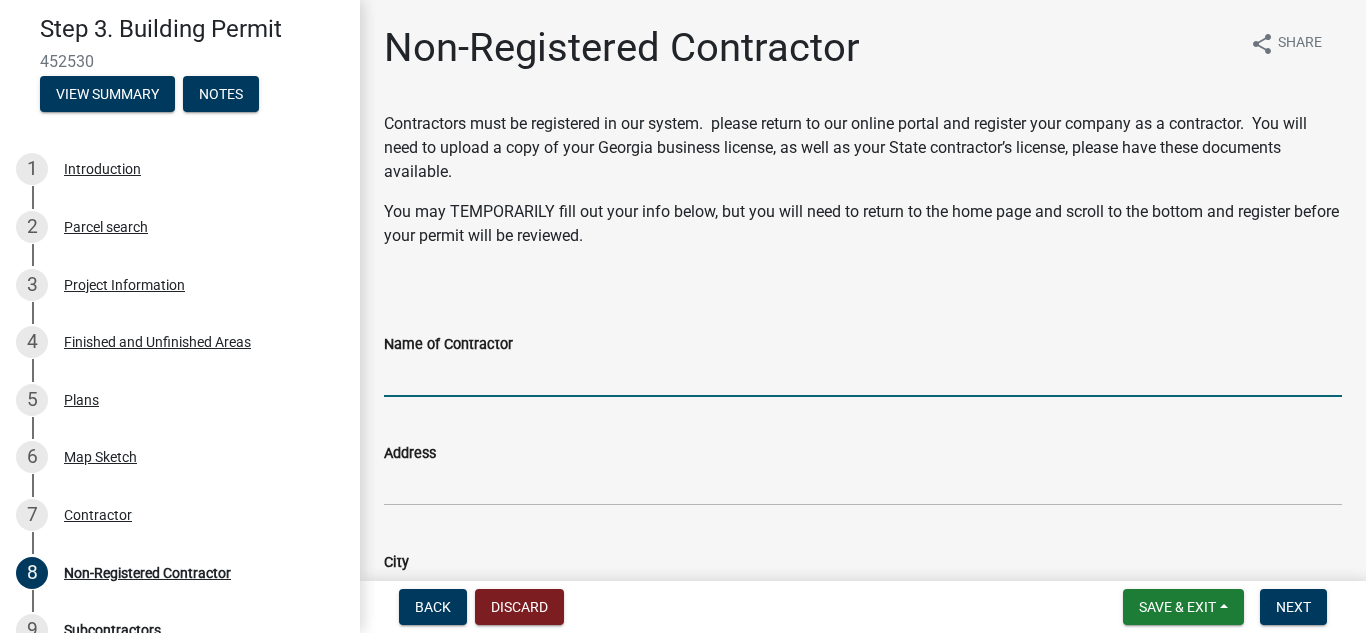 click on "Name of Contractor" at bounding box center [863, 376] 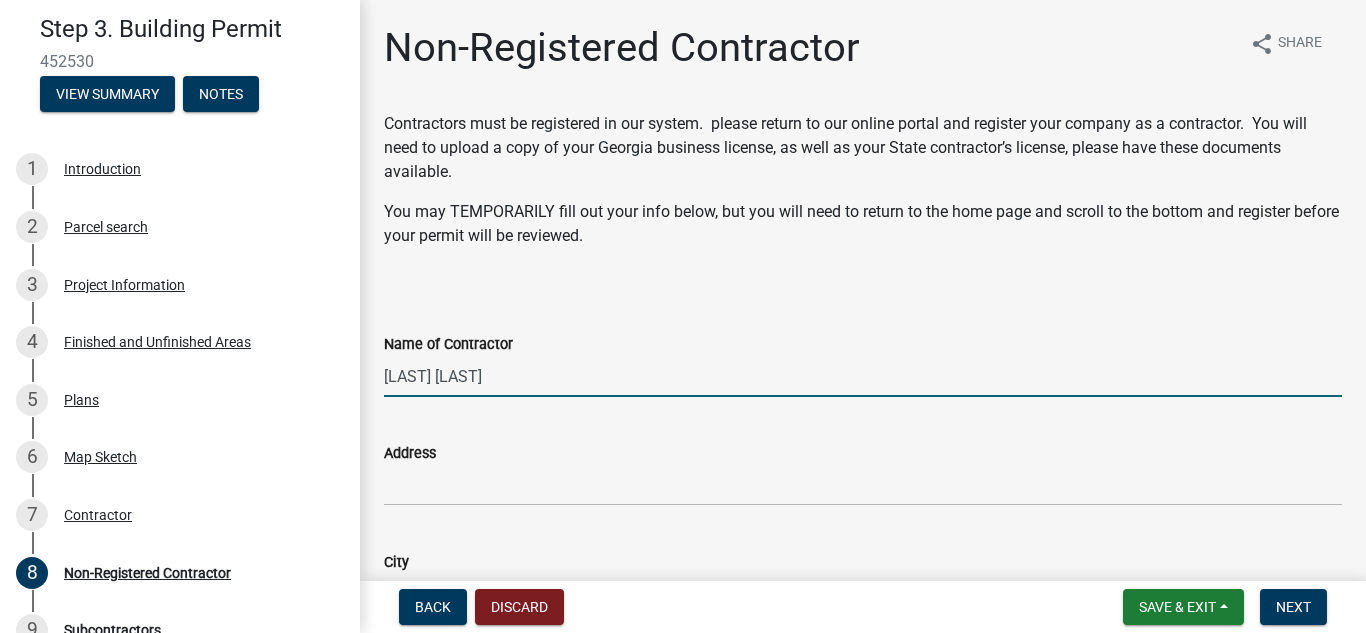 type on "[LAST] [LAST]" 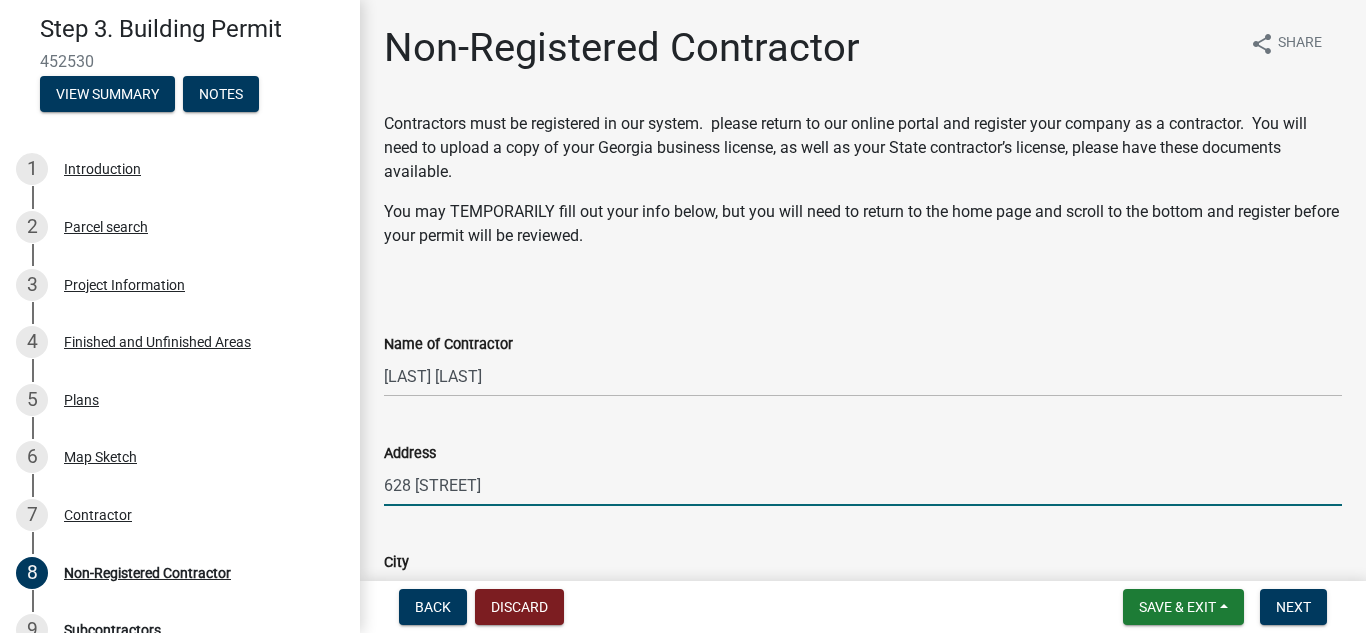 type on "628 [STREET]" 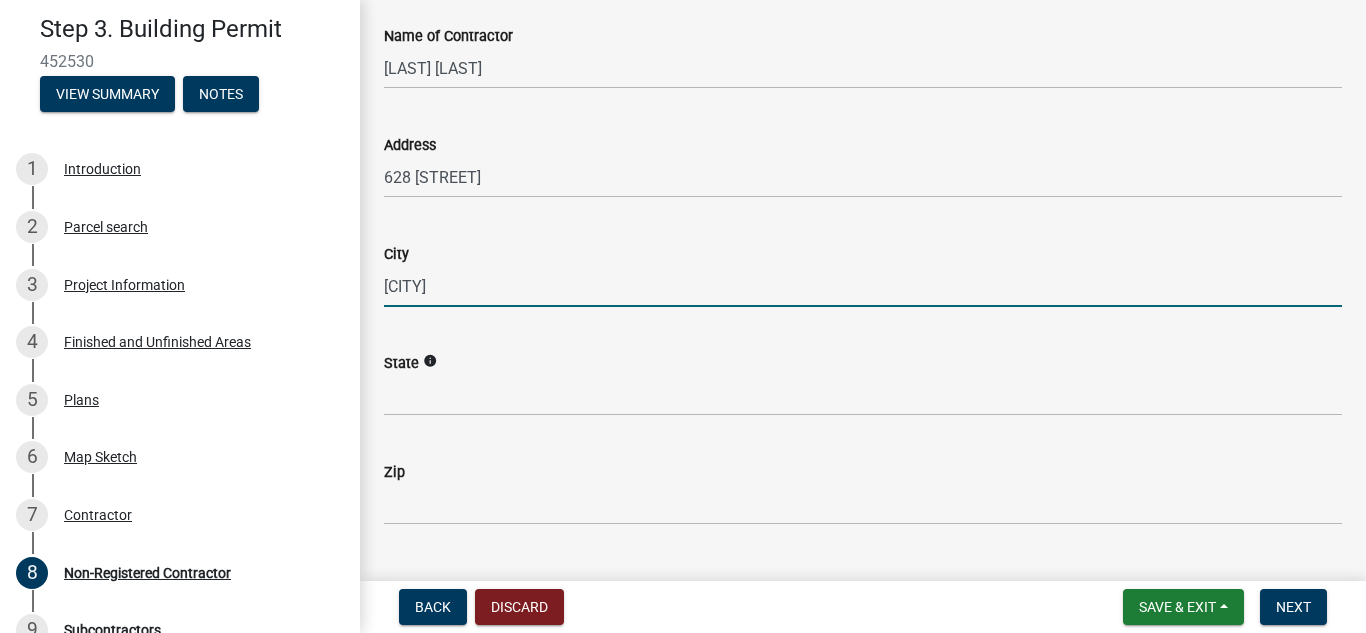 type on "[CITY]" 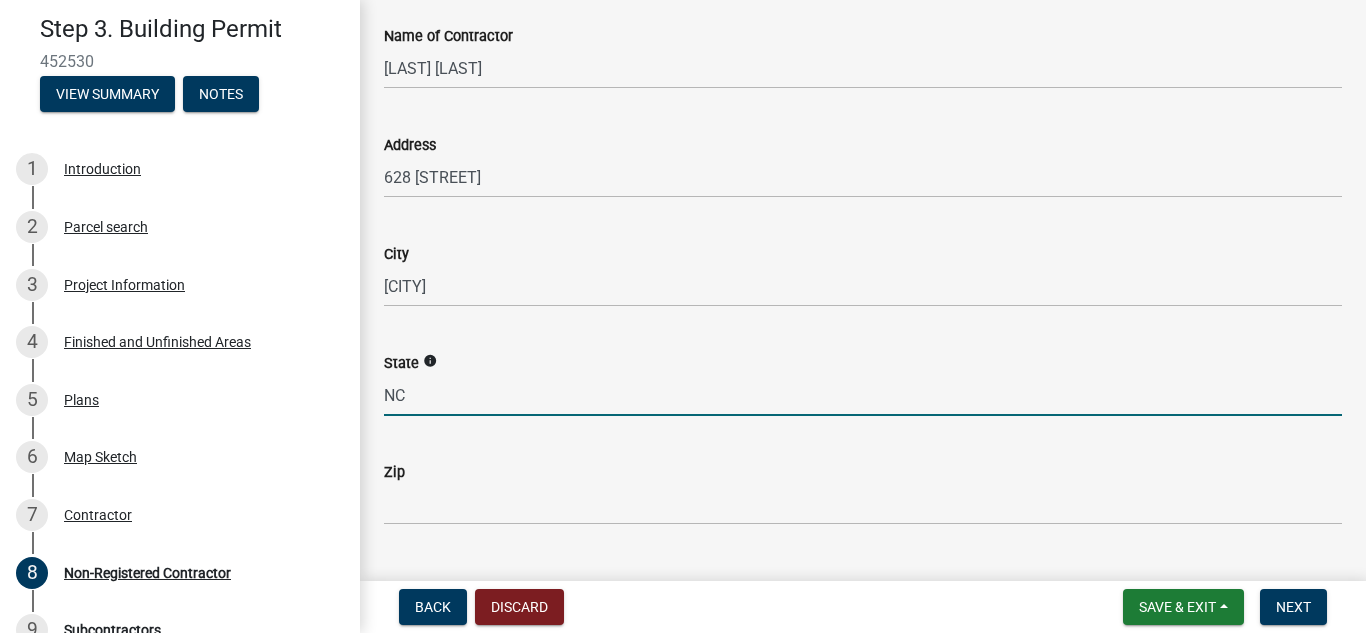type on "NC" 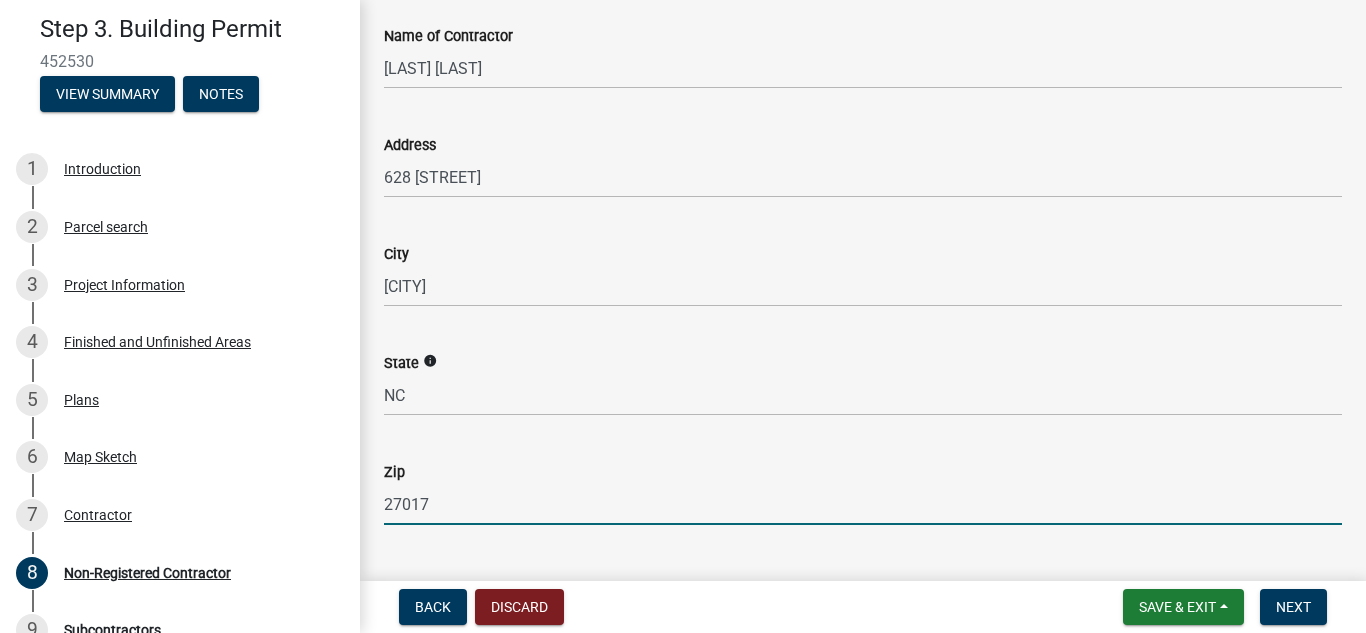 type on "27017" 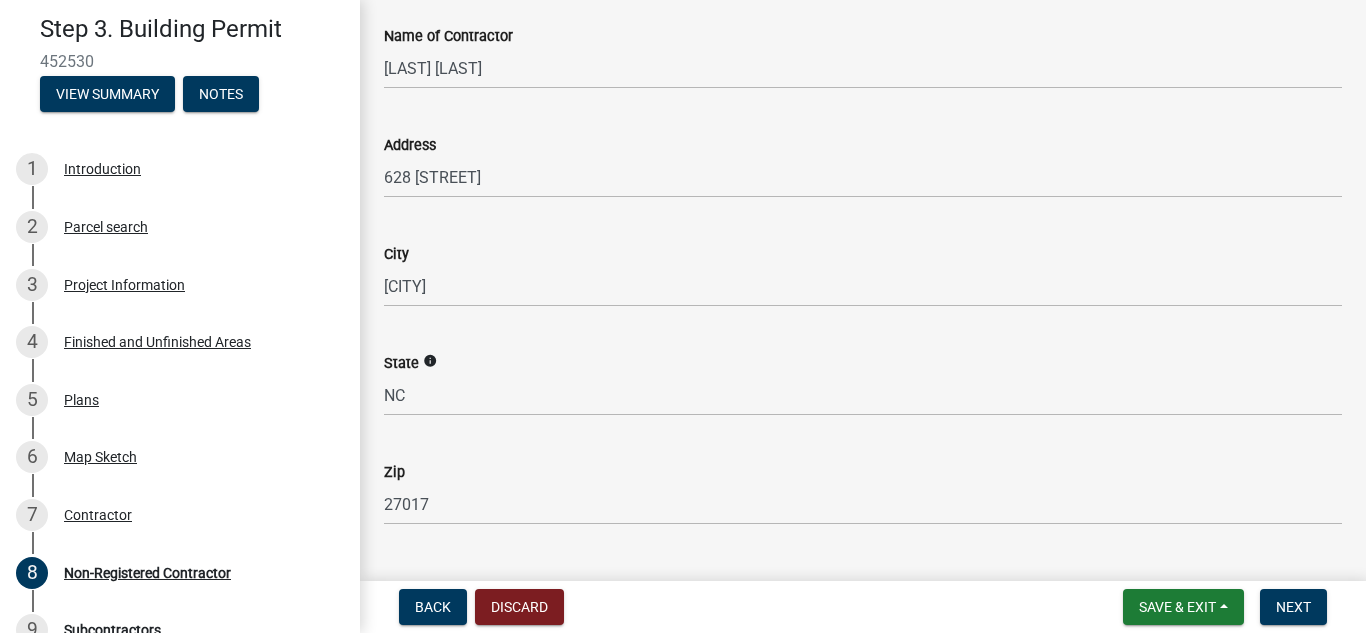scroll, scrollTop: 635, scrollLeft: 0, axis: vertical 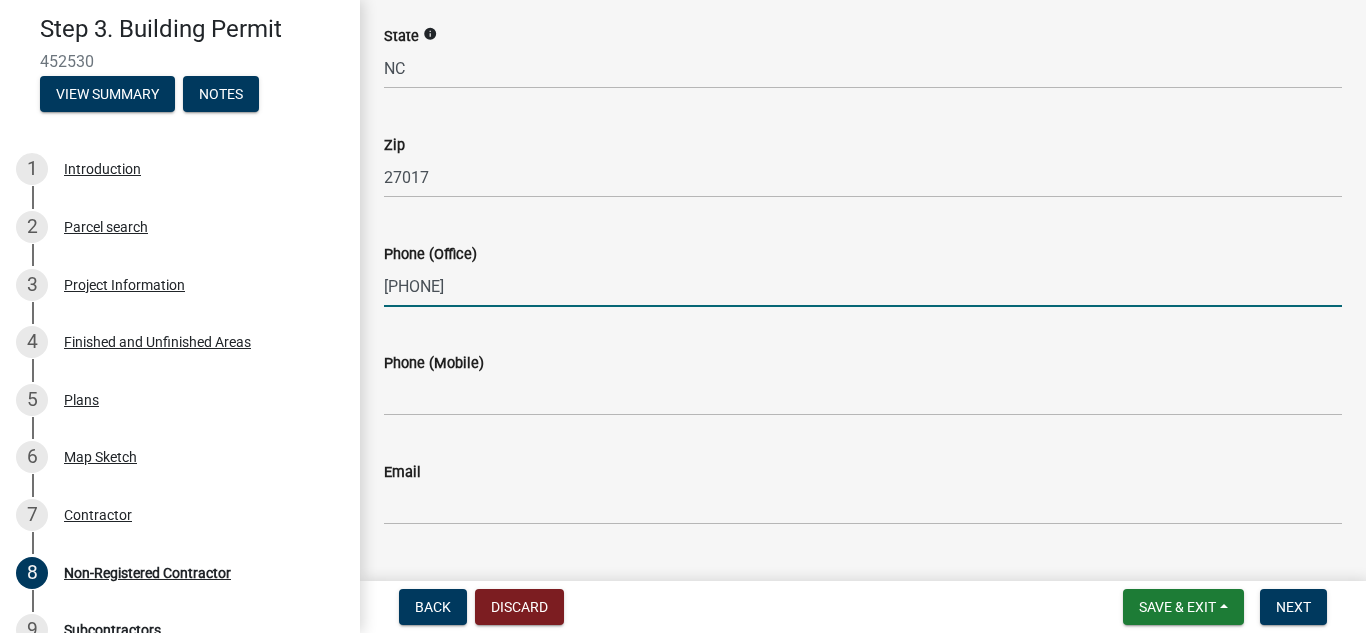type on "[PHONE]" 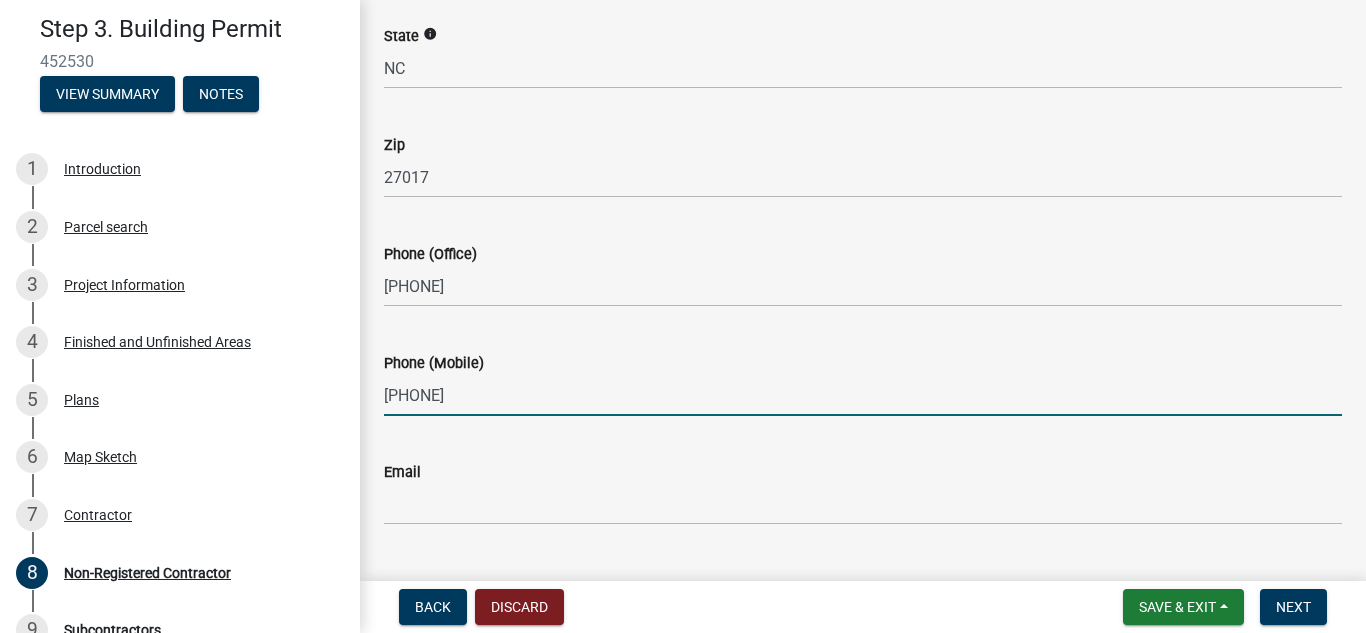 type on "[PHONE]" 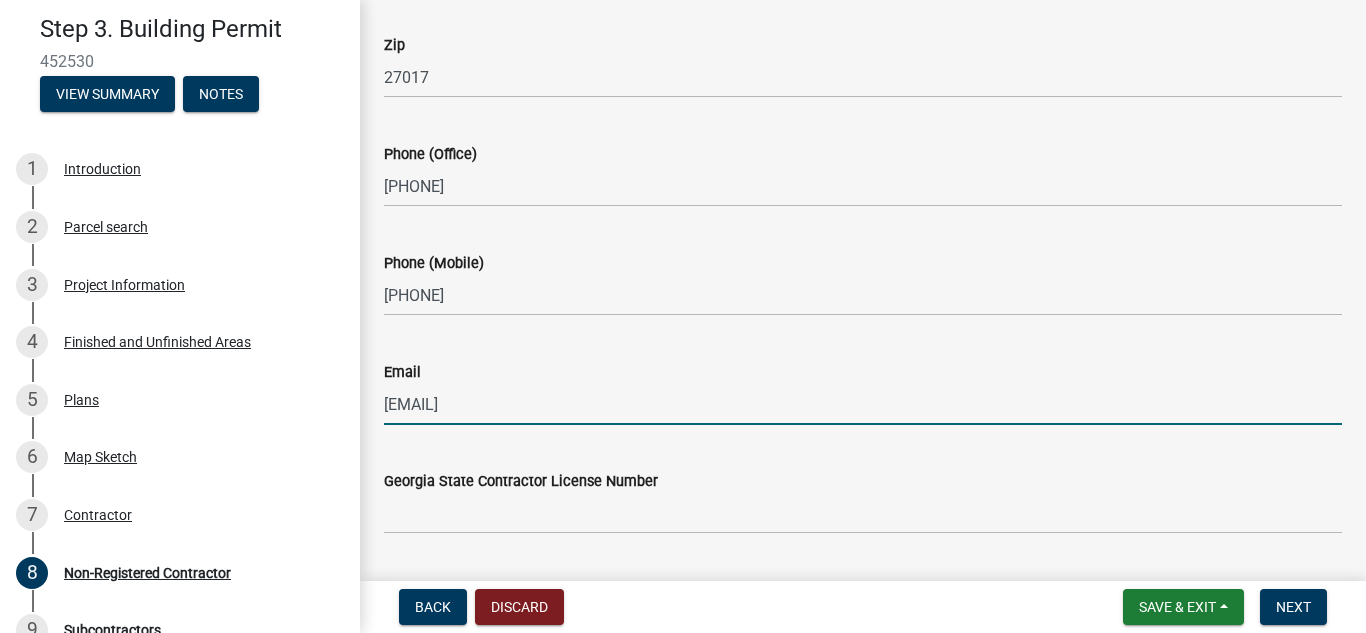 scroll, scrollTop: 835, scrollLeft: 0, axis: vertical 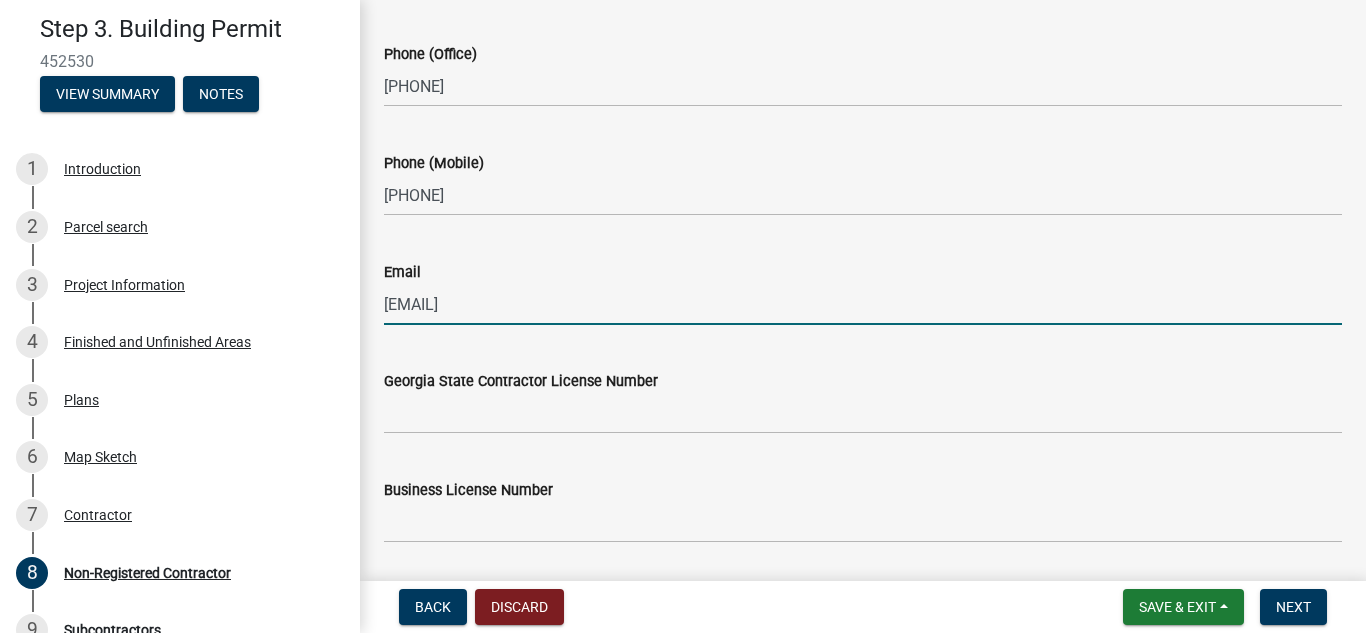 type on "[EMAIL]" 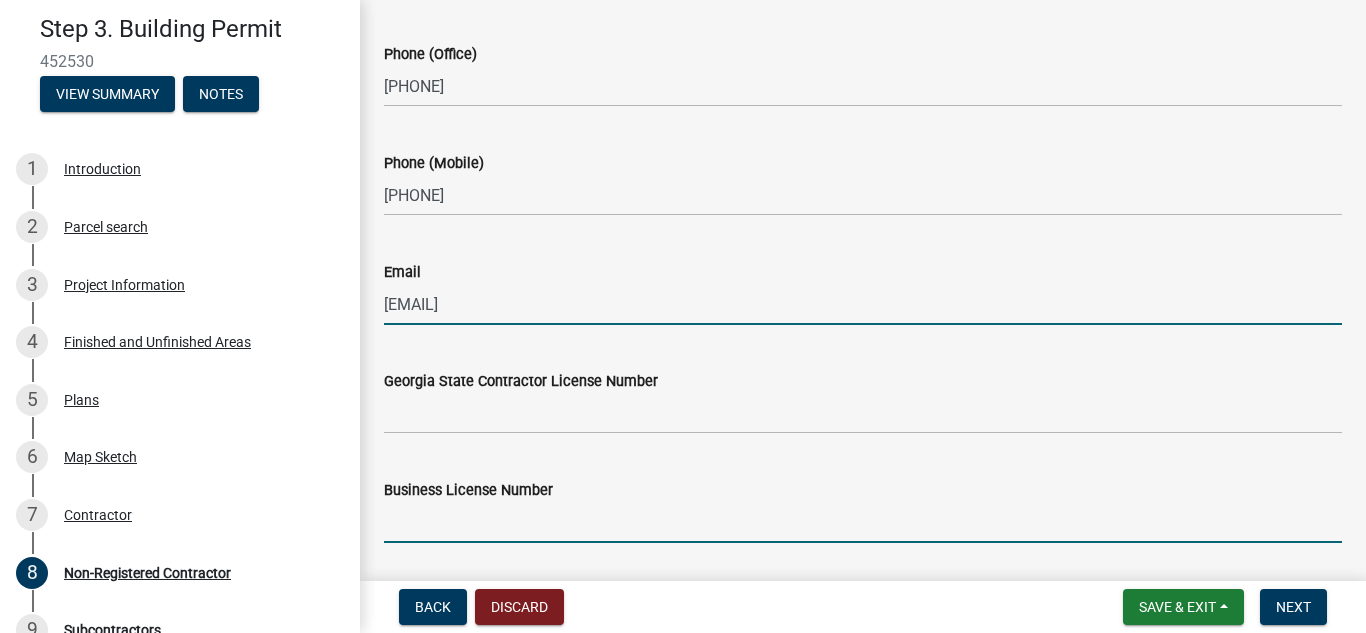 click on "Business License Number" at bounding box center [863, 522] 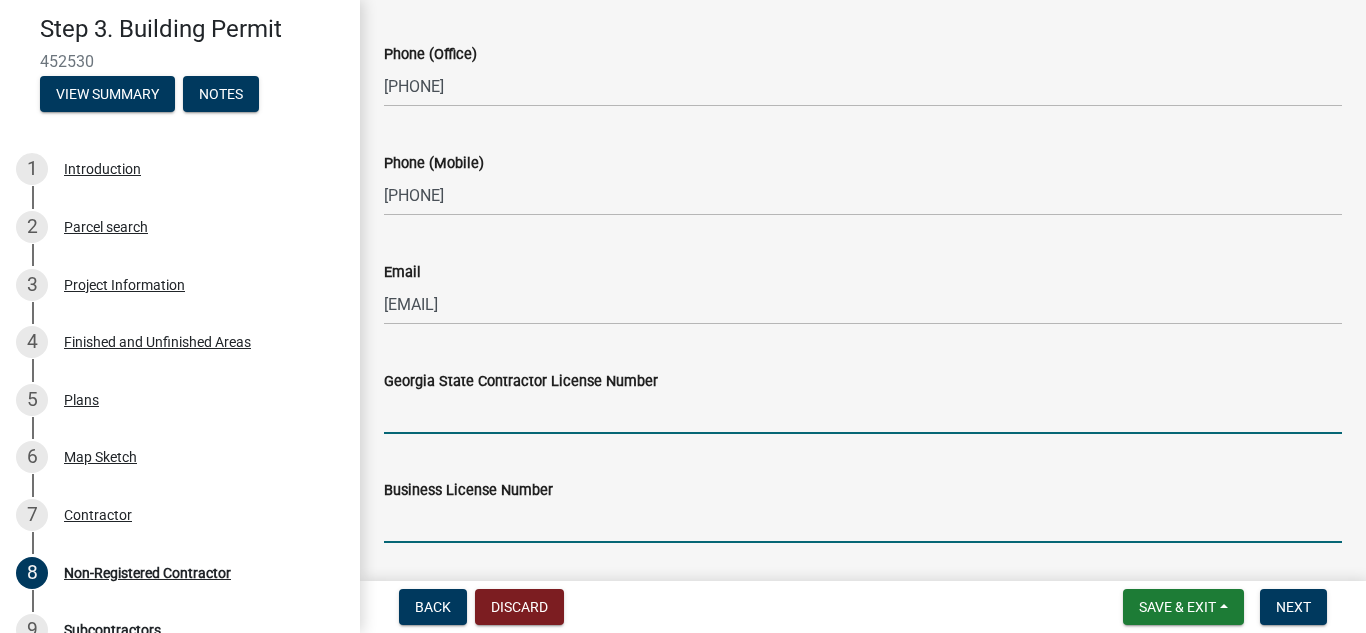 click on "Georgia State Contractor License Number" at bounding box center (863, 413) 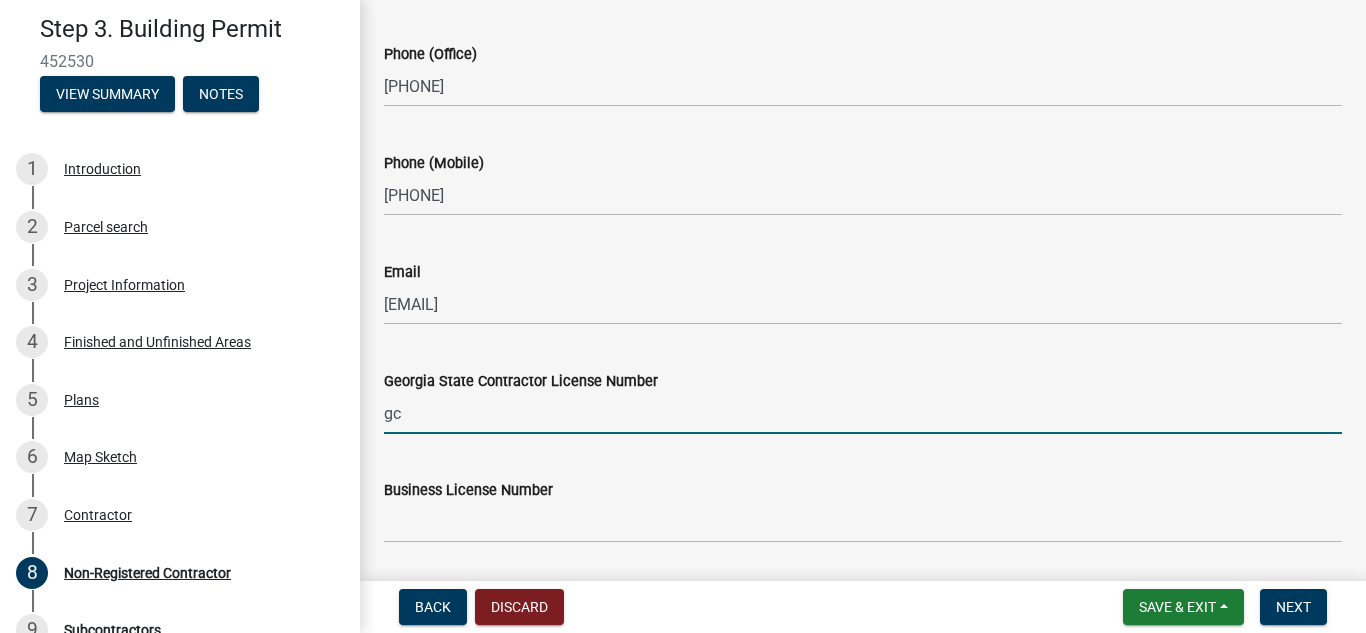 type on "g" 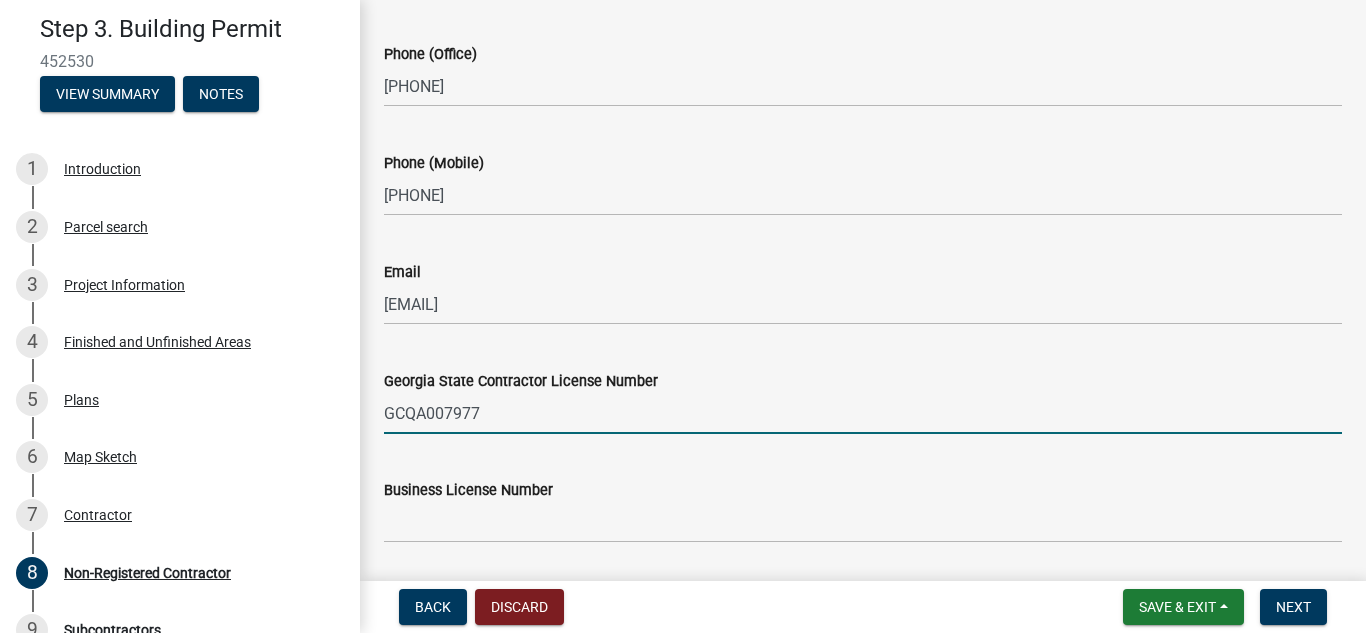 type on "GCQA007977" 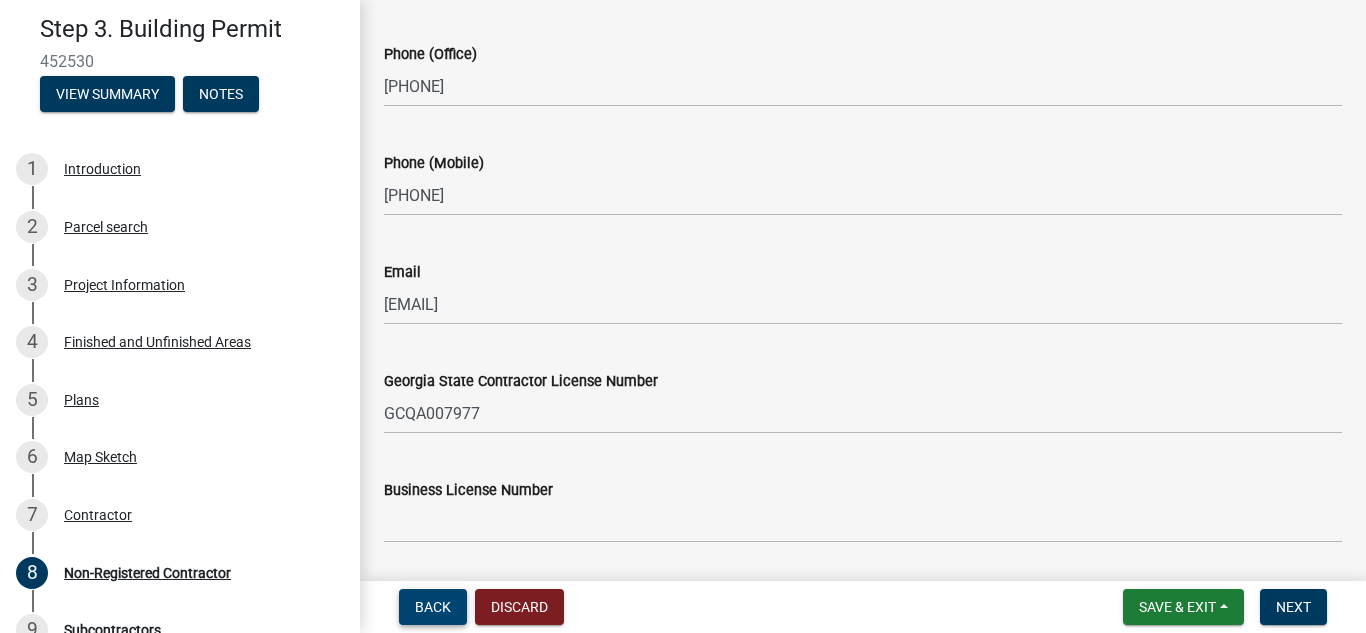 type 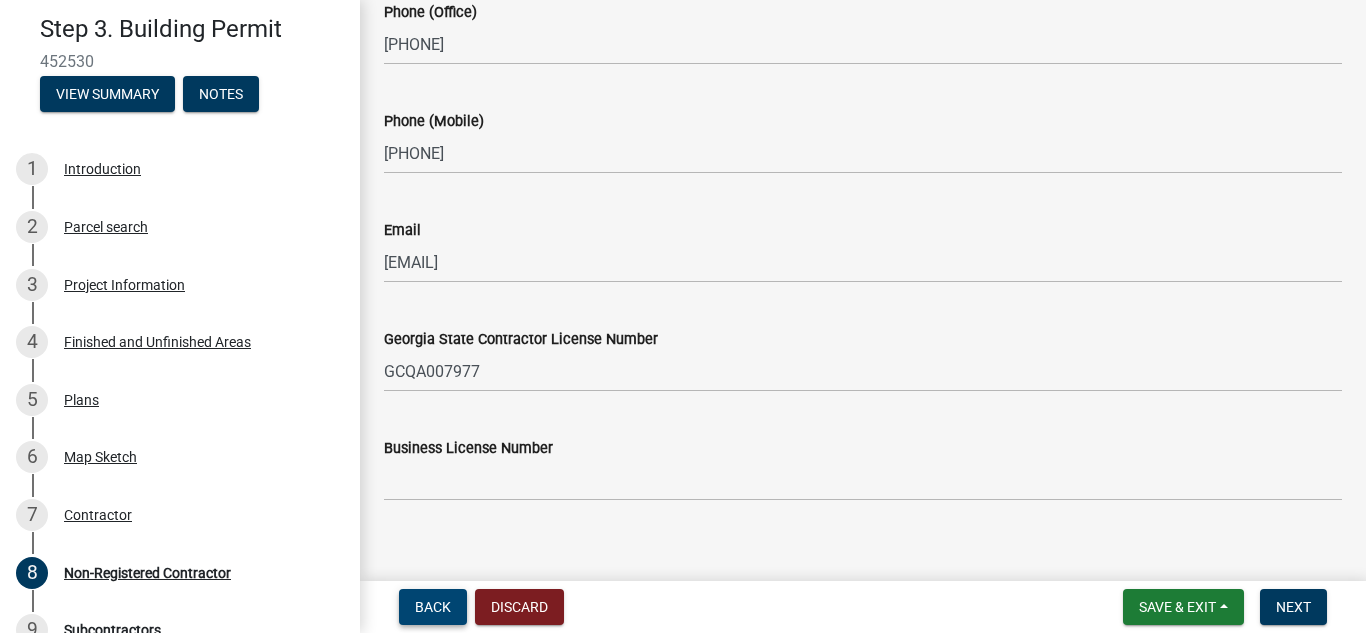 scroll, scrollTop: 899, scrollLeft: 0, axis: vertical 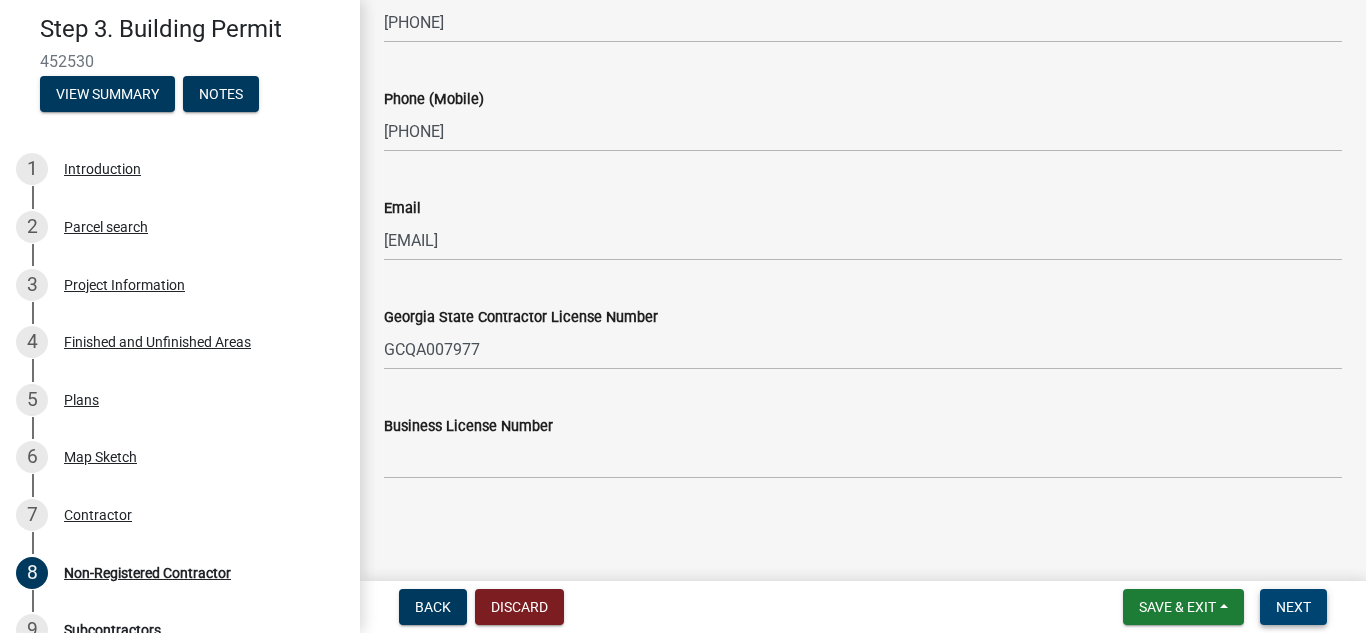 click on "Next" at bounding box center (1293, 607) 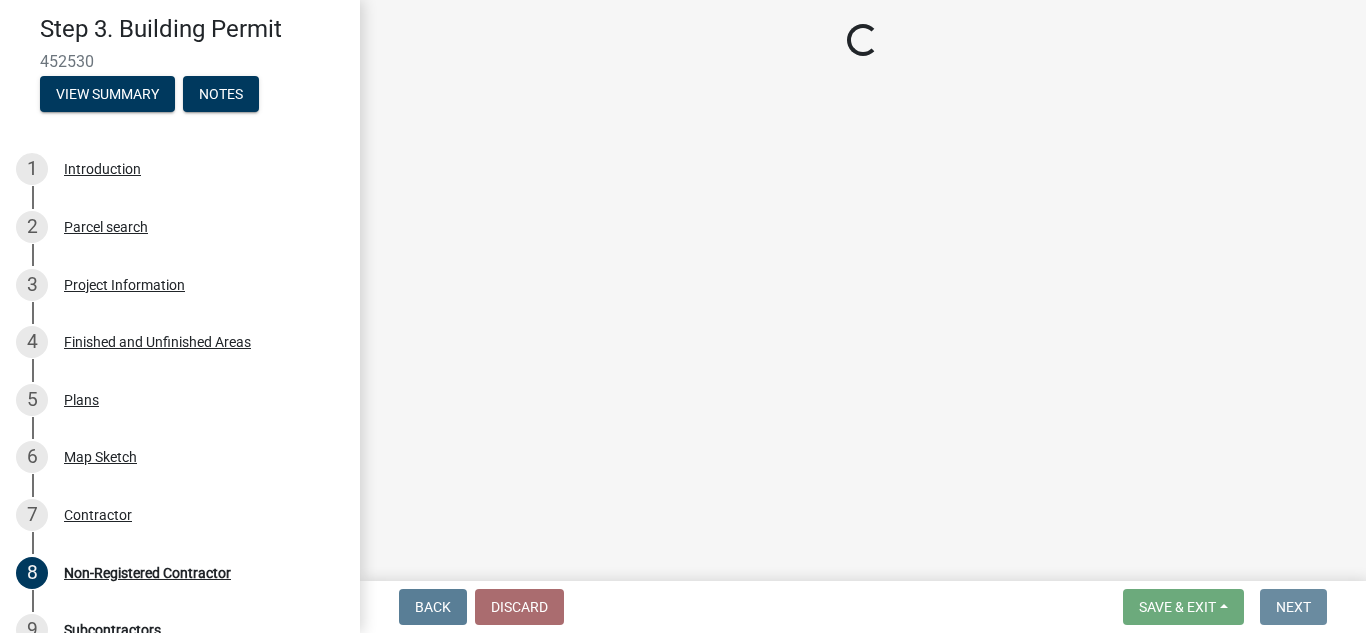 scroll, scrollTop: 0, scrollLeft: 0, axis: both 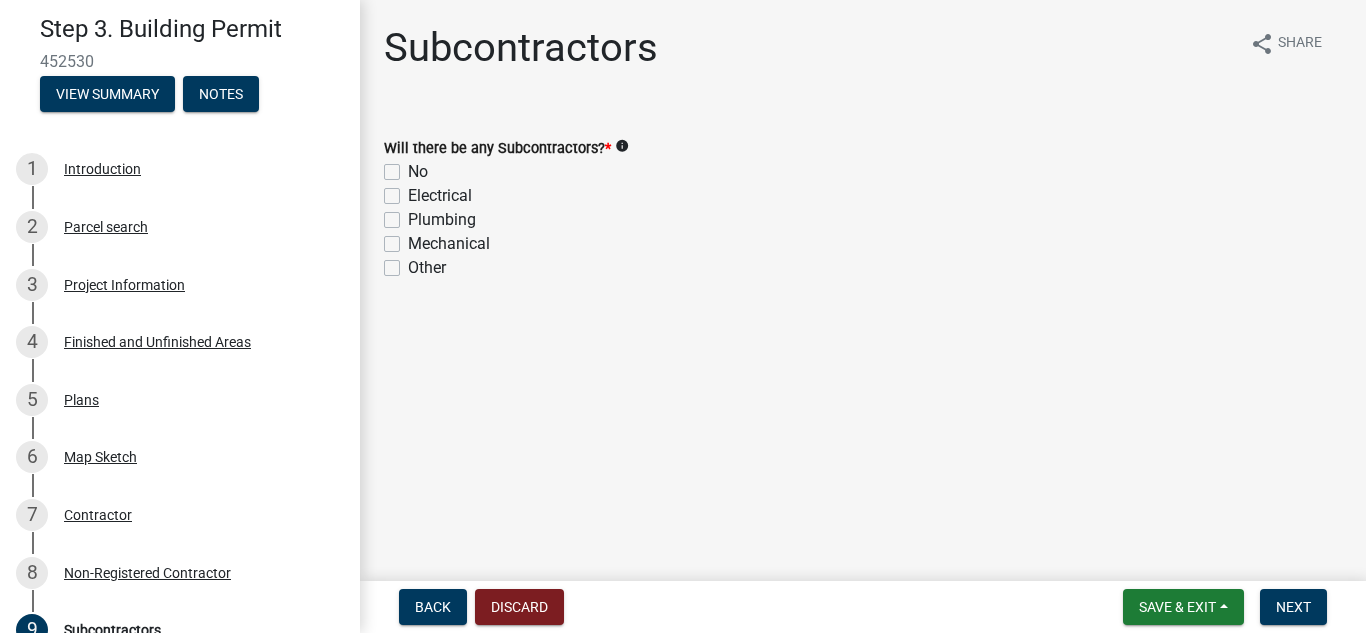 click on "No" 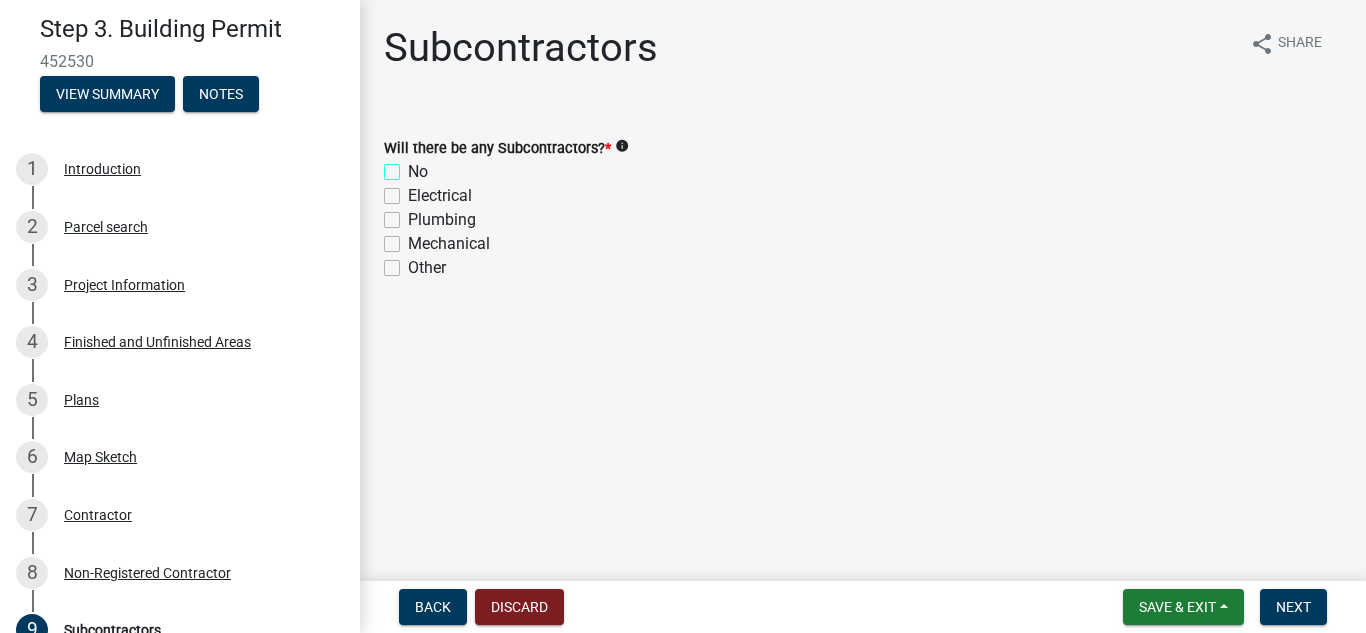 click on "No" at bounding box center [414, 166] 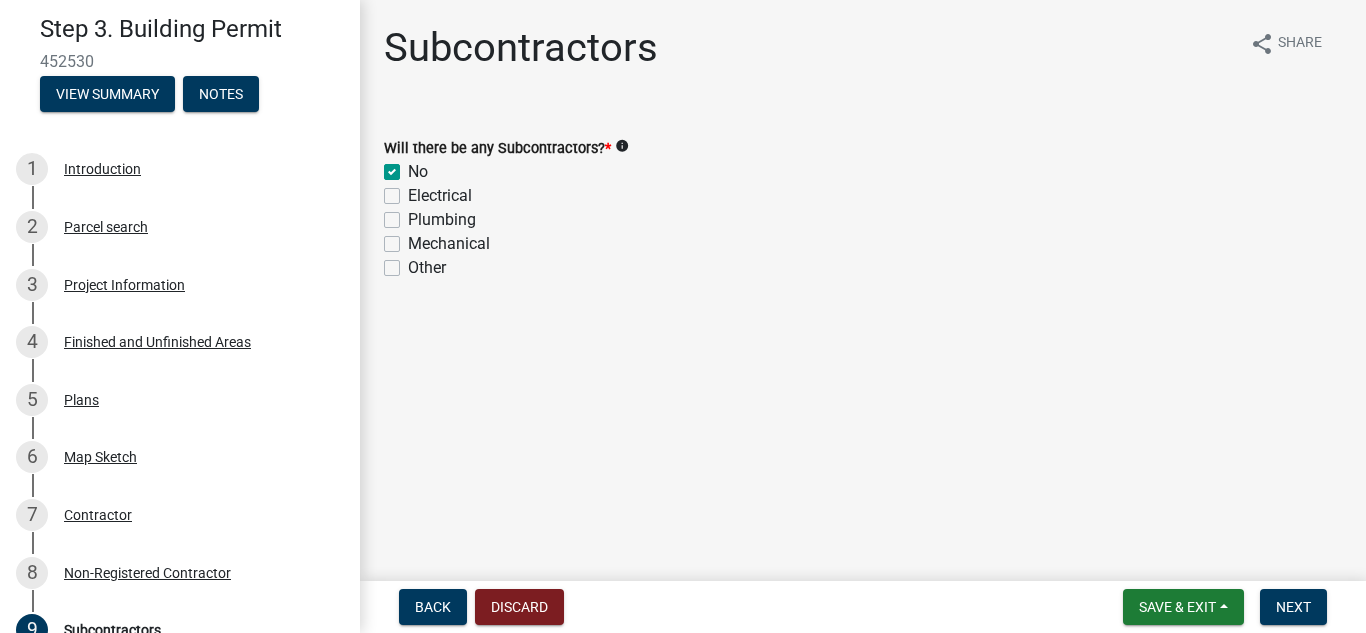 checkbox on "true" 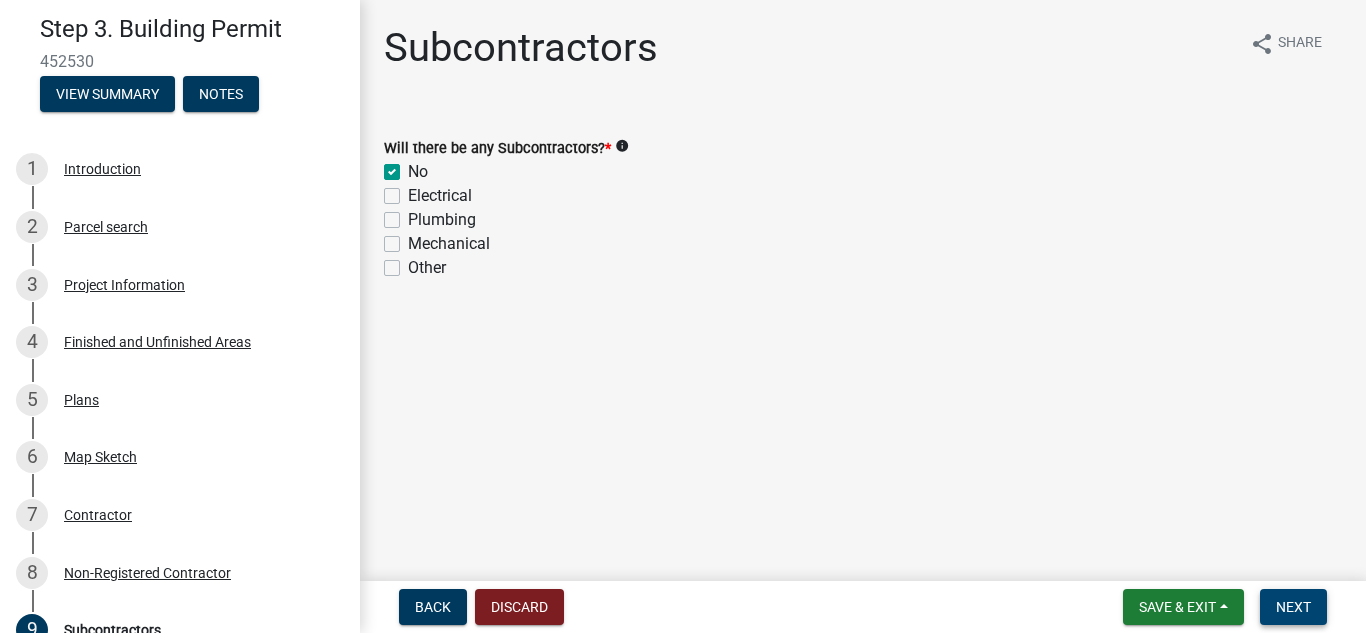 click on "Next" at bounding box center (1293, 607) 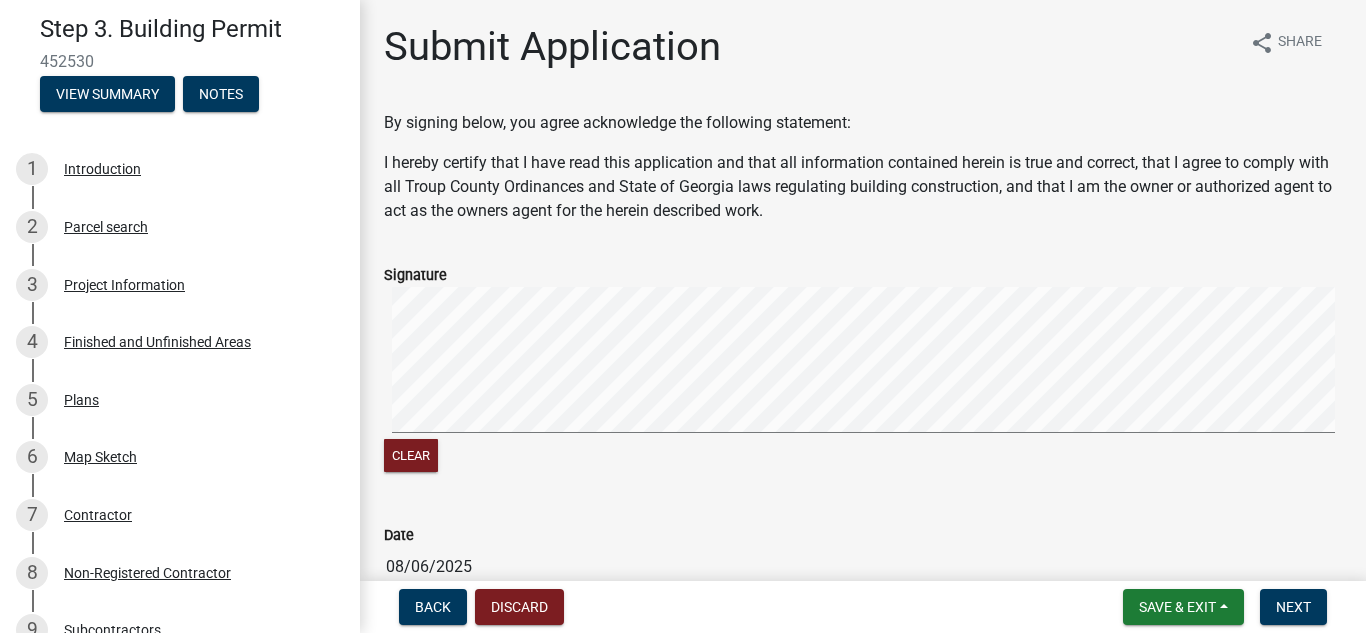 scroll, scrollTop: 0, scrollLeft: 0, axis: both 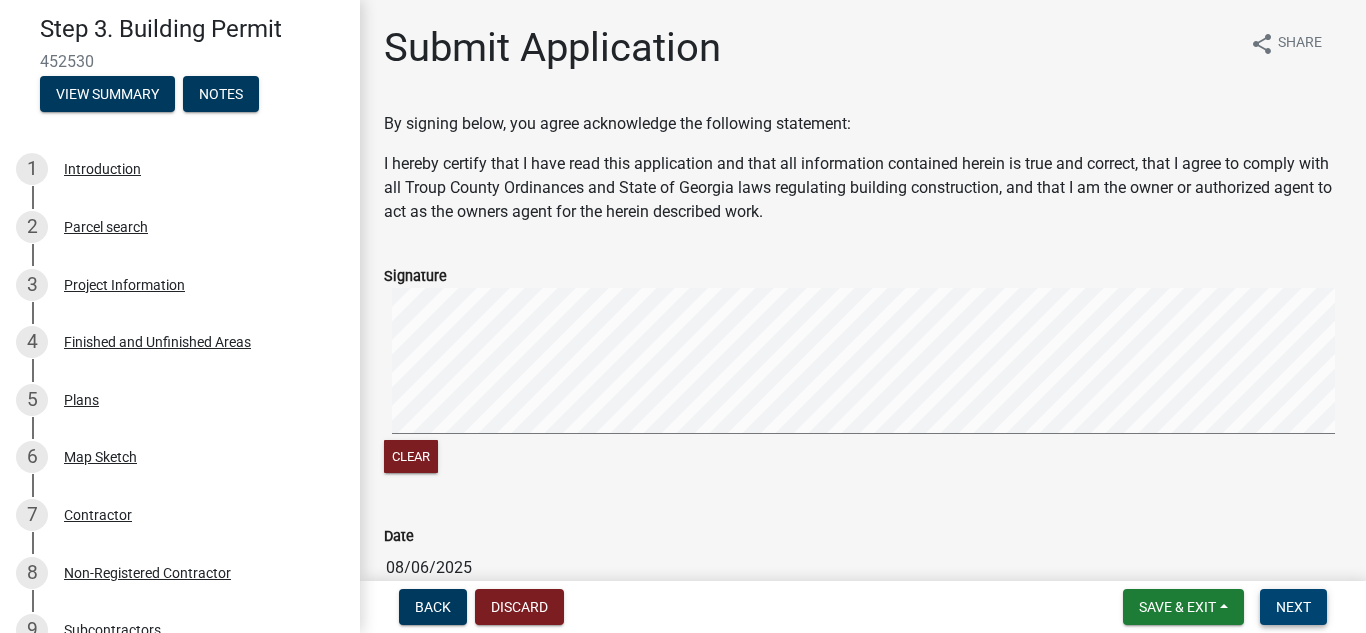 click on "Next" at bounding box center [1293, 607] 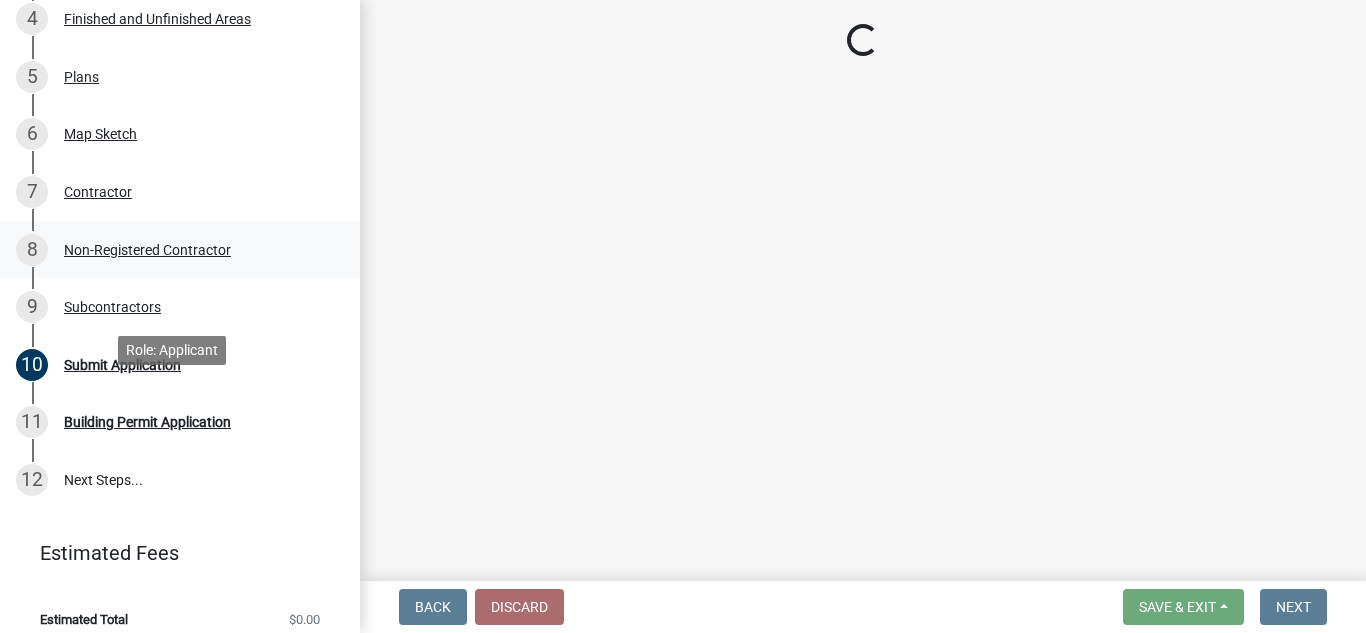 scroll, scrollTop: 436, scrollLeft: 0, axis: vertical 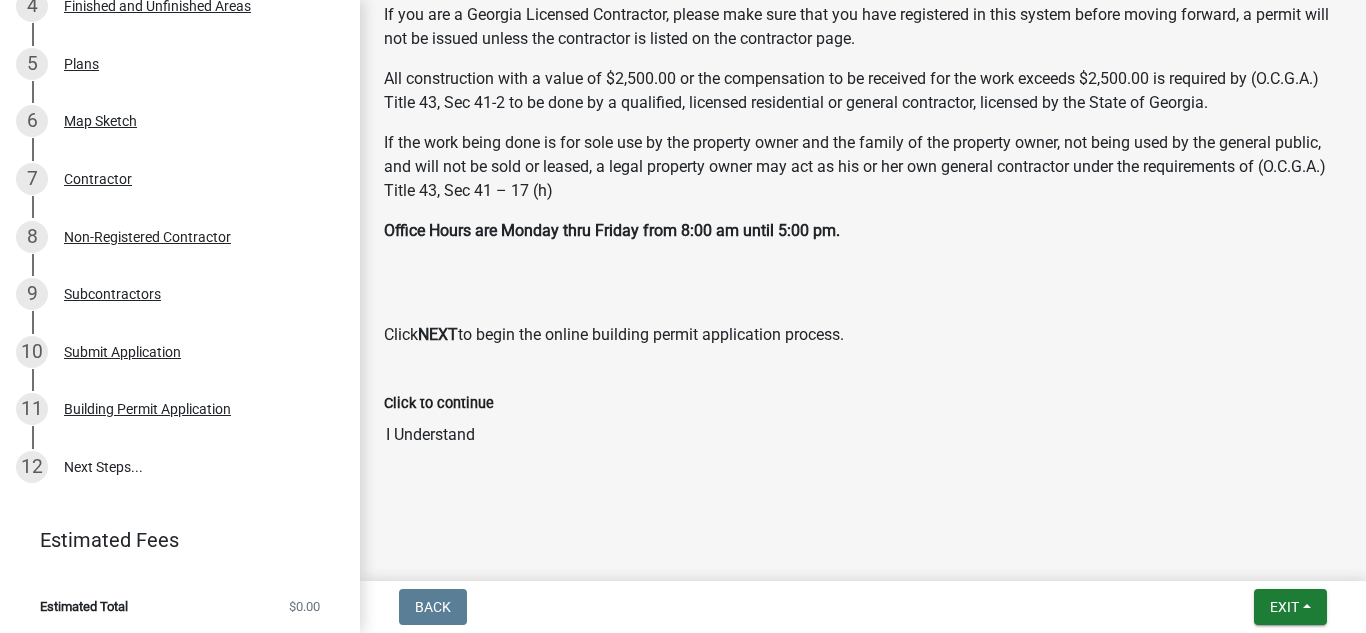 click on "Click to continue" 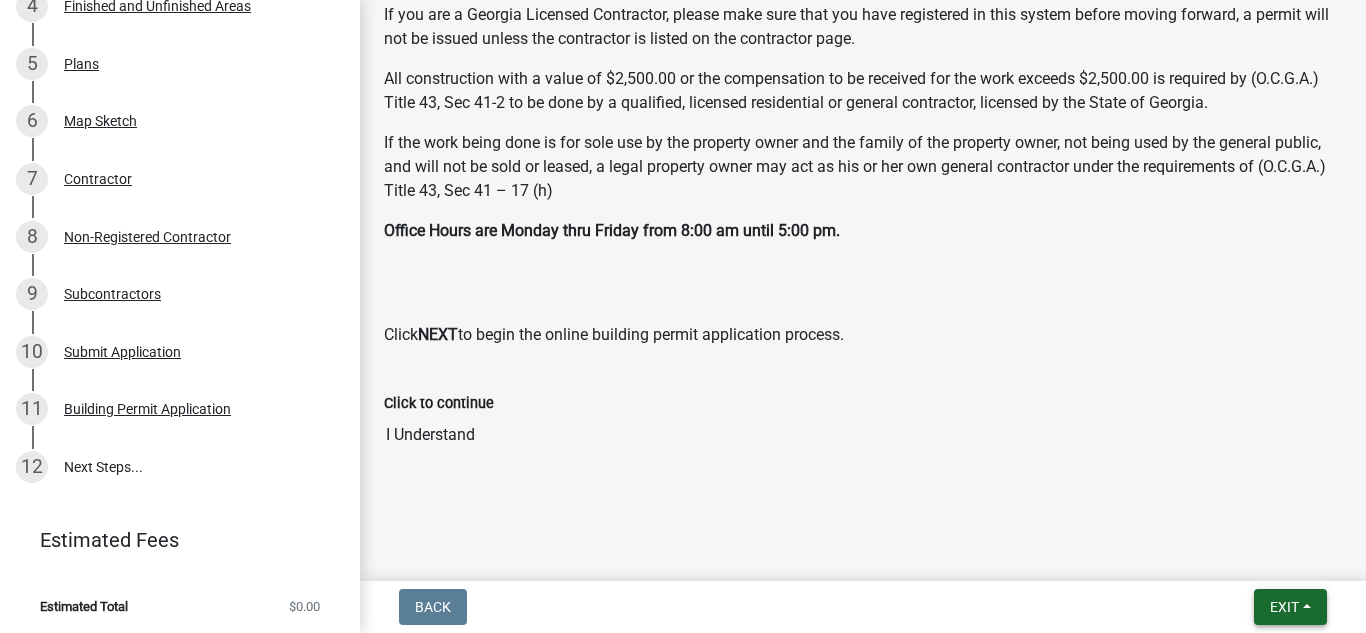click on "Exit" at bounding box center (1284, 607) 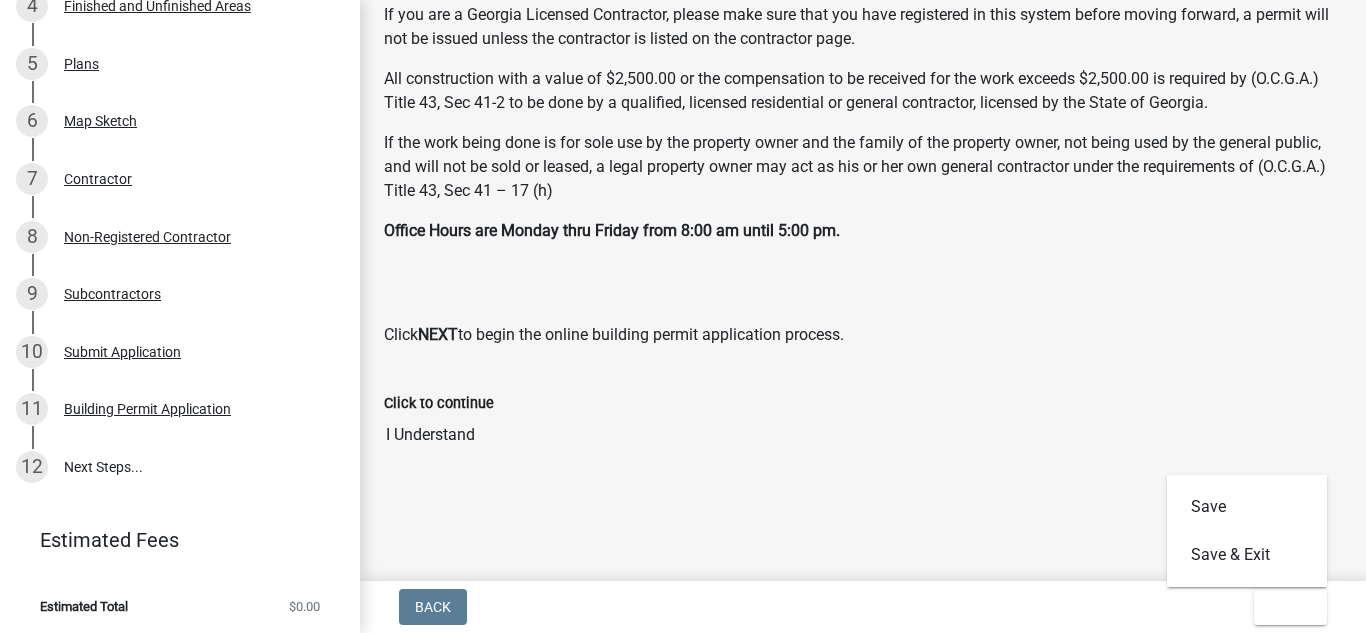 click on "Submitted Thank you for submitting your information. You may view the submitted information on the tabs below.
Introduction Parcel search Project Information Finished and Unfinished Areas Plans Map Sketch Contractor Non-Registered Contractor Subcontractors Submit Application Building Permit Application Completed On [DAY], [MONTH] [DAY_NUM], [YEAR] at [TIME] [TIMEZONE] by [EMAIL] Permitting (What requires a Building Permit & Inspections?)  Building Permits & Inspections are required for any owner and/or authorized agent to construct, enlarge, alter, repair, move, demolish or change any structure/building/house to include the following:  Foundations, Framing, Decks, and Porches.  Pole Barns, Shops, and Garages.  Detached Accessory Buildings over 120 square feet in size.  Swimming Pools.  Permanent Signs (temporary portable signs & banner signs require a zoning permit).  Building Permits & Inspections are  NOT  required for the following:  Detached Accessory Buildings under 120 square feet in size." 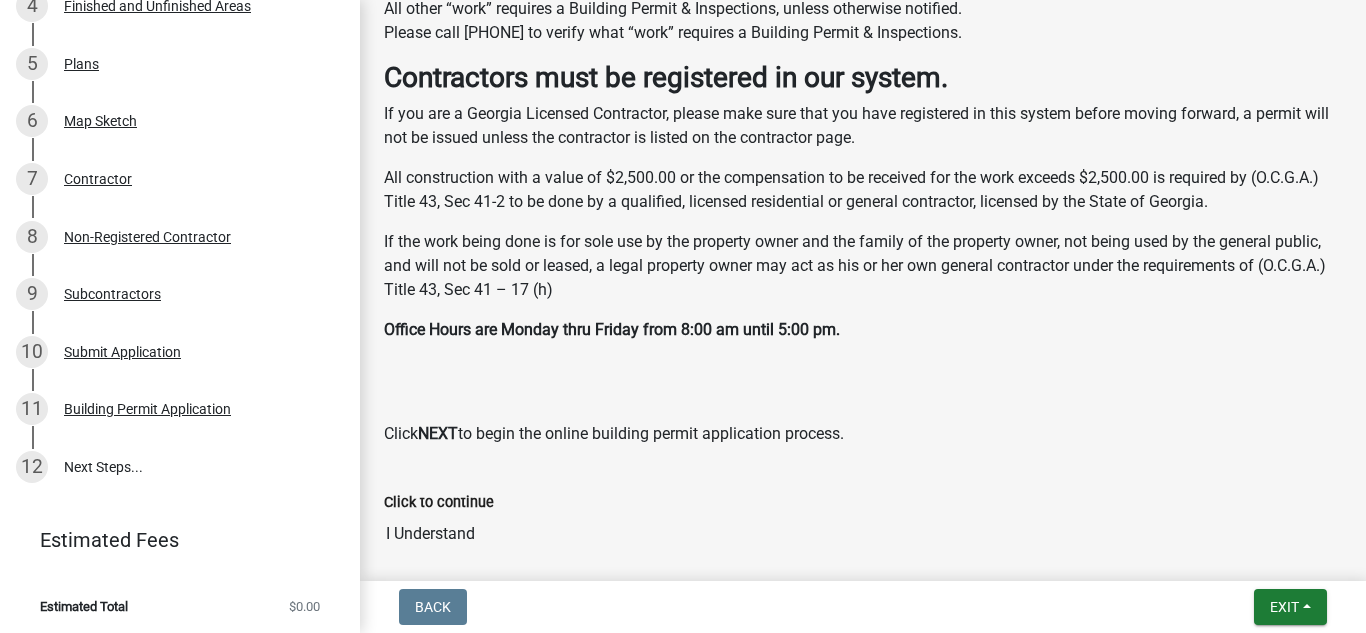 scroll, scrollTop: 829, scrollLeft: 0, axis: vertical 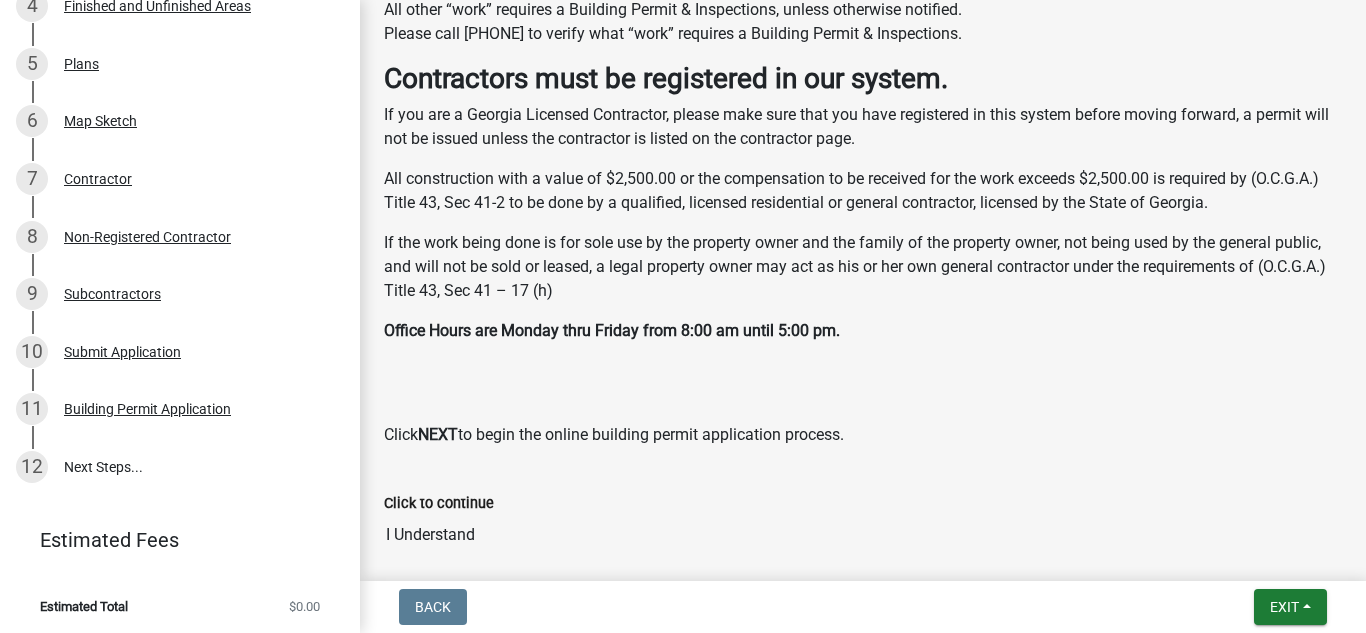 click on "I Understand" at bounding box center (863, 535) 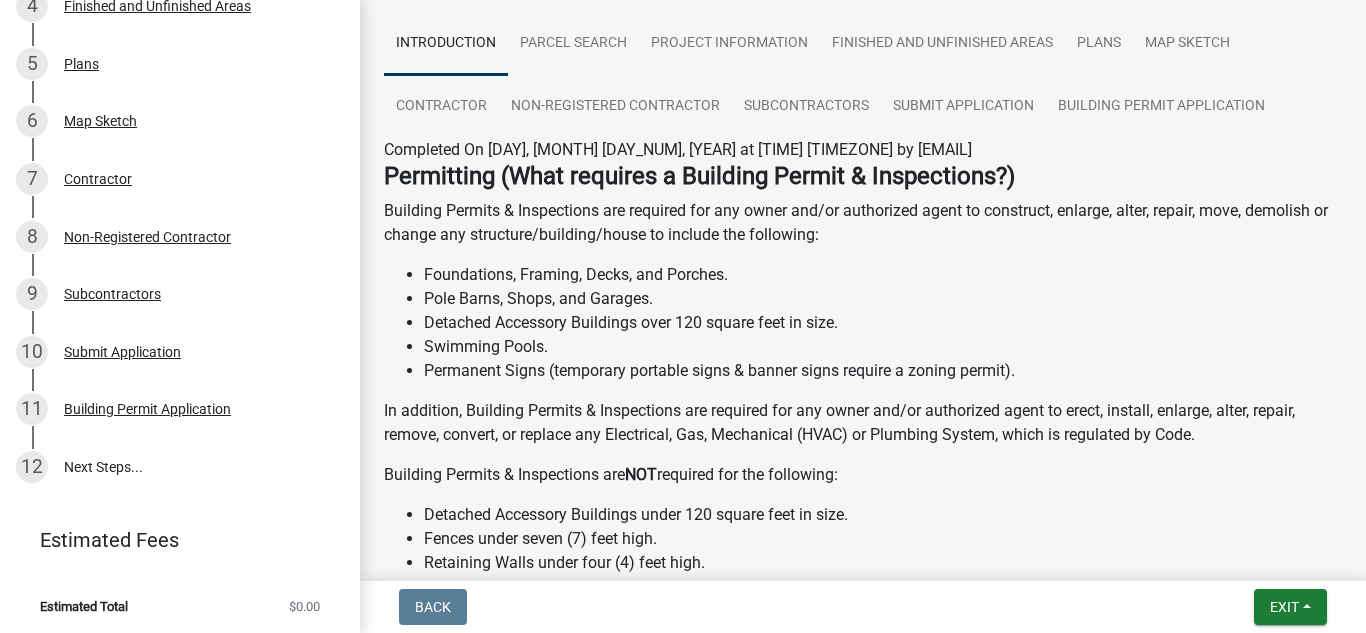 scroll, scrollTop: 0, scrollLeft: 0, axis: both 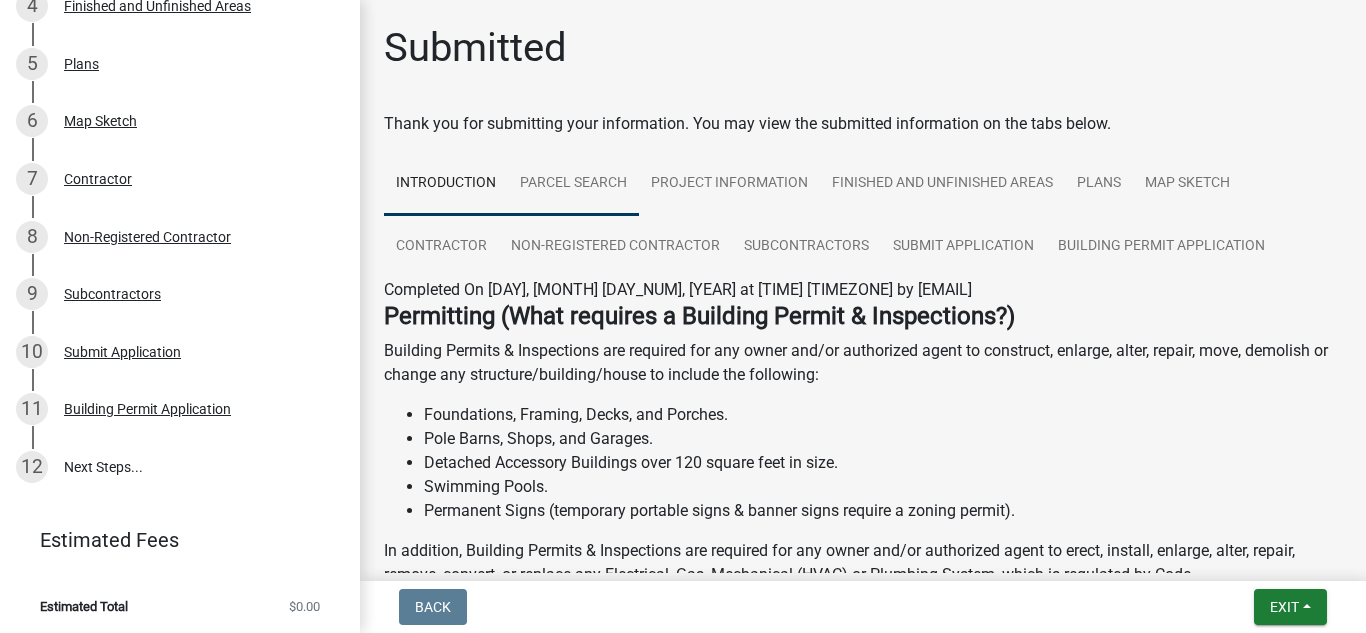 click on "Parcel search" at bounding box center (573, 184) 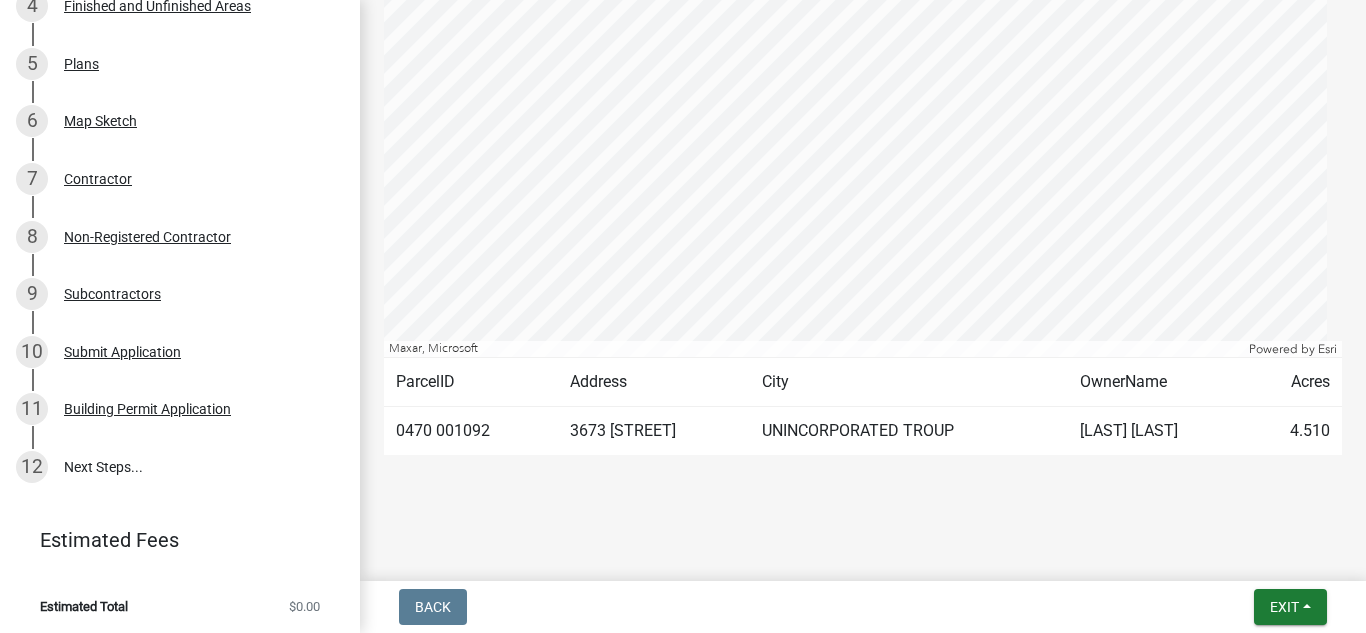 scroll, scrollTop: 145, scrollLeft: 0, axis: vertical 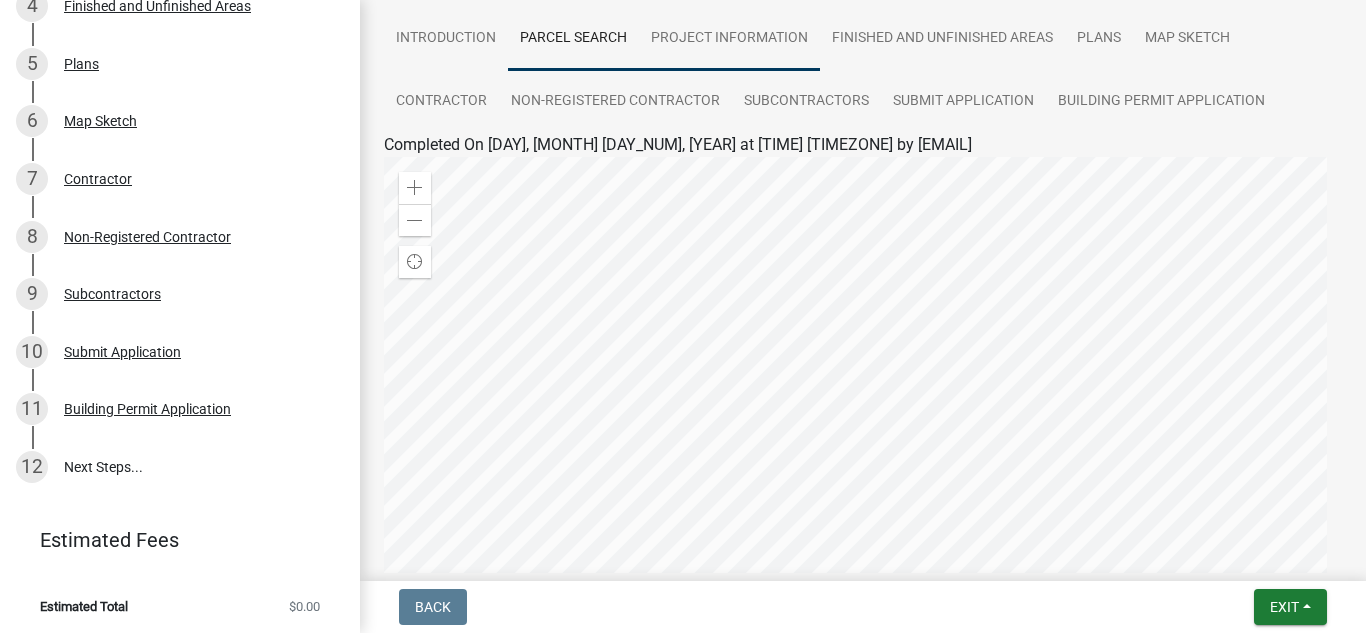 click on "Project Information" at bounding box center (729, 39) 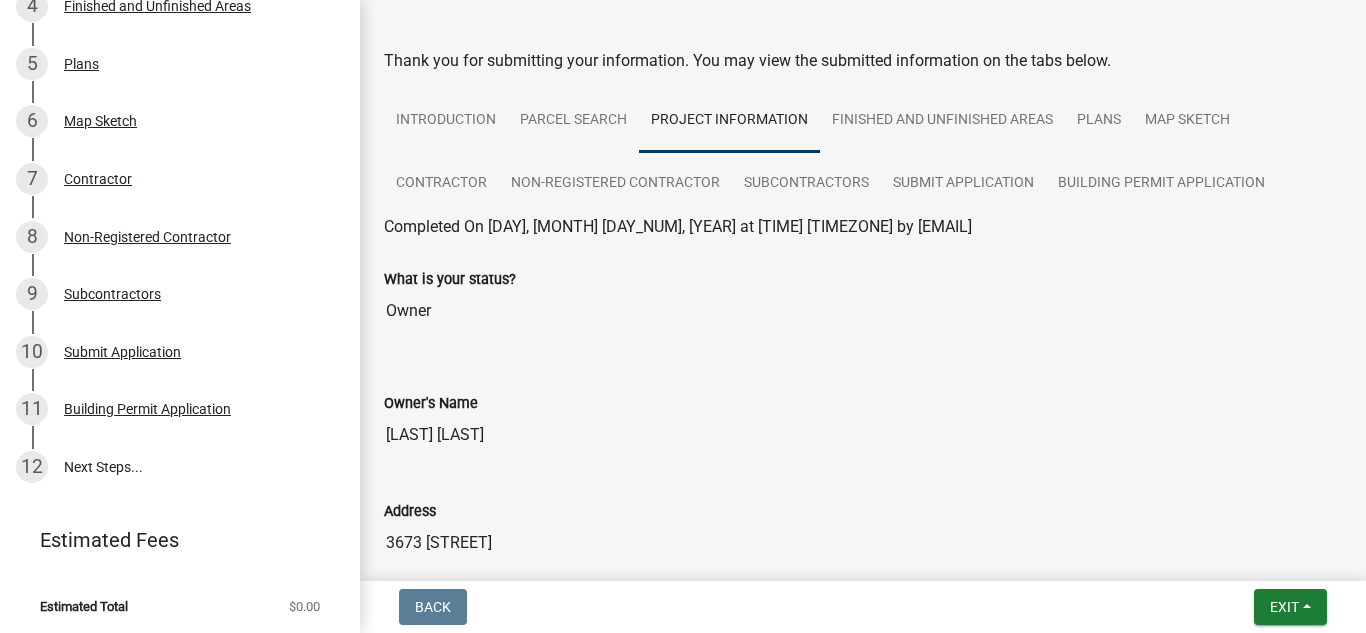 scroll, scrollTop: 0, scrollLeft: 0, axis: both 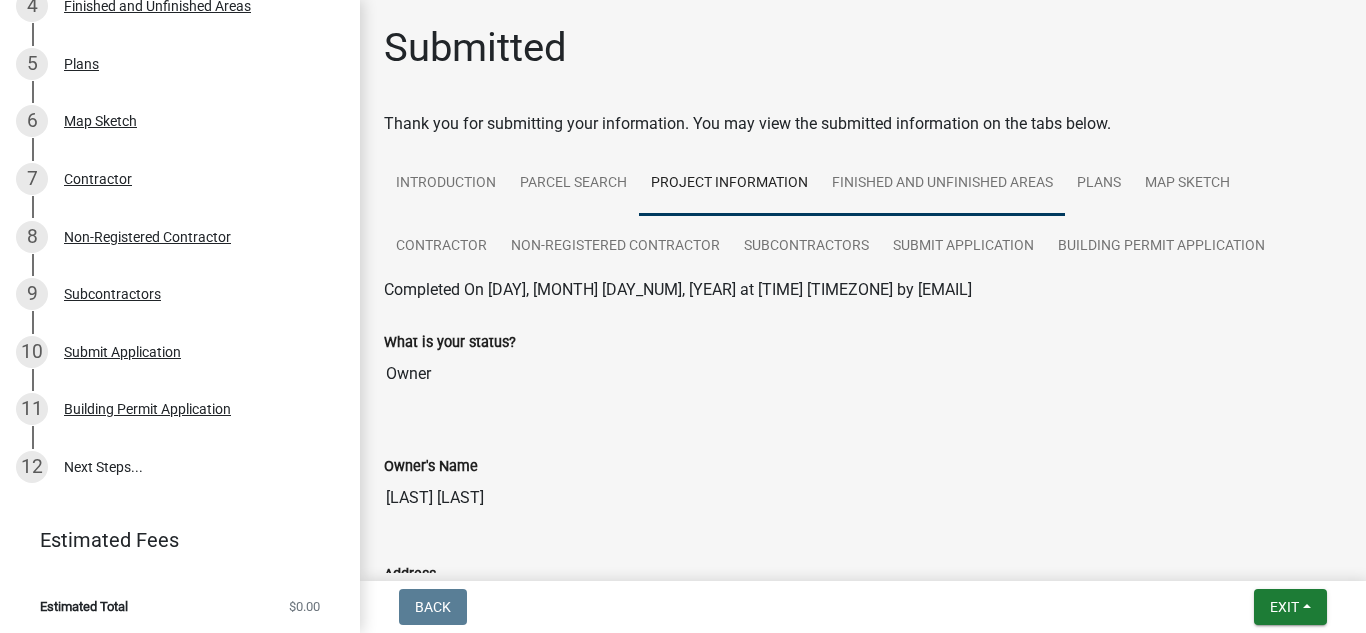 click on "Finished and Unfinished Areas" at bounding box center [942, 184] 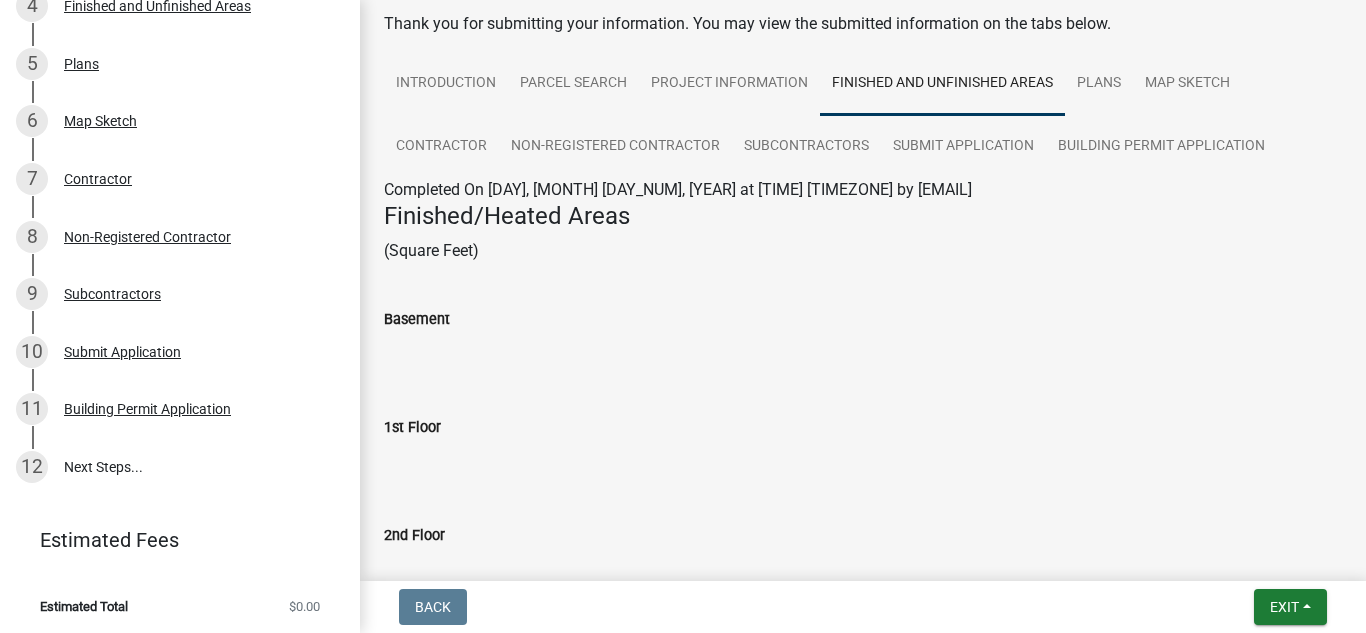 scroll, scrollTop: 0, scrollLeft: 0, axis: both 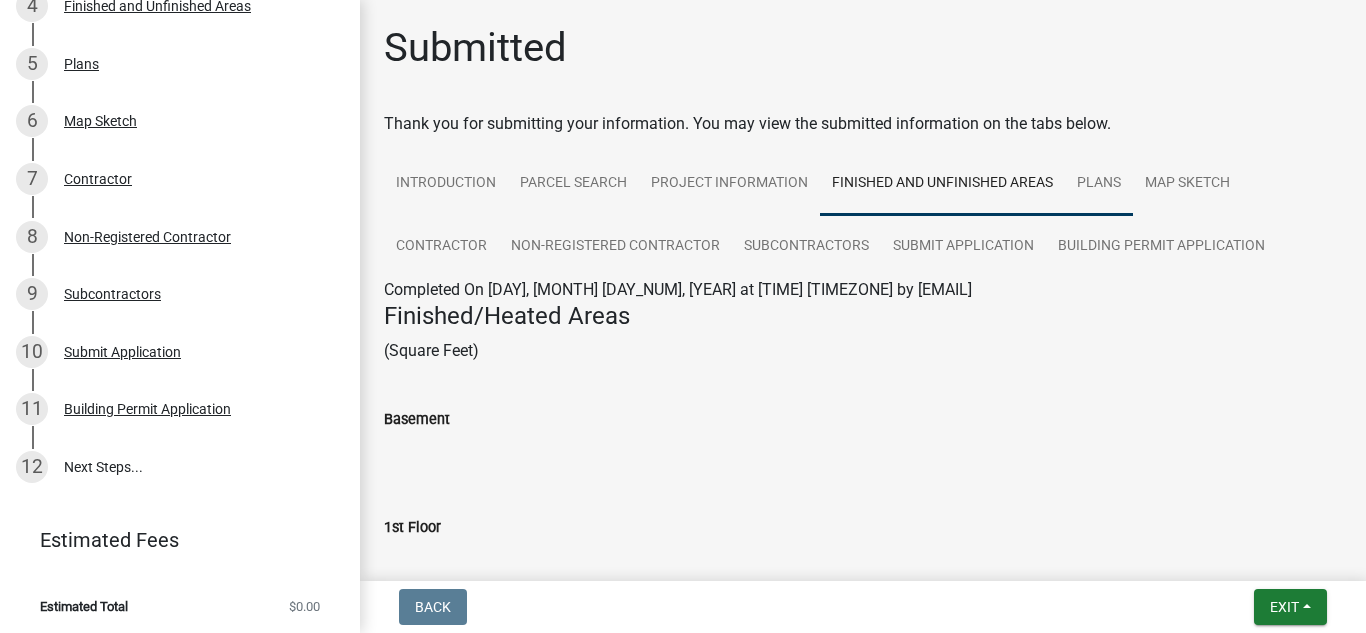 click on "Plans" at bounding box center [1099, 184] 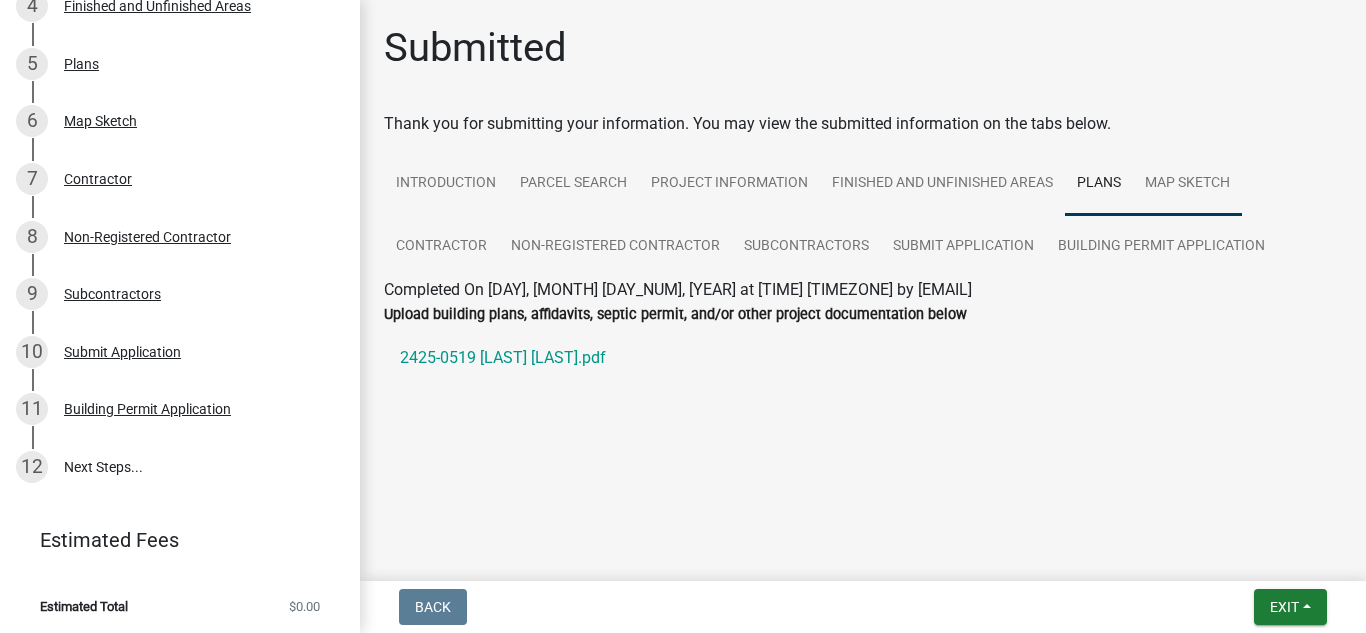 click on "Map Sketch" at bounding box center [1187, 184] 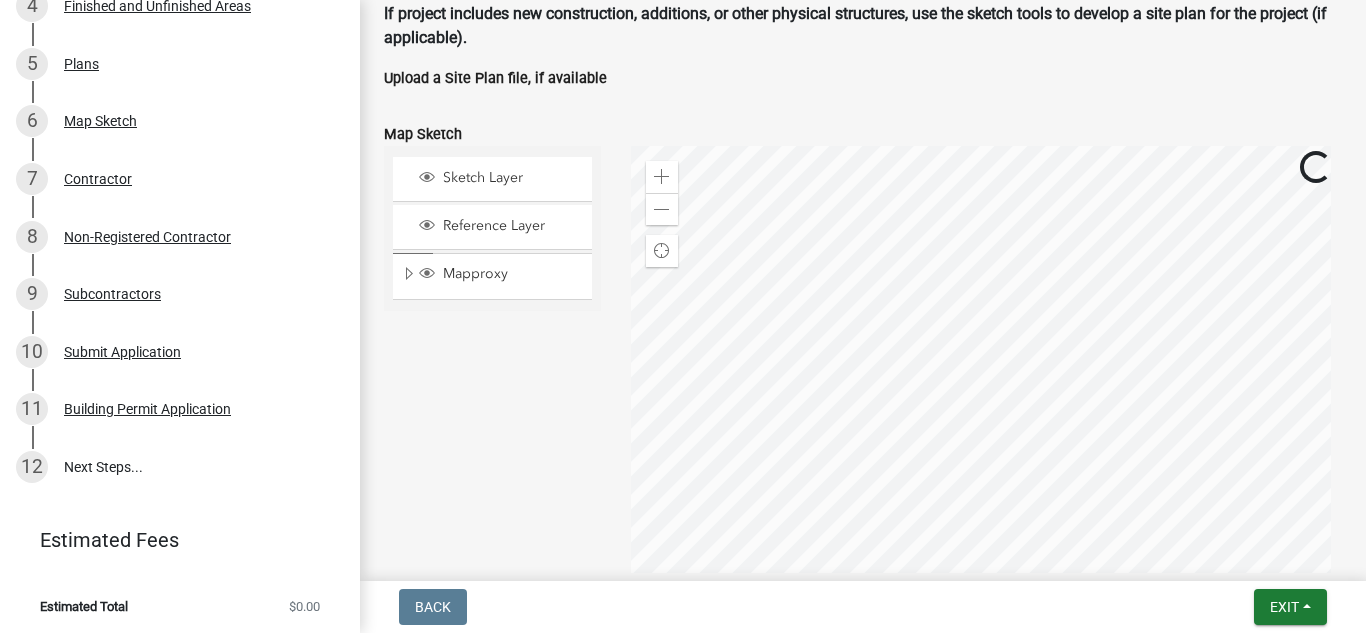 scroll, scrollTop: 0, scrollLeft: 0, axis: both 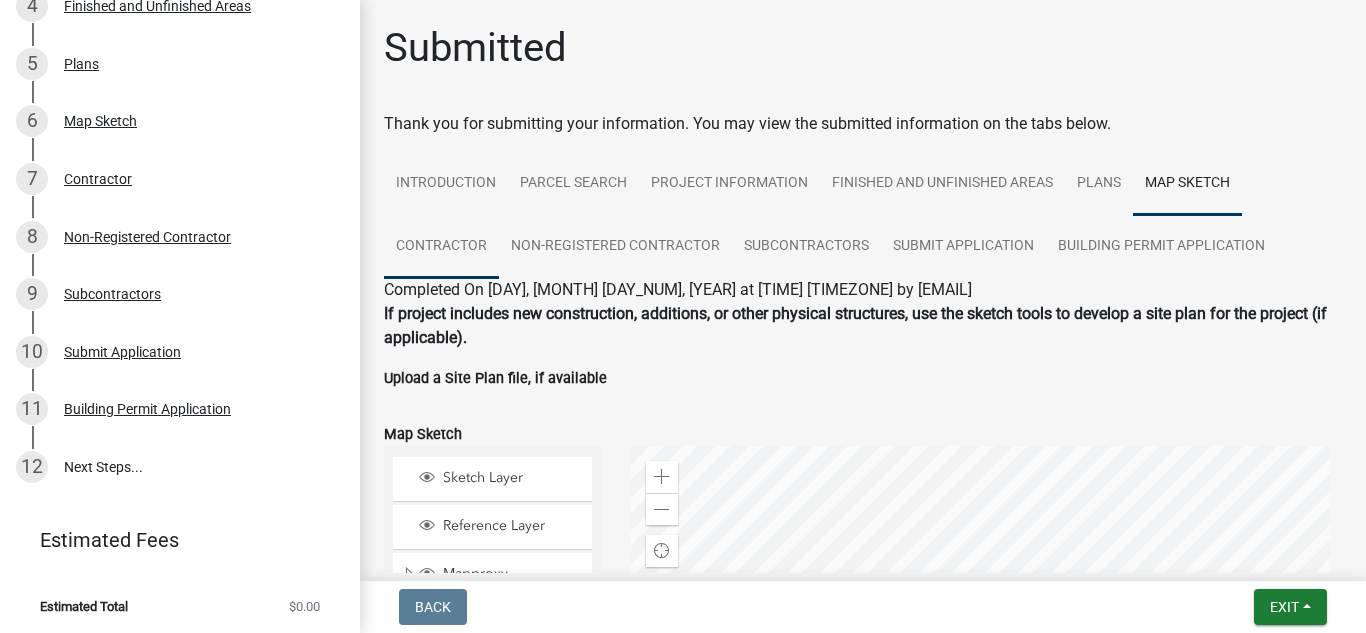 click on "Contractor" at bounding box center (441, 247) 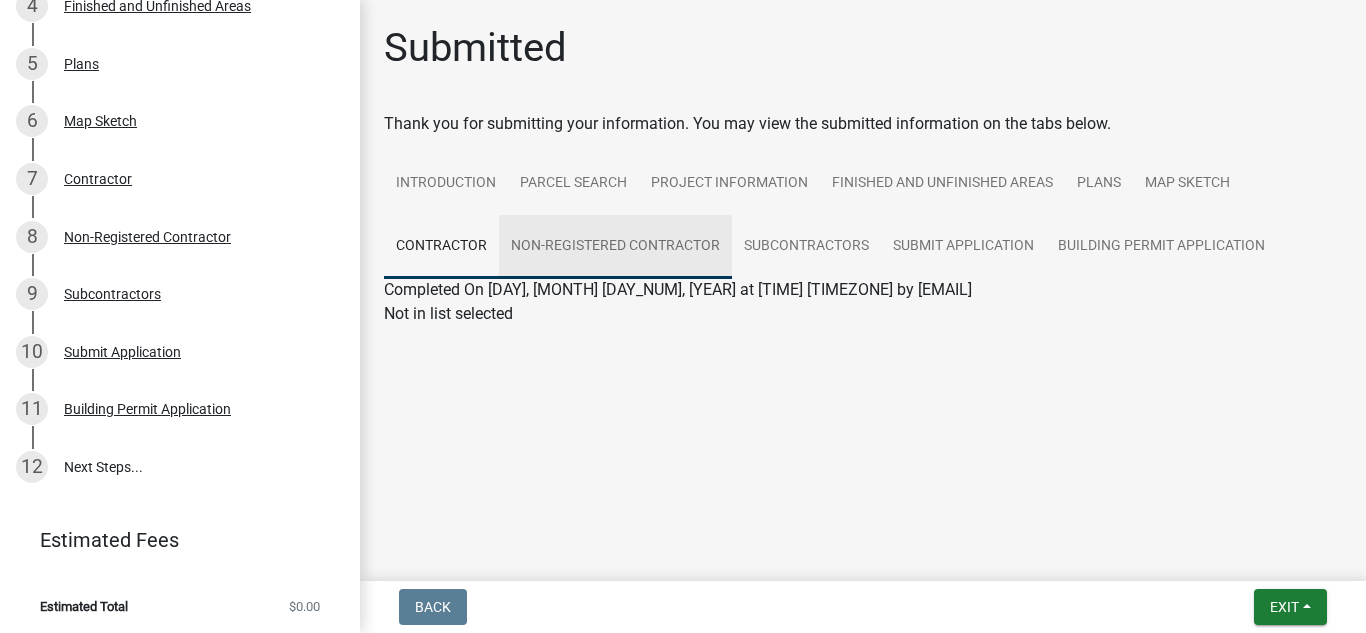 click on "Non-Registered Contractor" at bounding box center [615, 247] 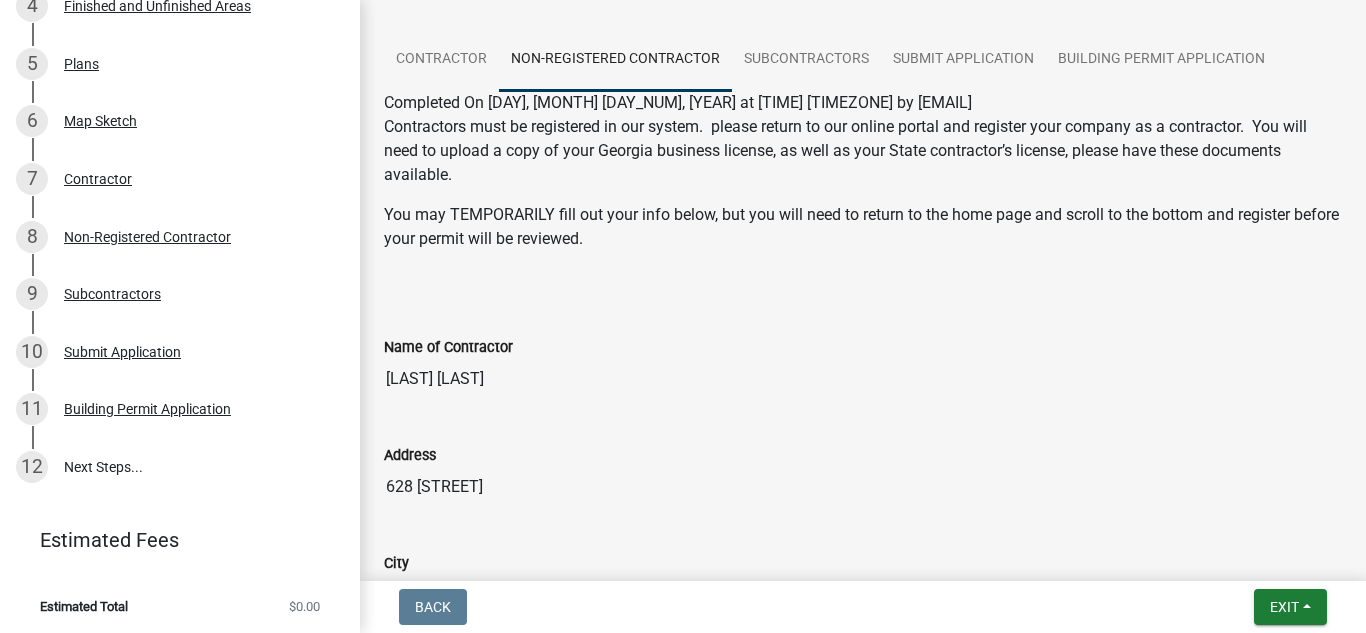 scroll, scrollTop: 0, scrollLeft: 0, axis: both 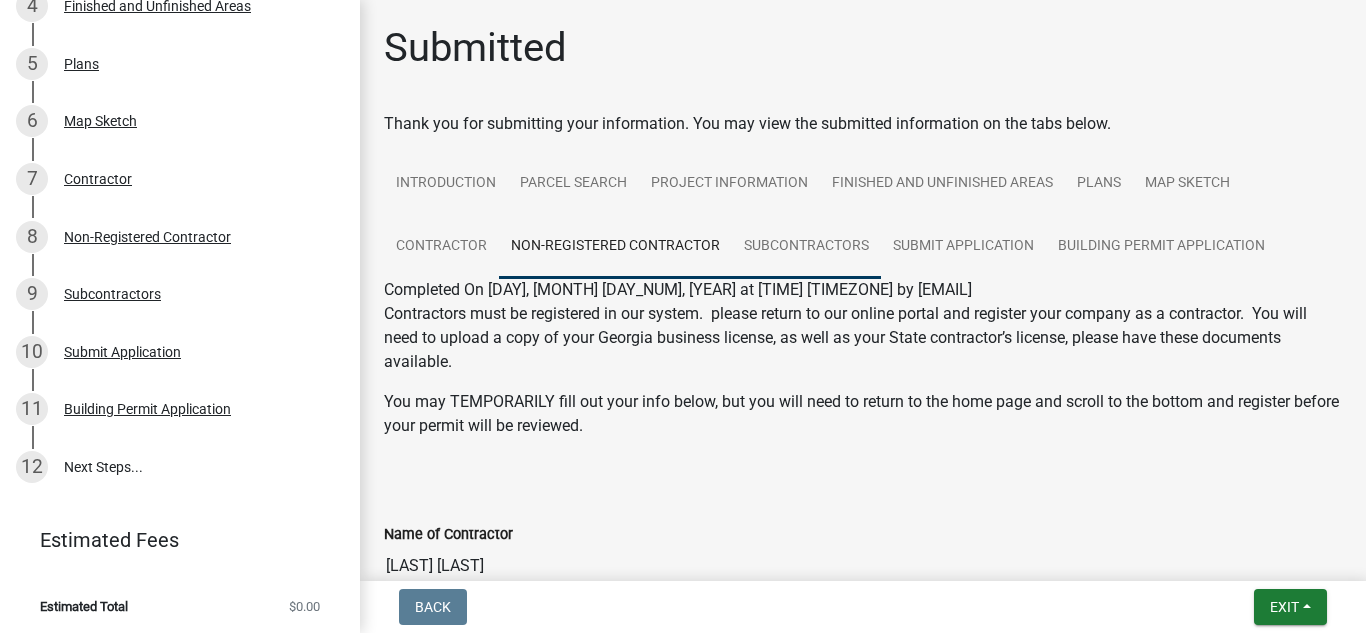 click on "Subcontractors" at bounding box center (806, 247) 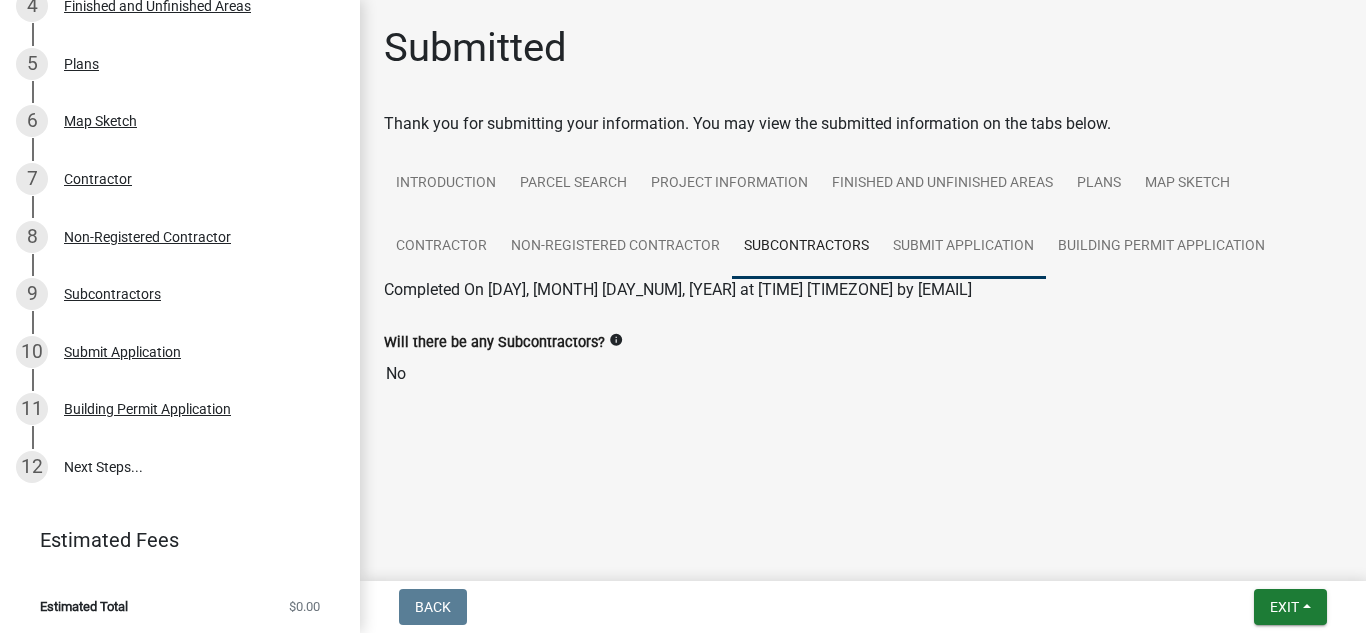 click on "Submit Application" at bounding box center (963, 247) 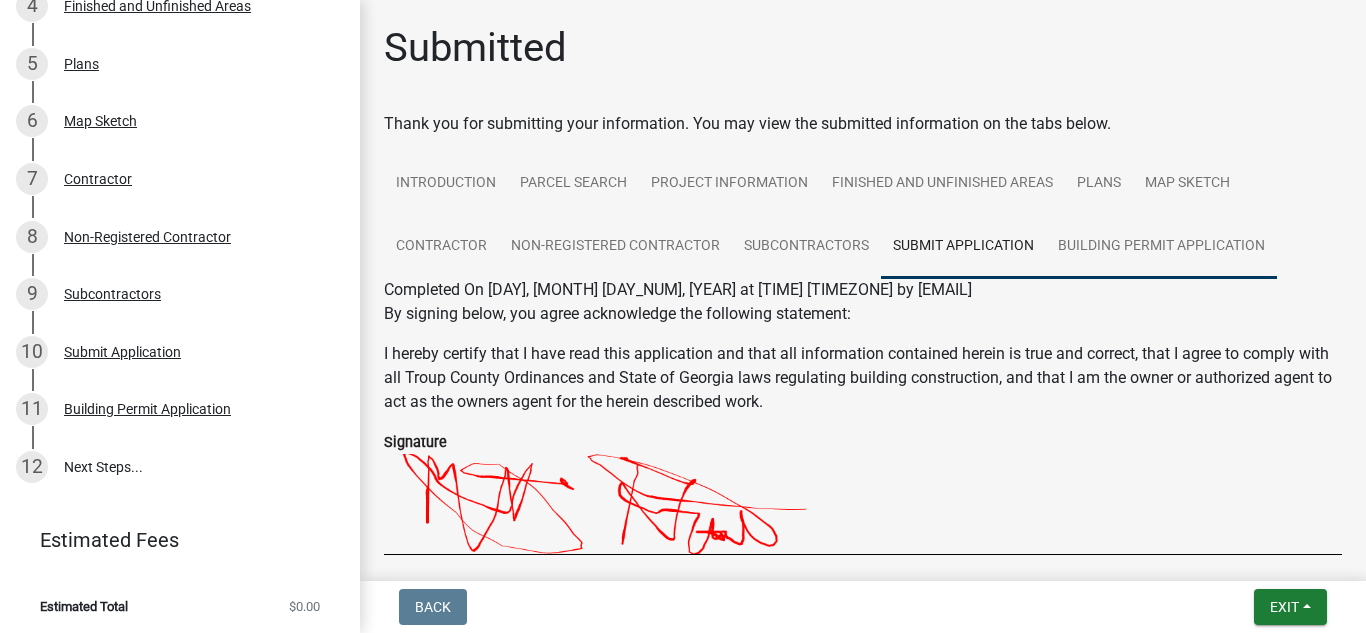 click on "Building Permit Application" at bounding box center (1161, 247) 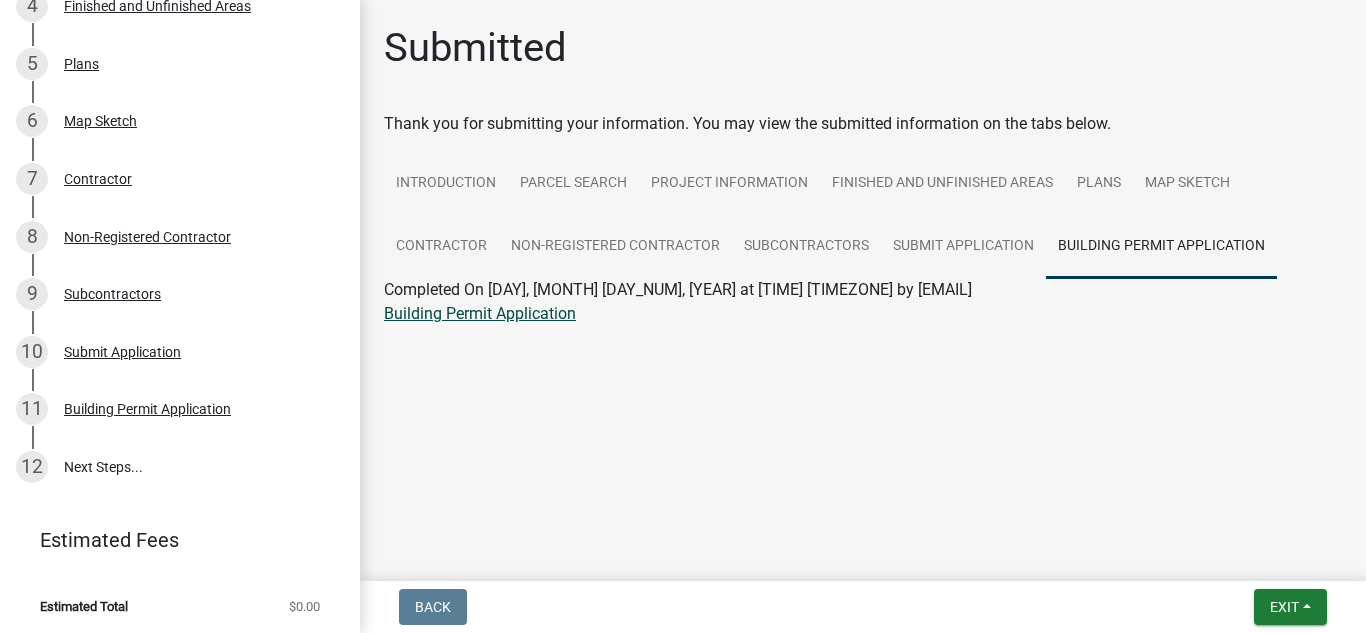 click on "Building Permit Application" 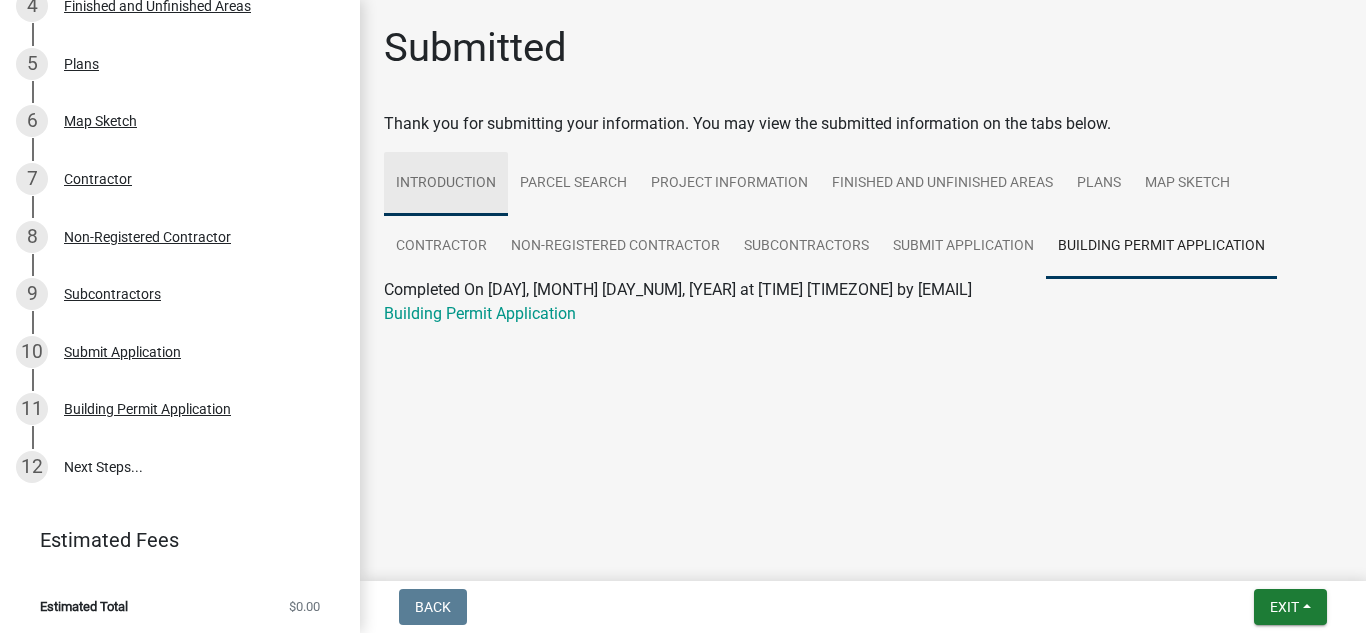 click on "Introduction" at bounding box center [446, 184] 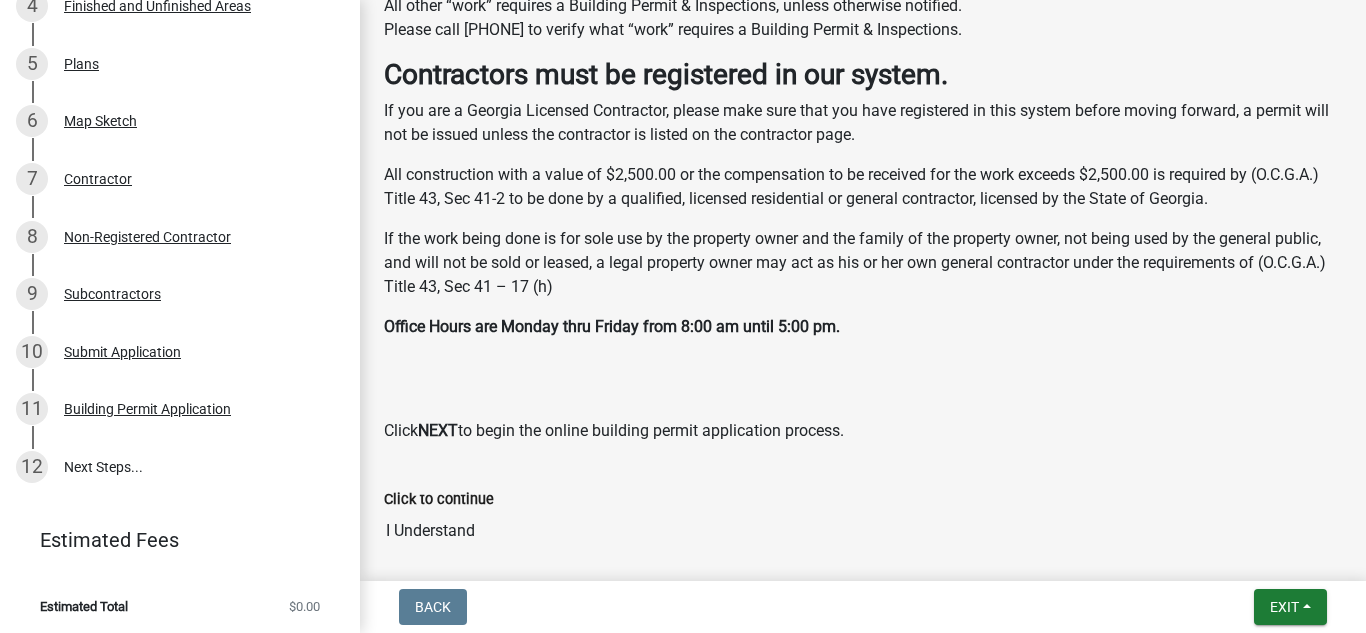 scroll, scrollTop: 900, scrollLeft: 0, axis: vertical 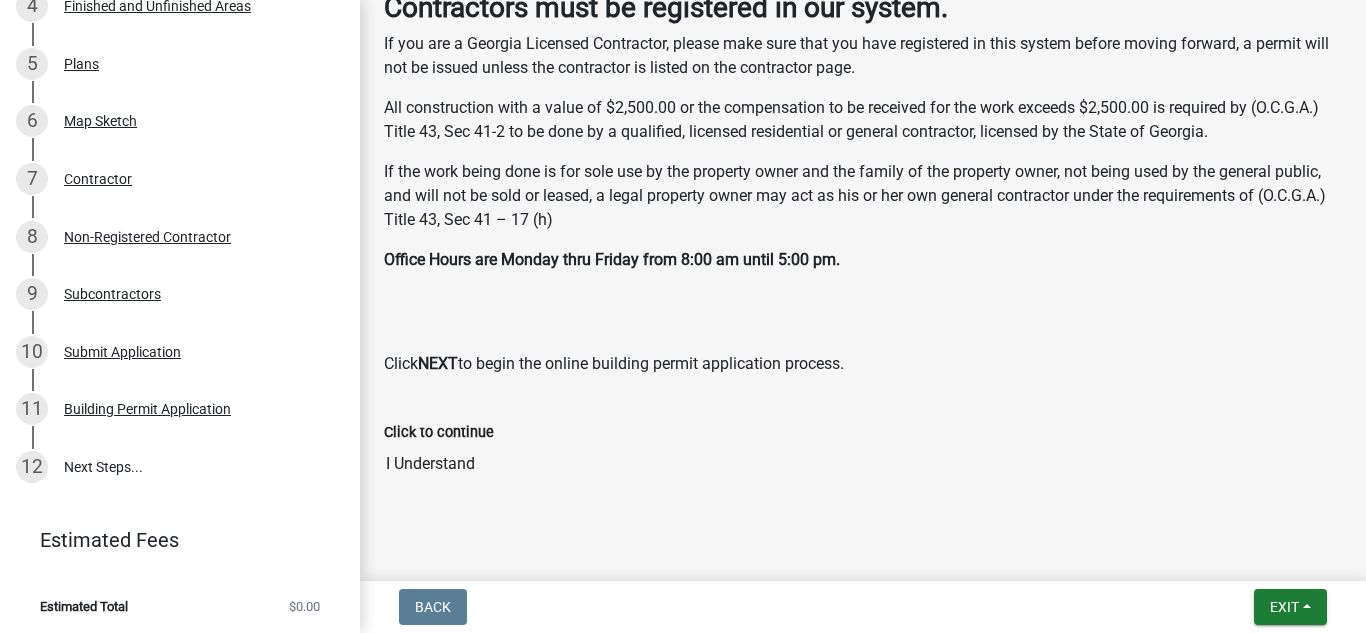 click on "I Understand" at bounding box center [863, 464] 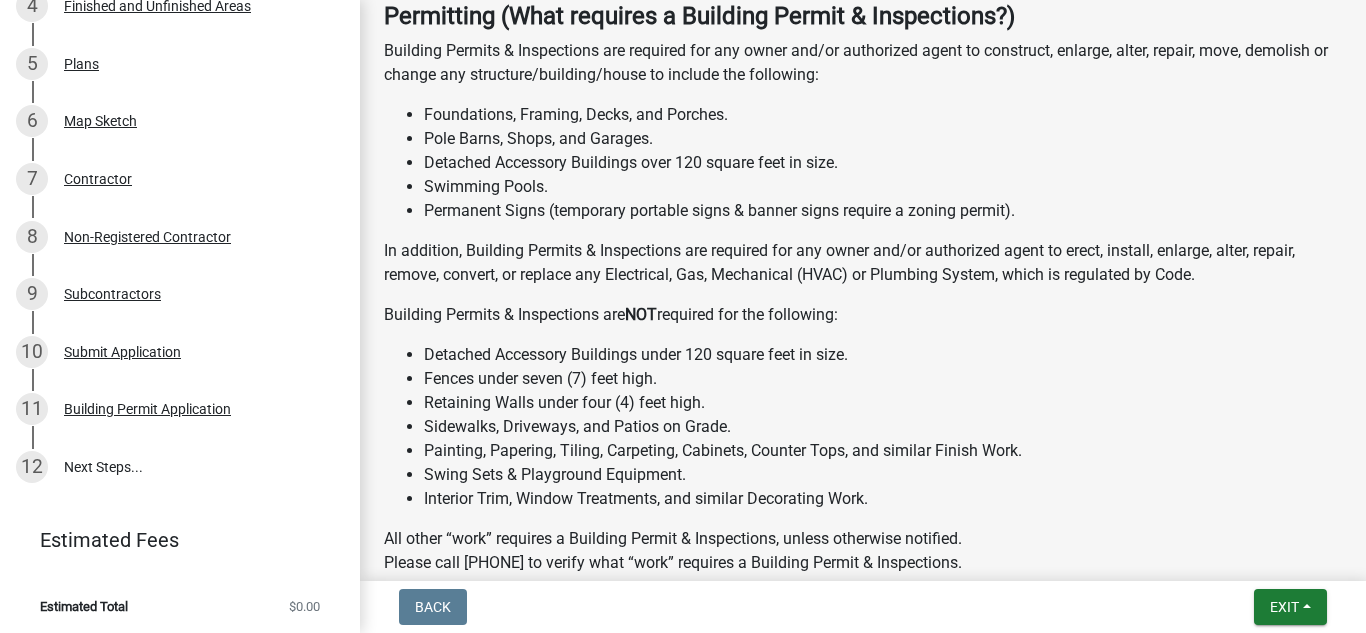 scroll, scrollTop: 0, scrollLeft: 0, axis: both 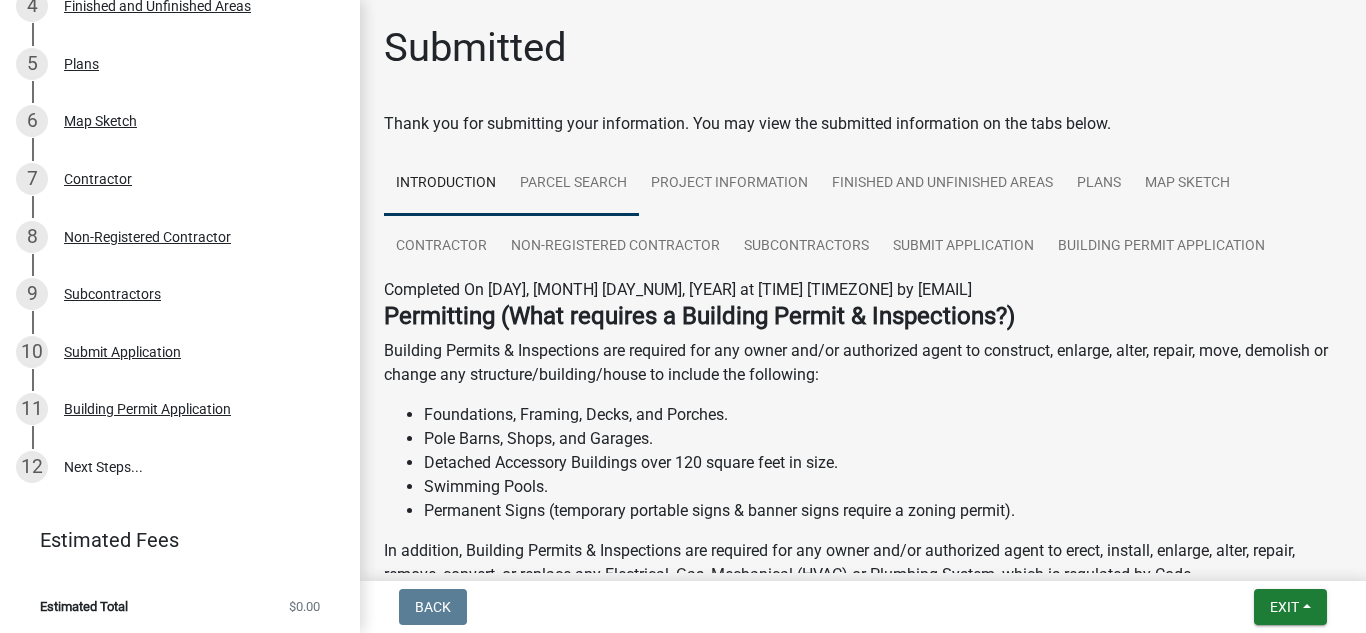 click on "Parcel search" at bounding box center [573, 184] 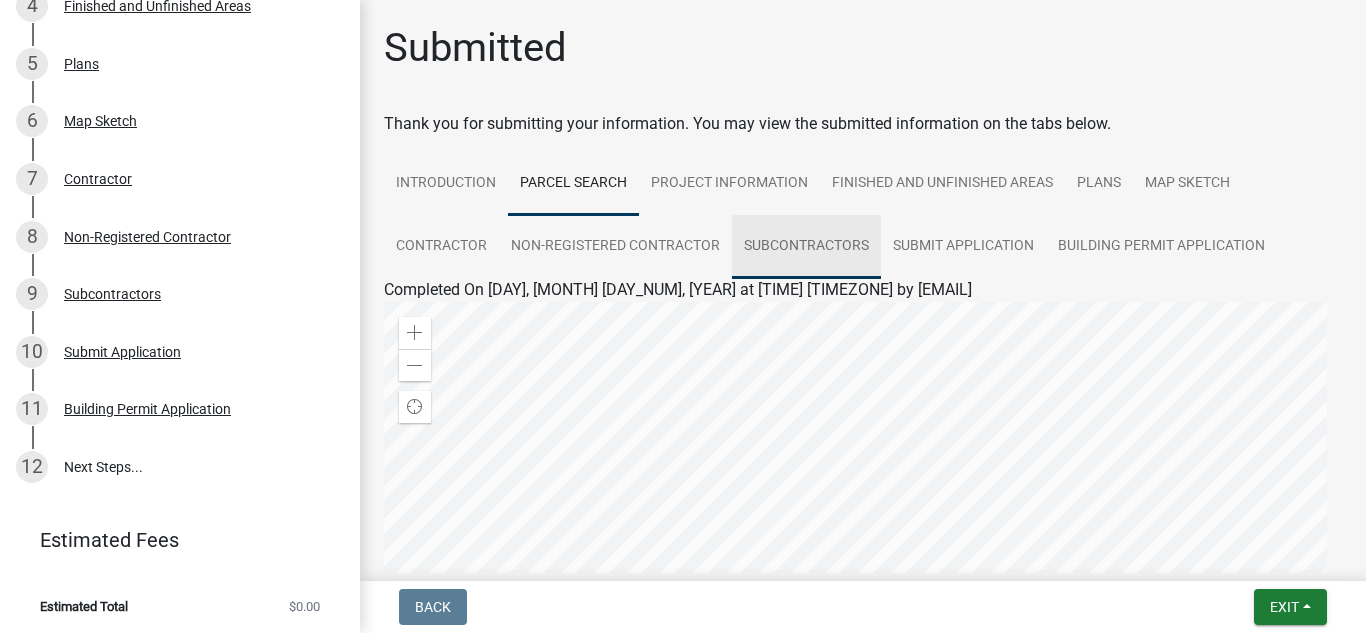 click on "Subcontractors" at bounding box center (806, 247) 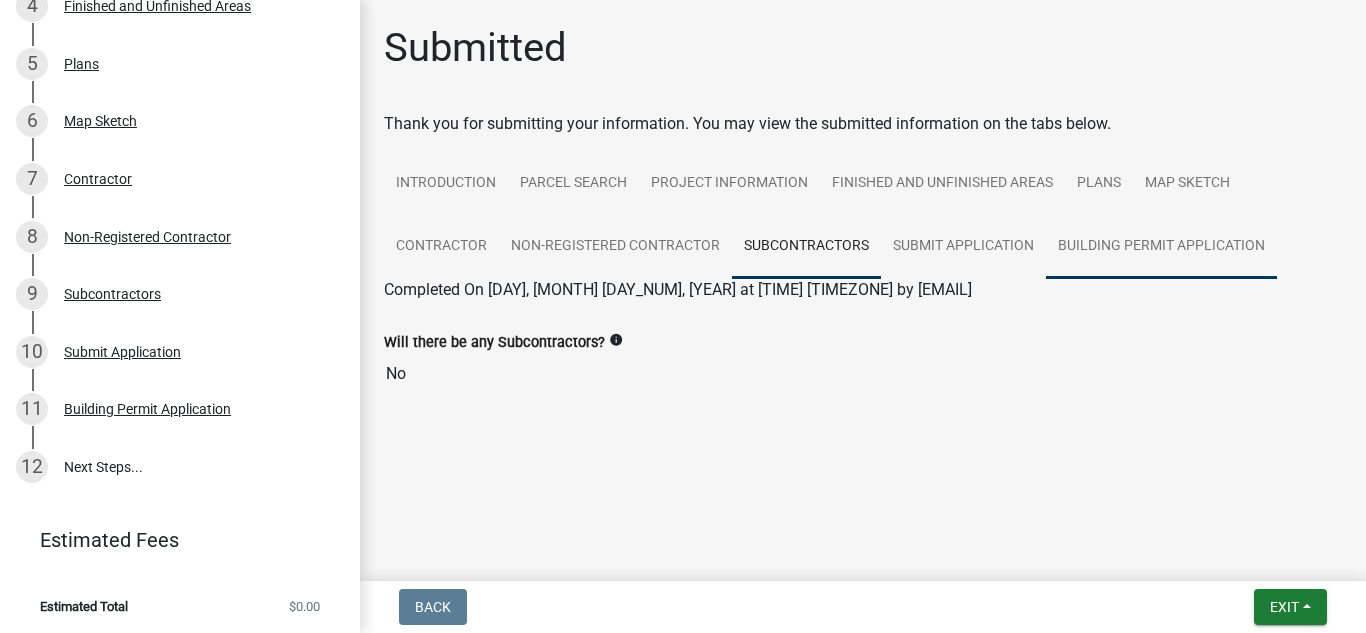 click on "Building Permit Application" at bounding box center (1161, 247) 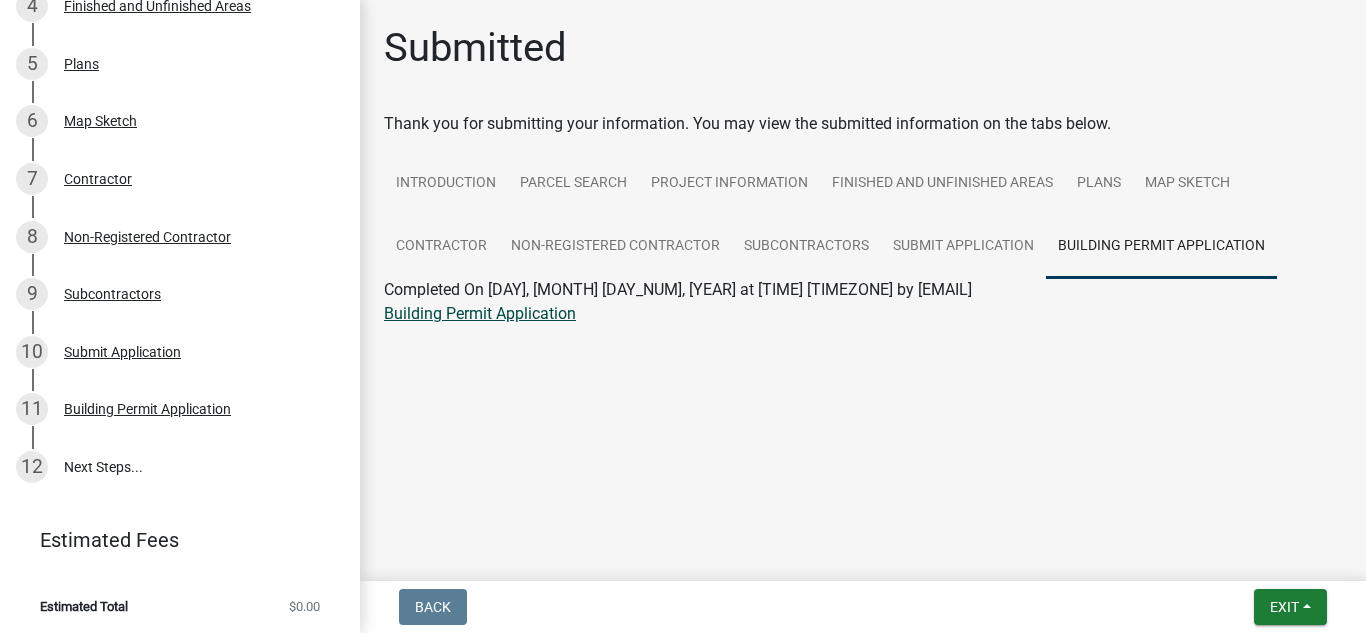 click on "Building Permit Application" 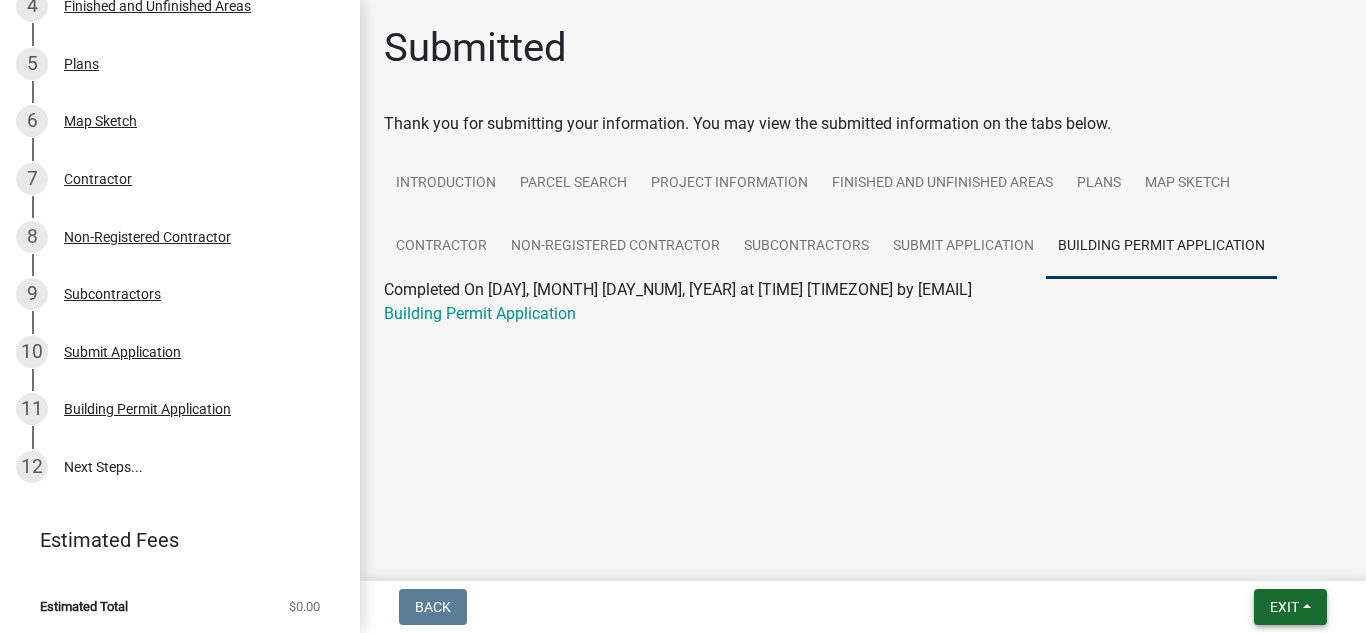 click on "Exit" at bounding box center [1284, 607] 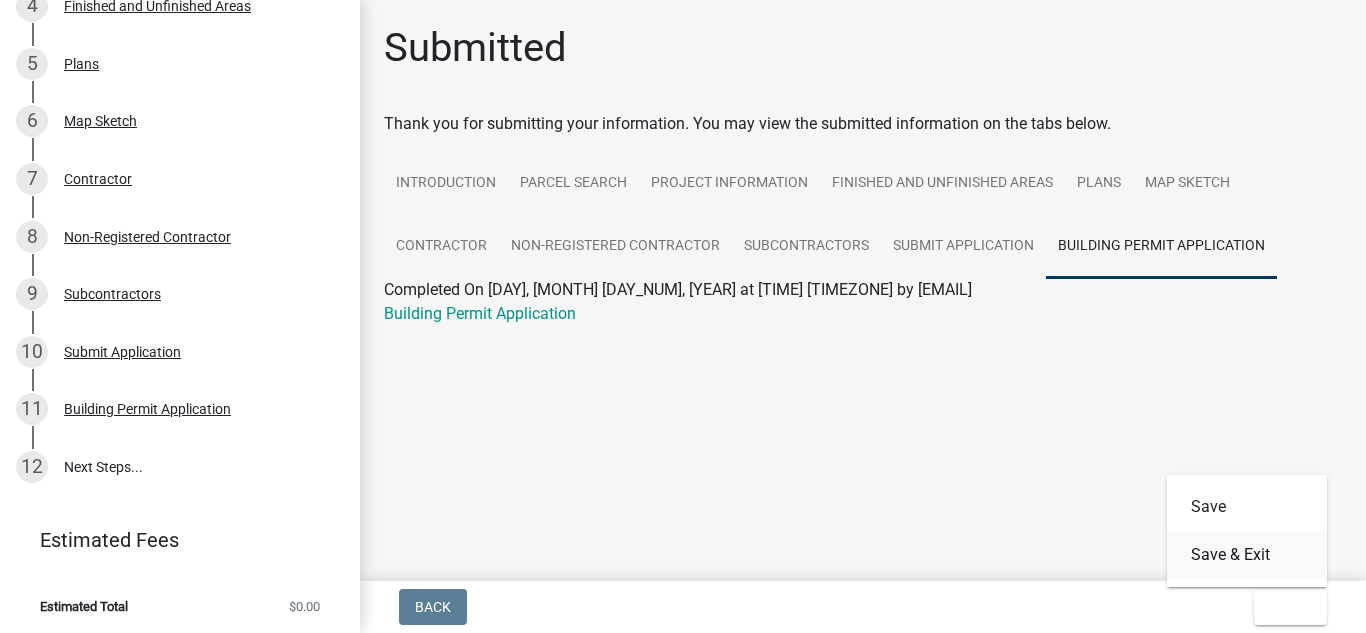 click on "Save & Exit" at bounding box center (1247, 555) 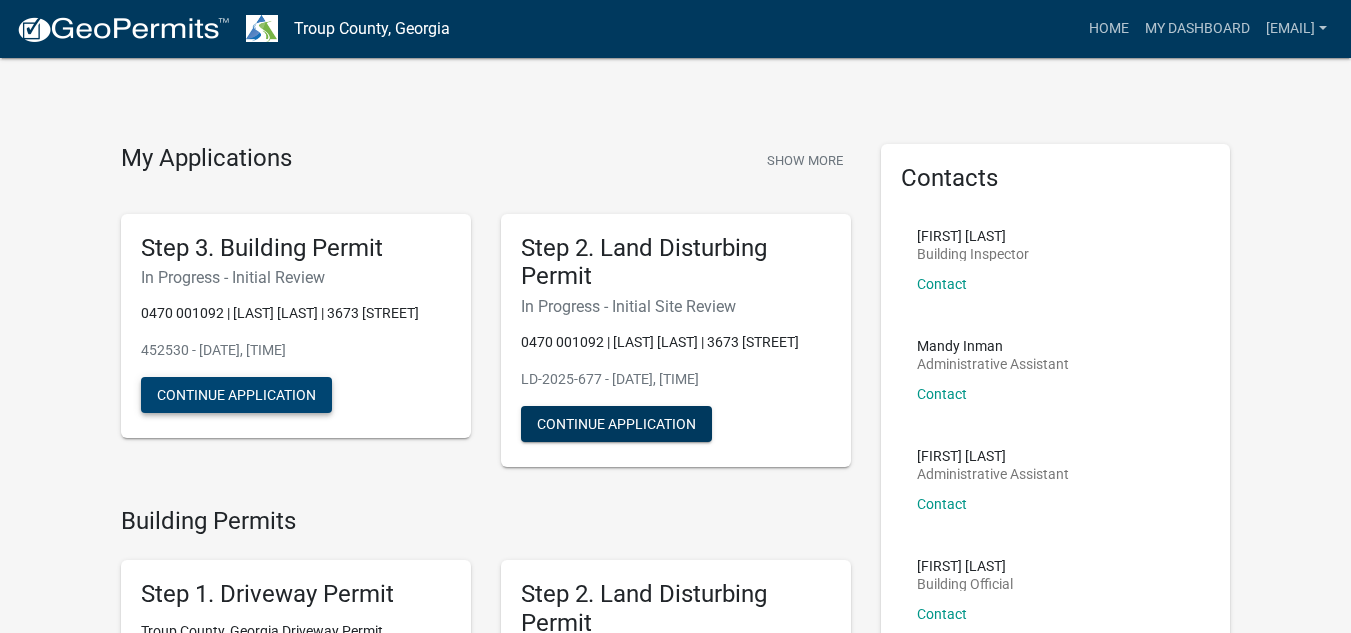 click on "Continue Application" 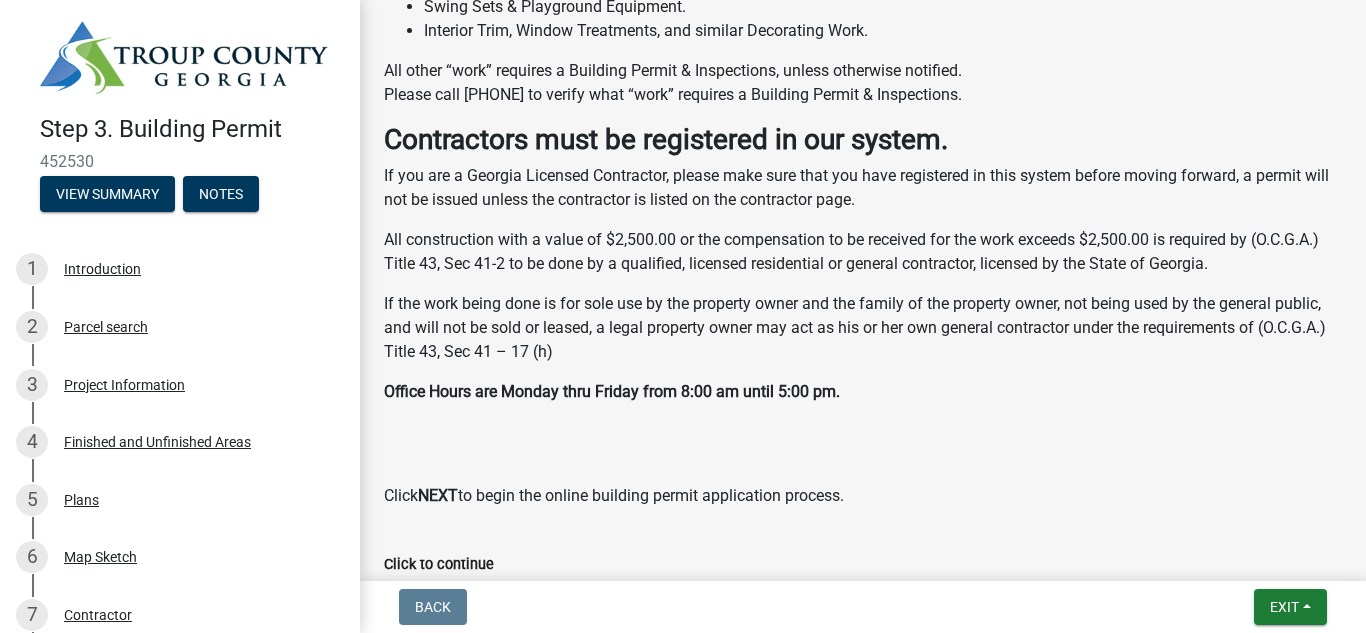 scroll, scrollTop: 929, scrollLeft: 0, axis: vertical 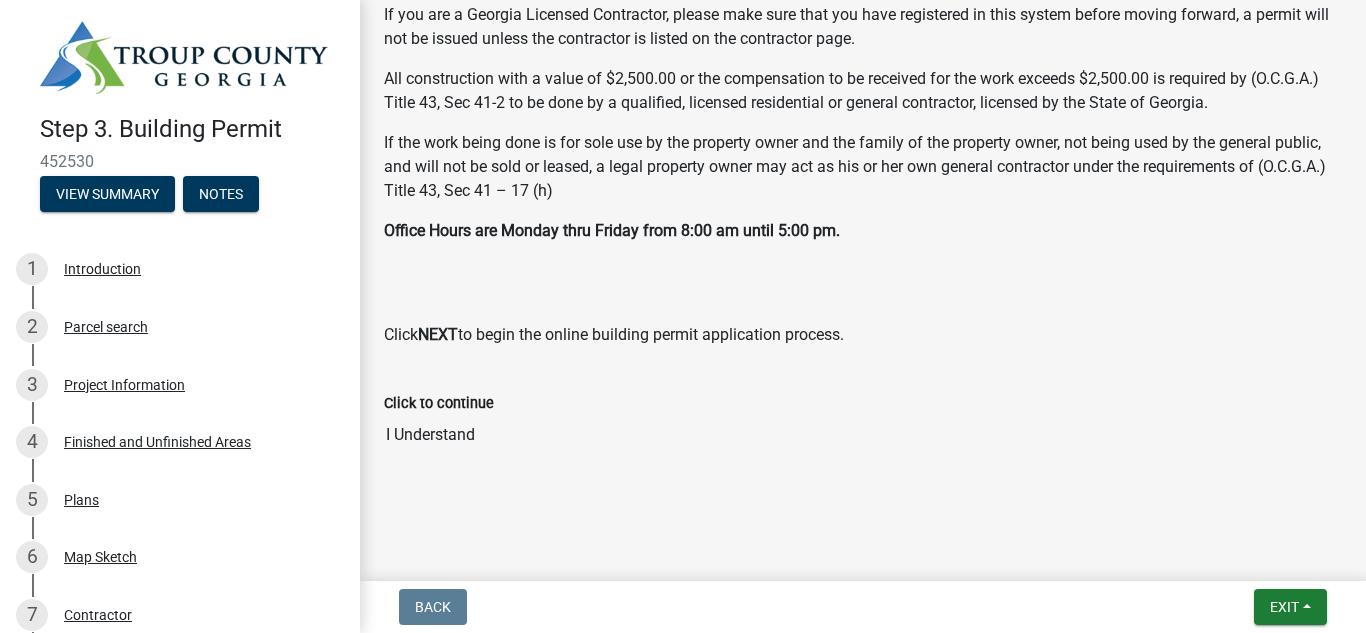 click on "I Understand" at bounding box center (863, 435) 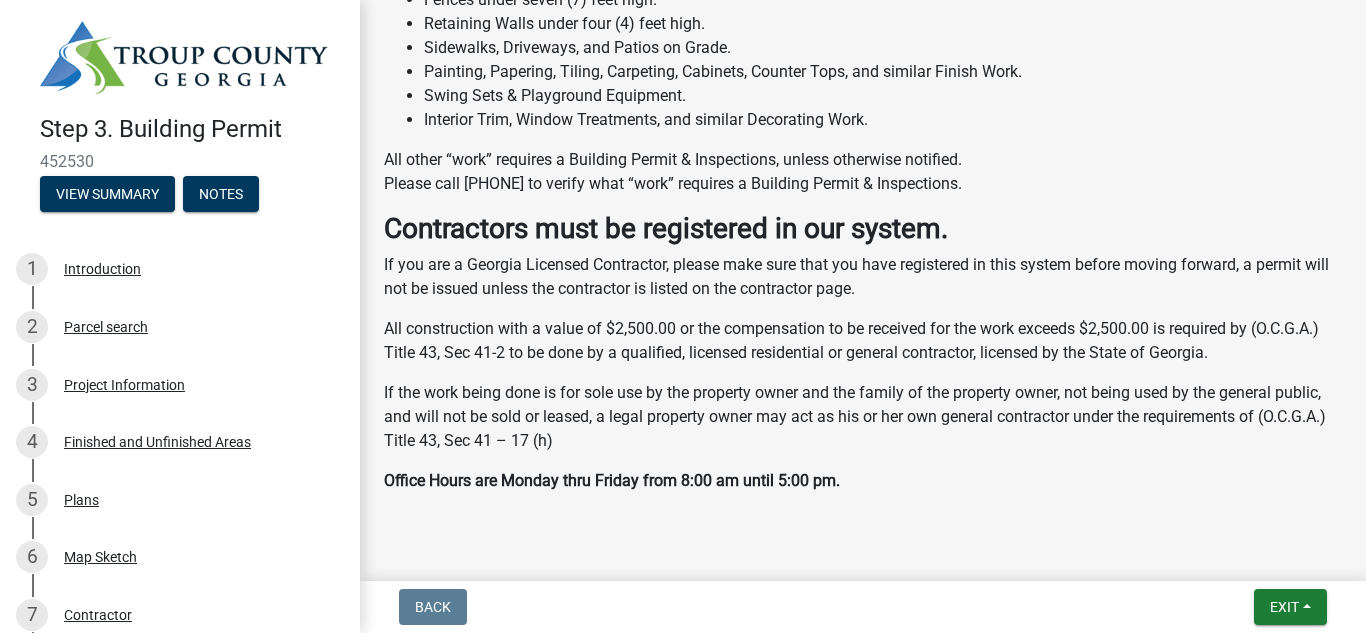 scroll, scrollTop: 800, scrollLeft: 0, axis: vertical 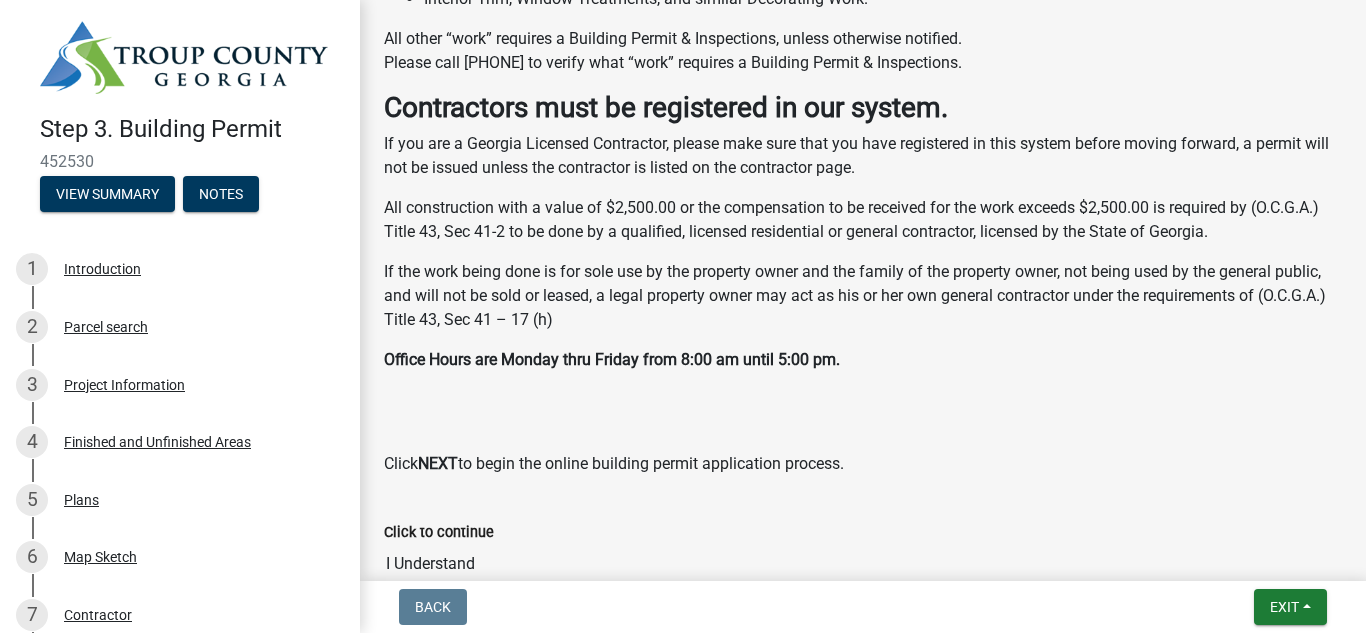 click on "NEXT" 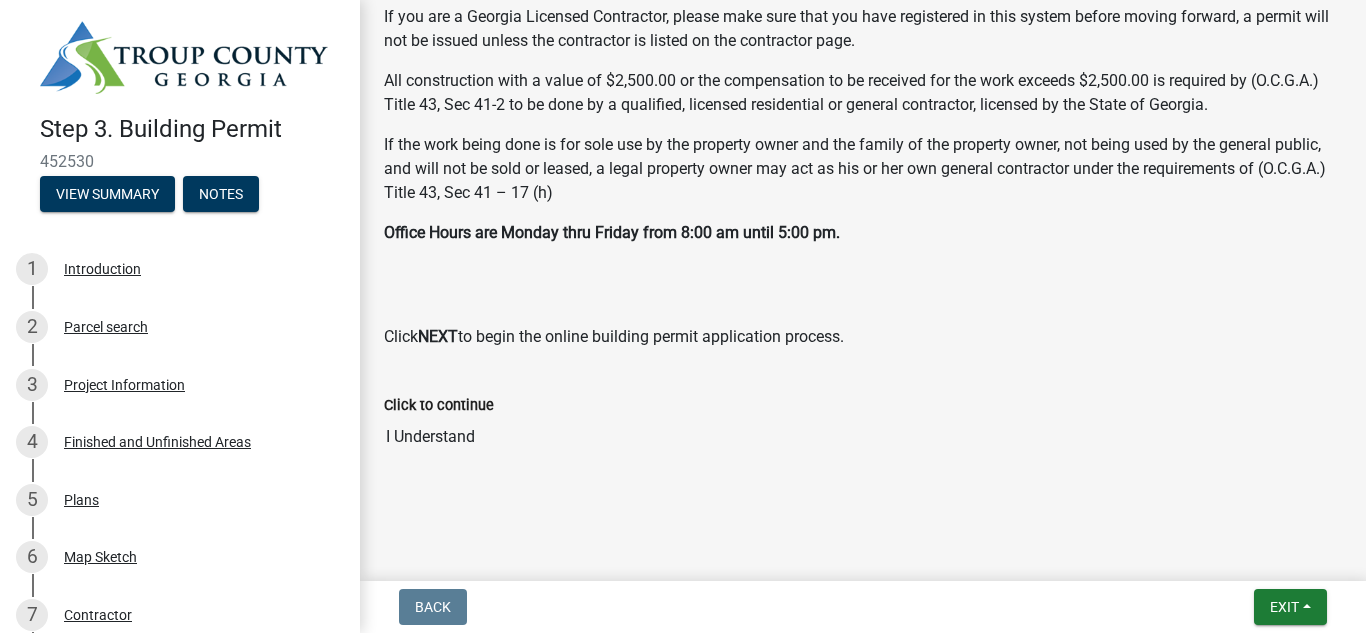 scroll, scrollTop: 929, scrollLeft: 0, axis: vertical 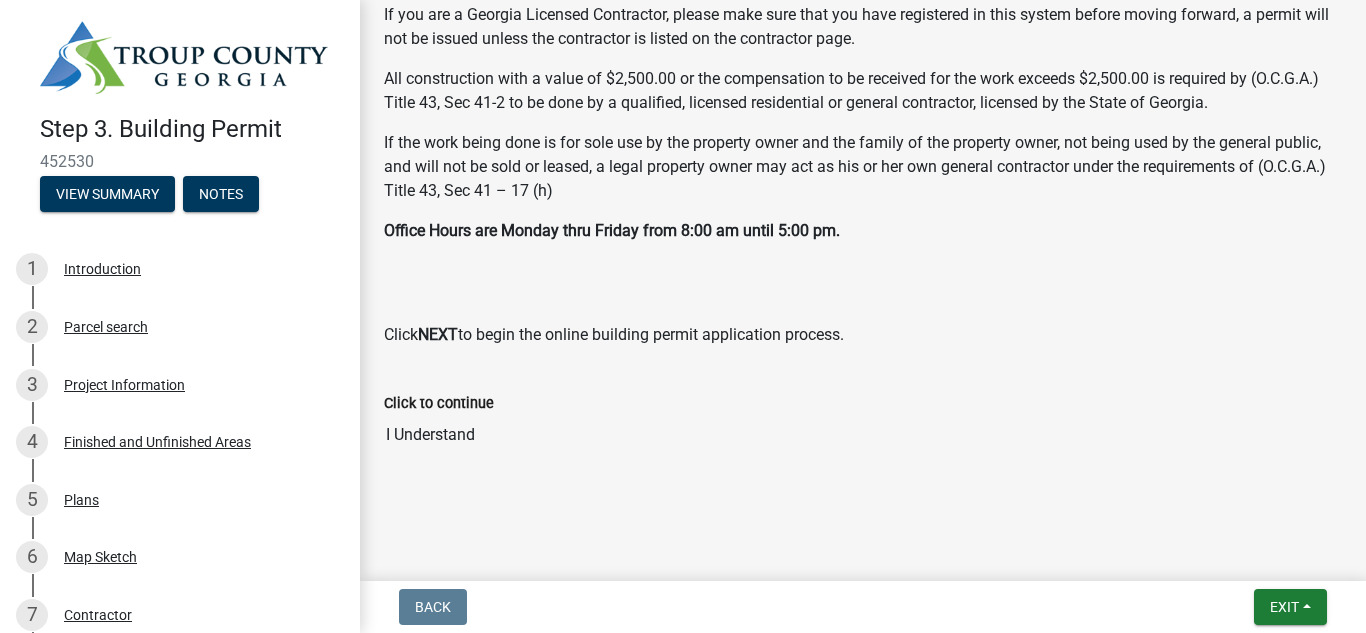 click on "Click to continue" 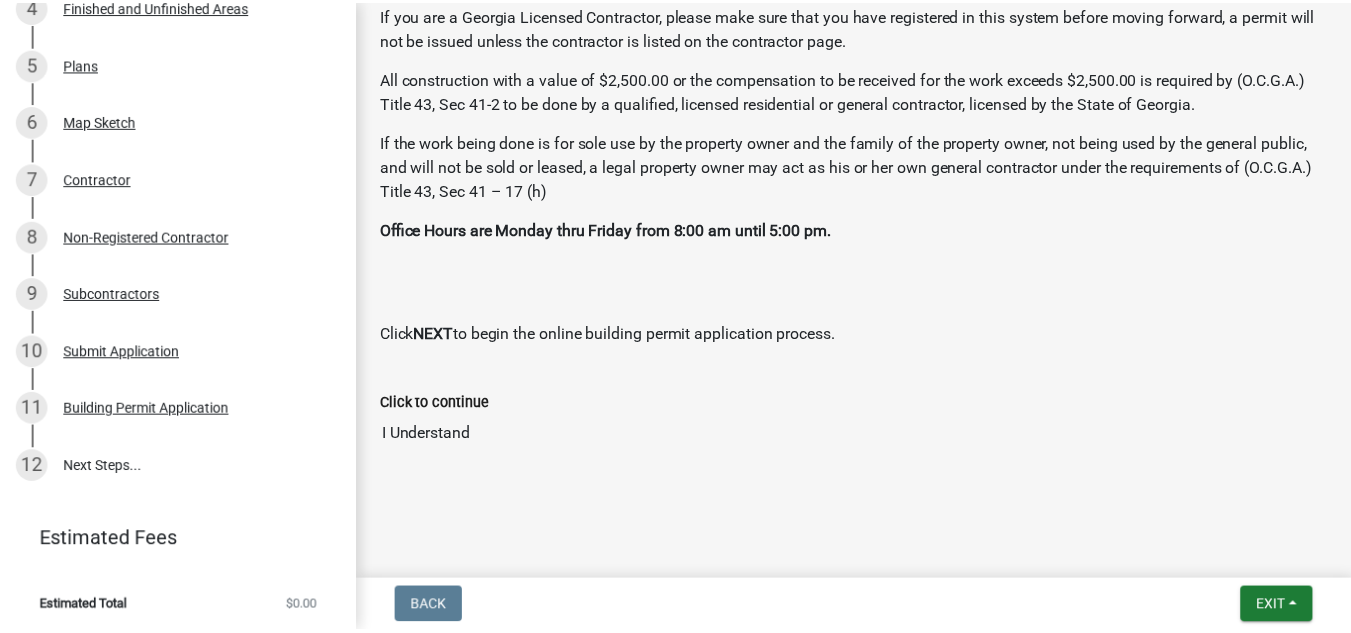 scroll, scrollTop: 0, scrollLeft: 0, axis: both 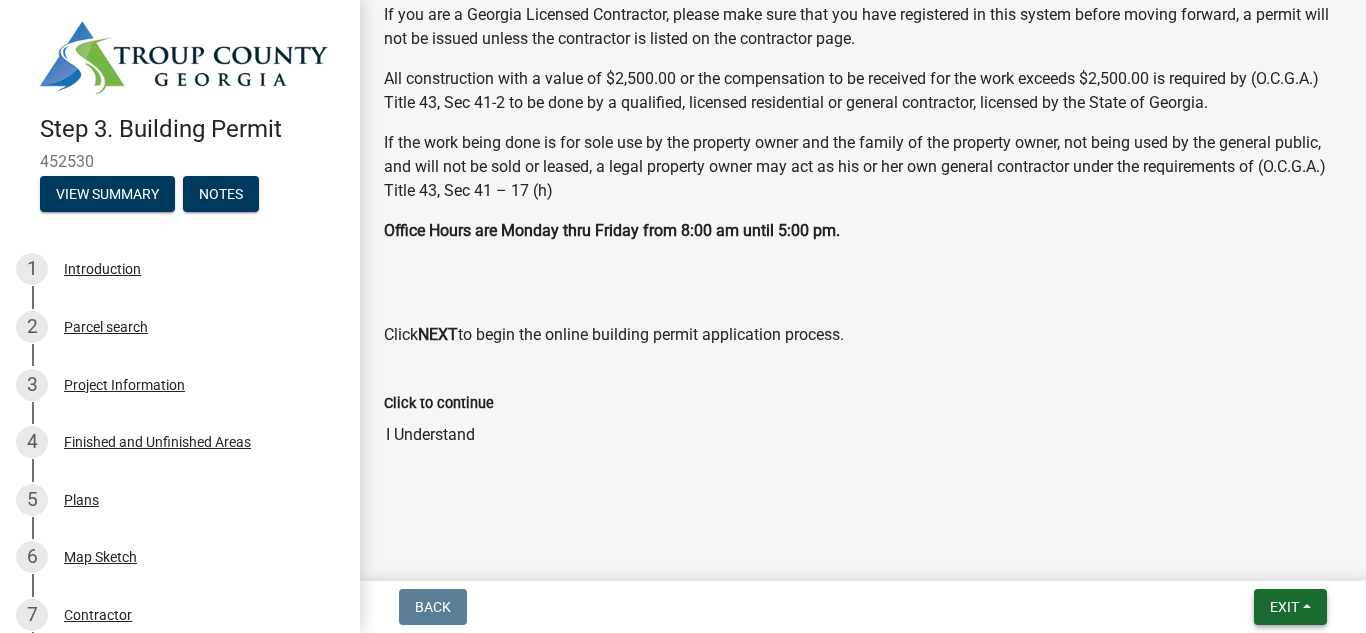 click on "Exit" at bounding box center [1284, 607] 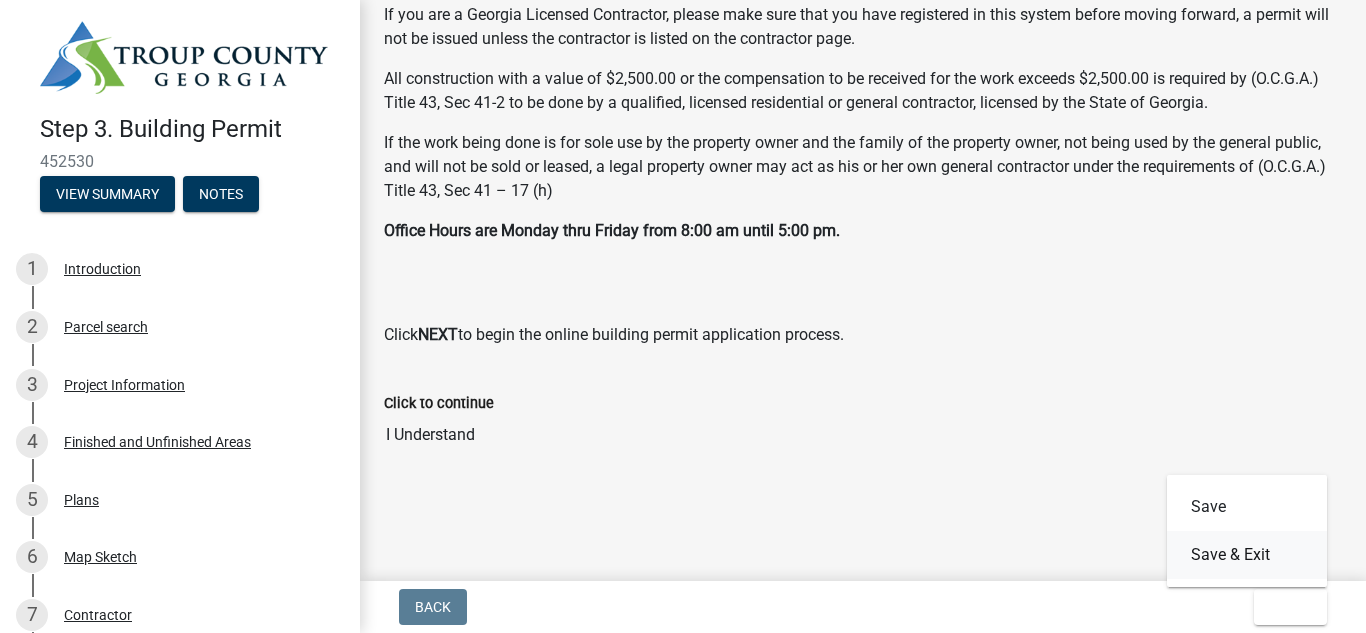 click on "Save & Exit" at bounding box center [1247, 555] 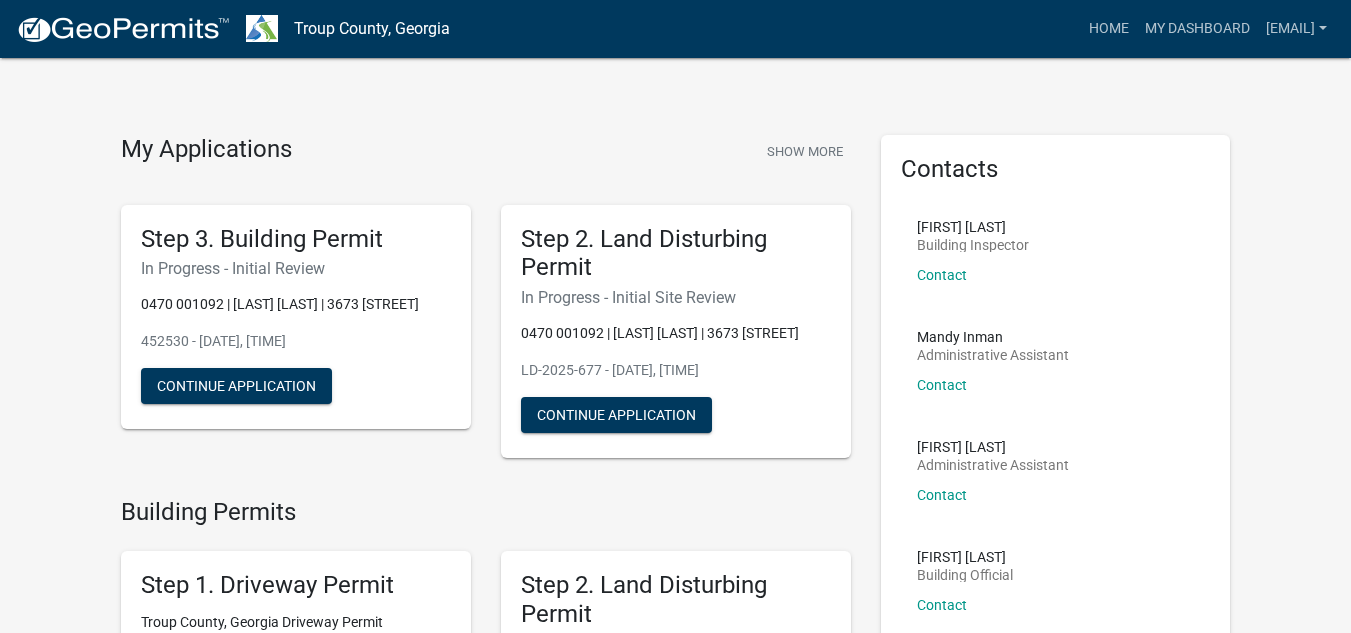 scroll, scrollTop: 0, scrollLeft: 0, axis: both 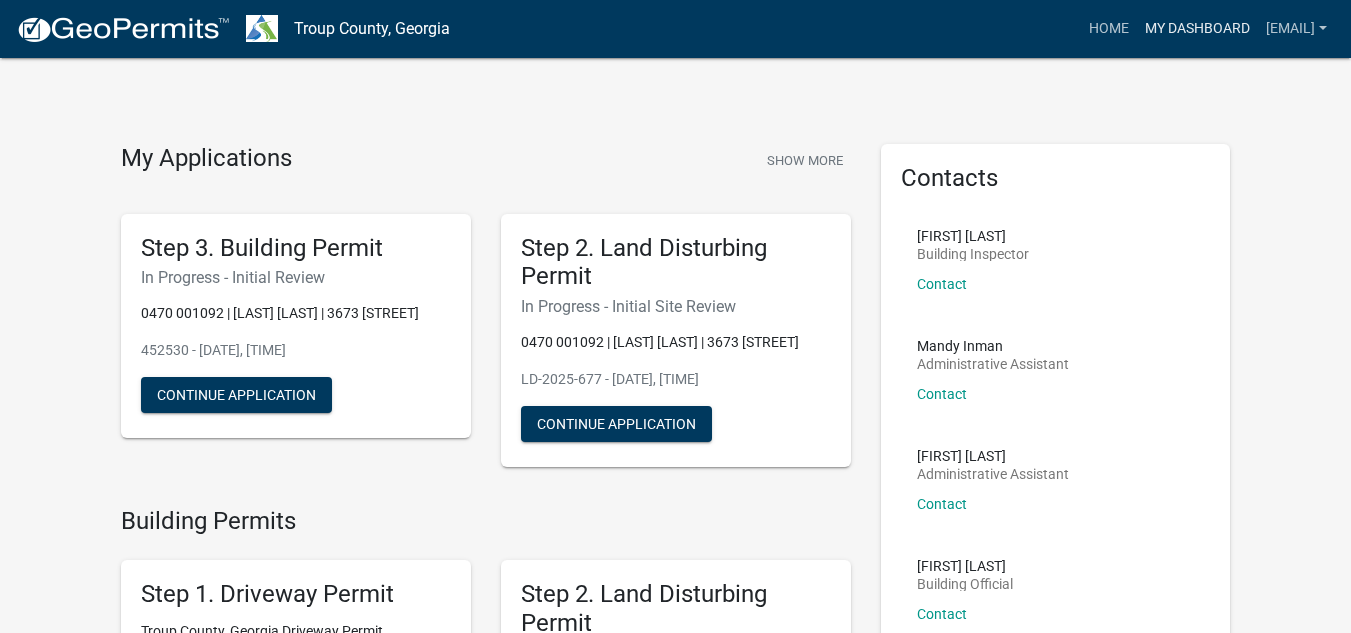 click on "My Dashboard" at bounding box center (1197, 29) 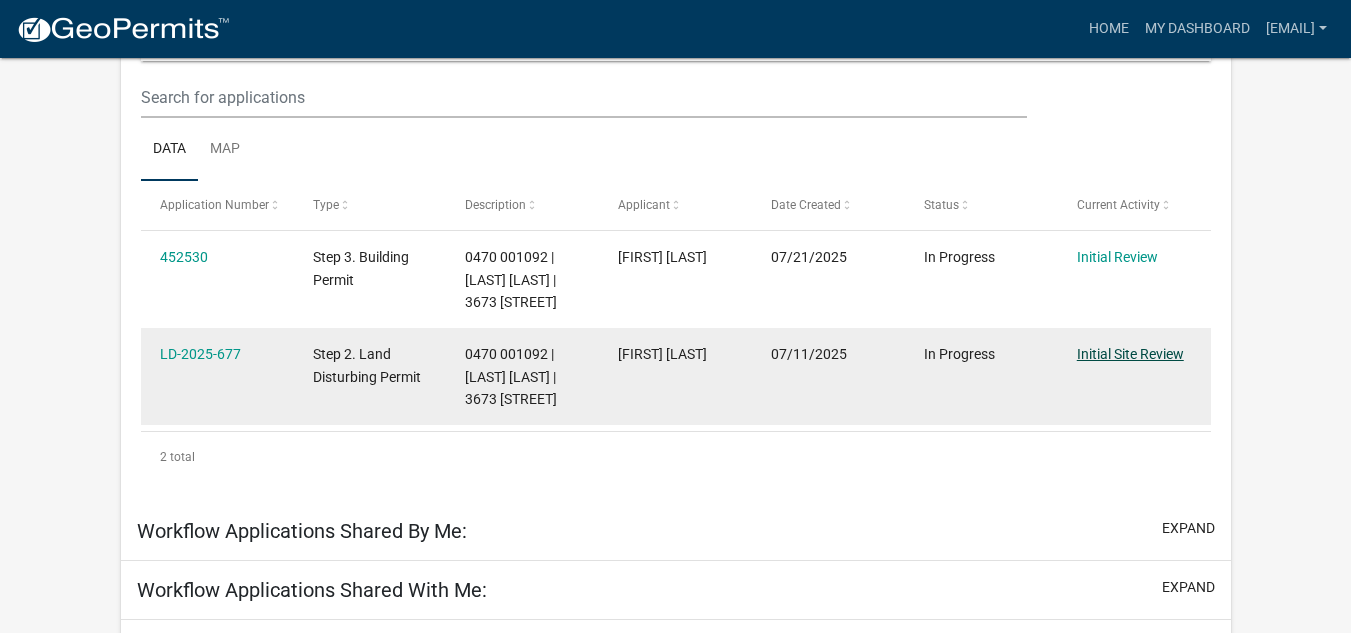 scroll, scrollTop: 265, scrollLeft: 0, axis: vertical 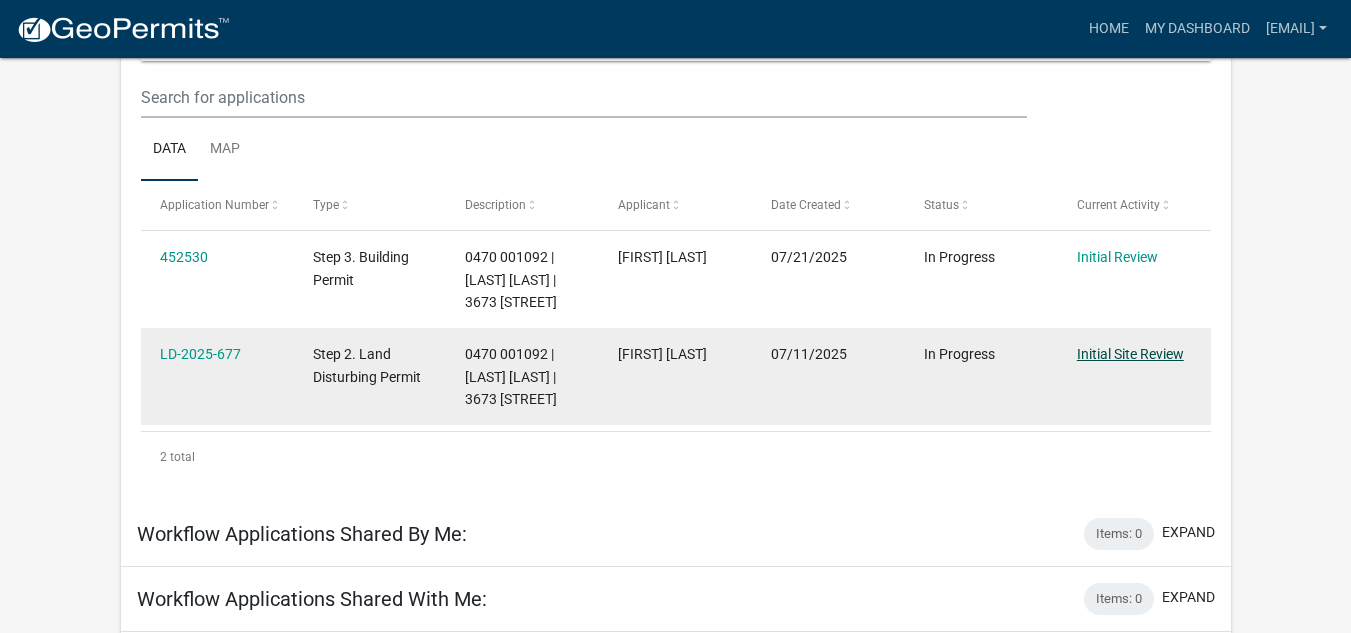 click on "Initial Site Review" 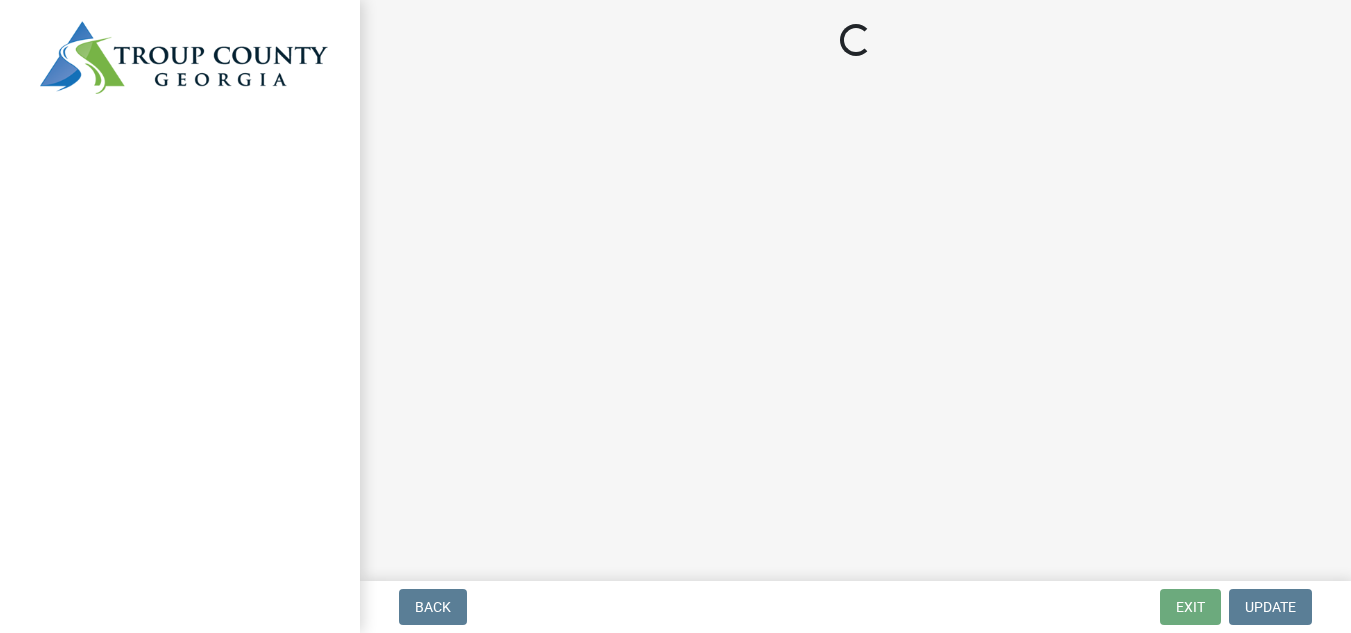 scroll, scrollTop: 0, scrollLeft: 0, axis: both 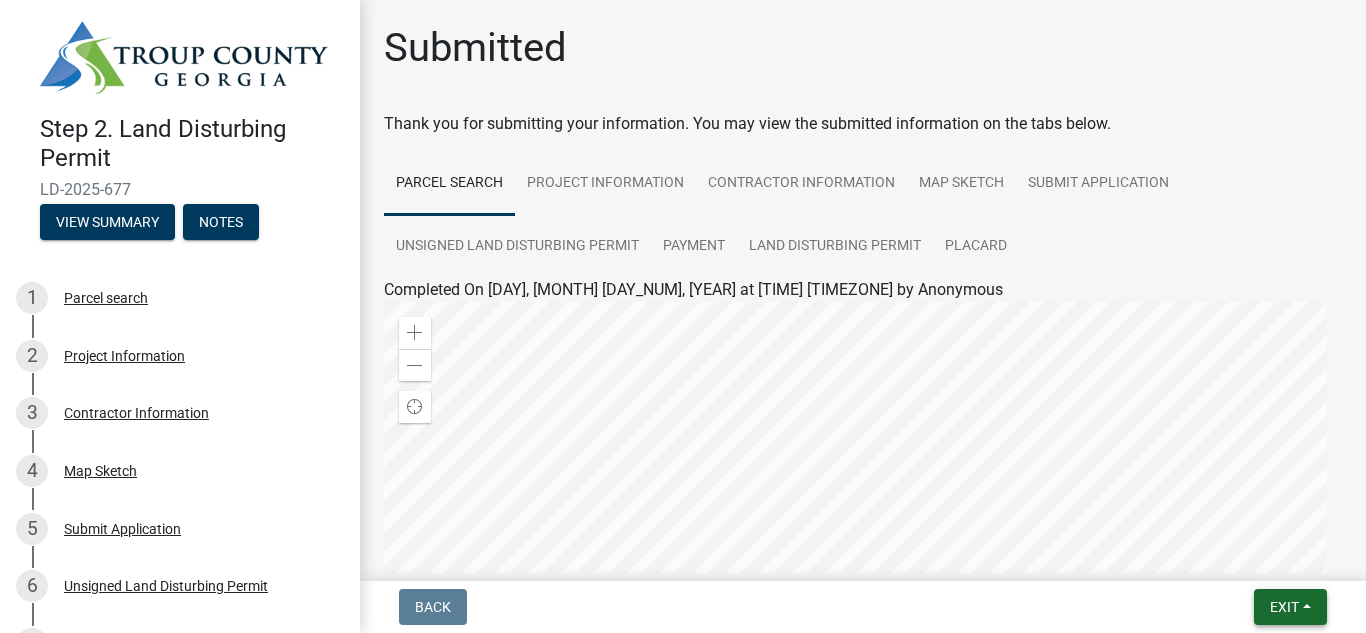 click on "Exit" at bounding box center [1290, 607] 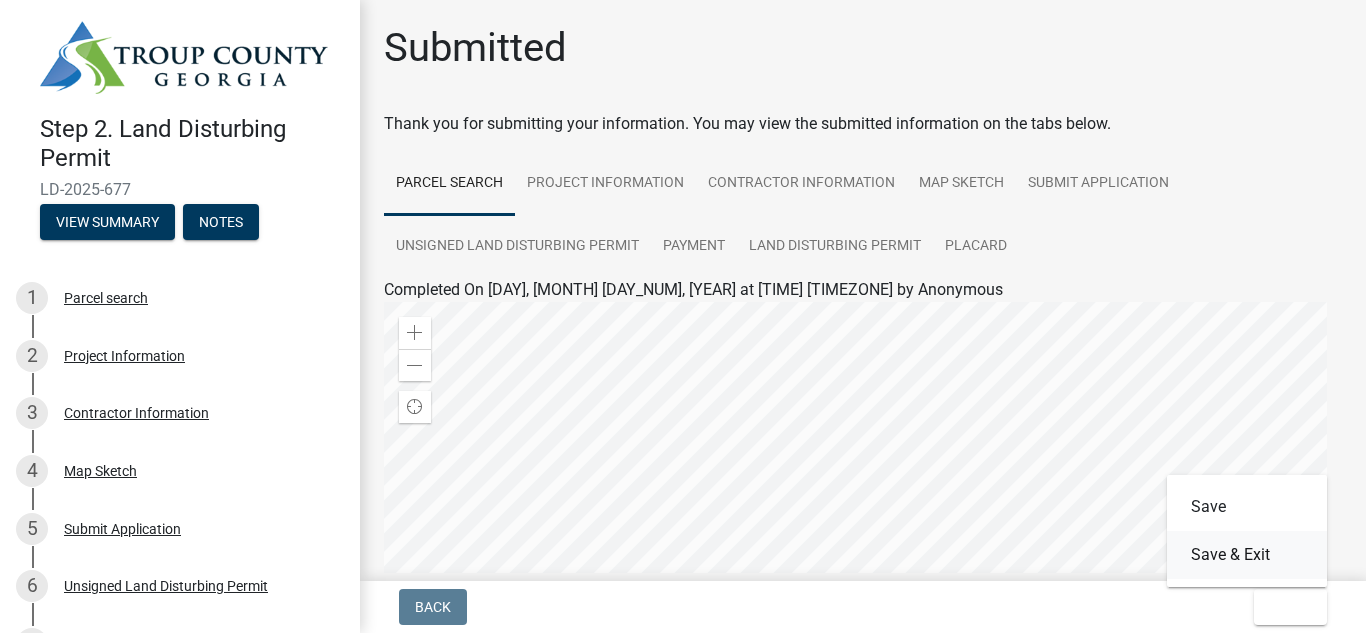 click on "Save & Exit" at bounding box center (1247, 555) 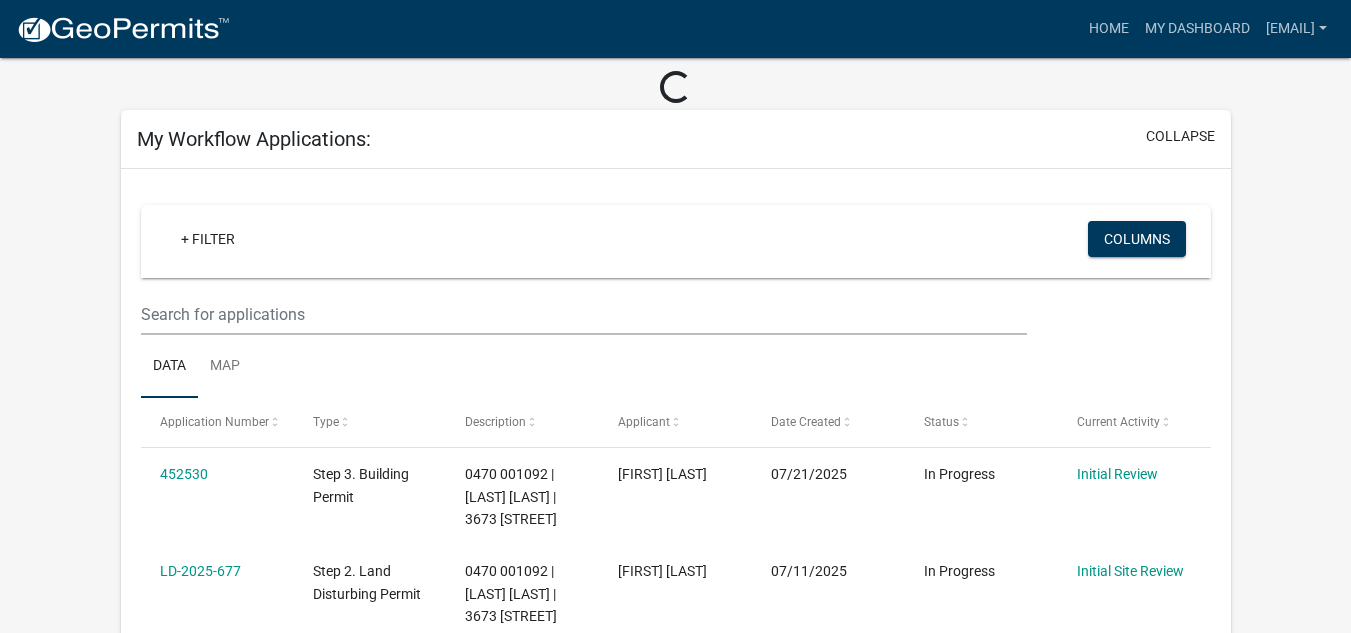 scroll, scrollTop: 0, scrollLeft: 0, axis: both 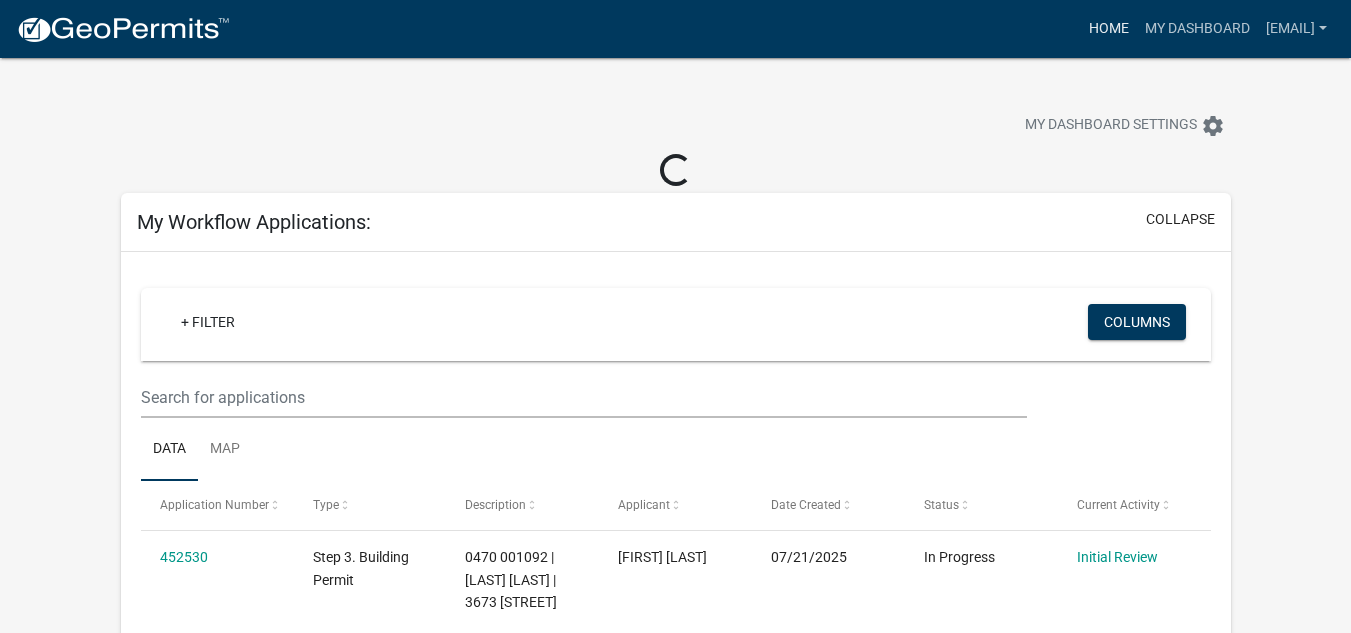 click on "Home" at bounding box center (1109, 29) 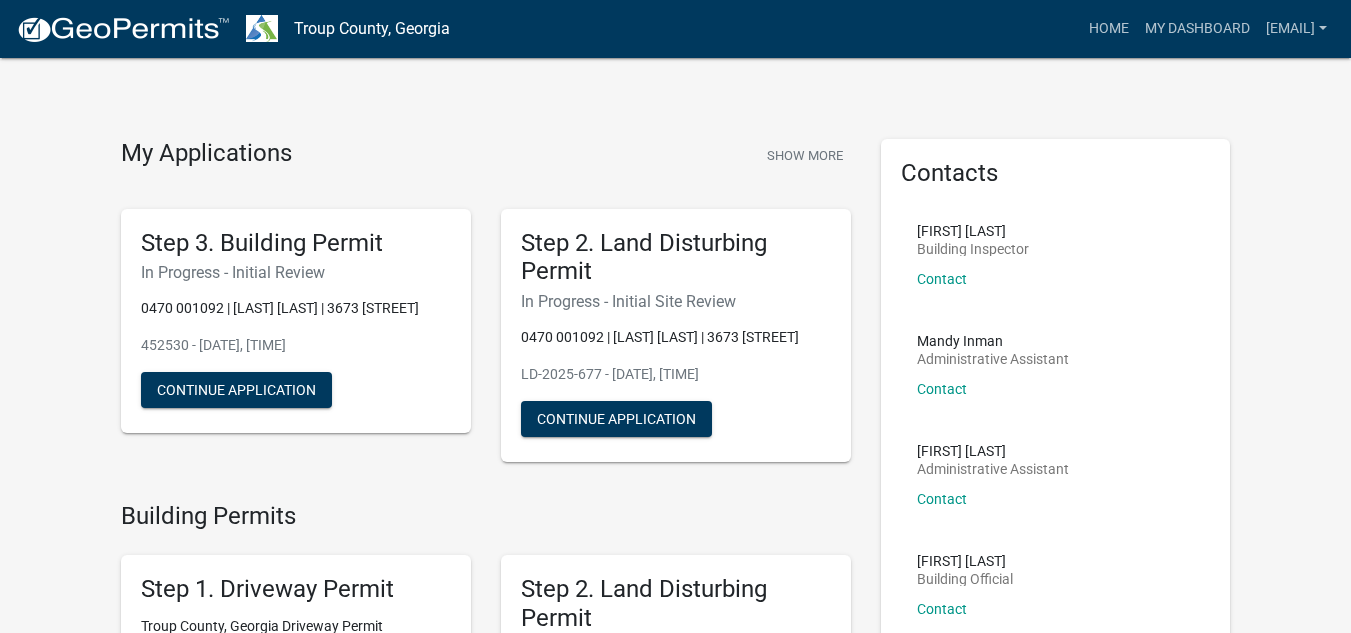 scroll, scrollTop: 0, scrollLeft: 0, axis: both 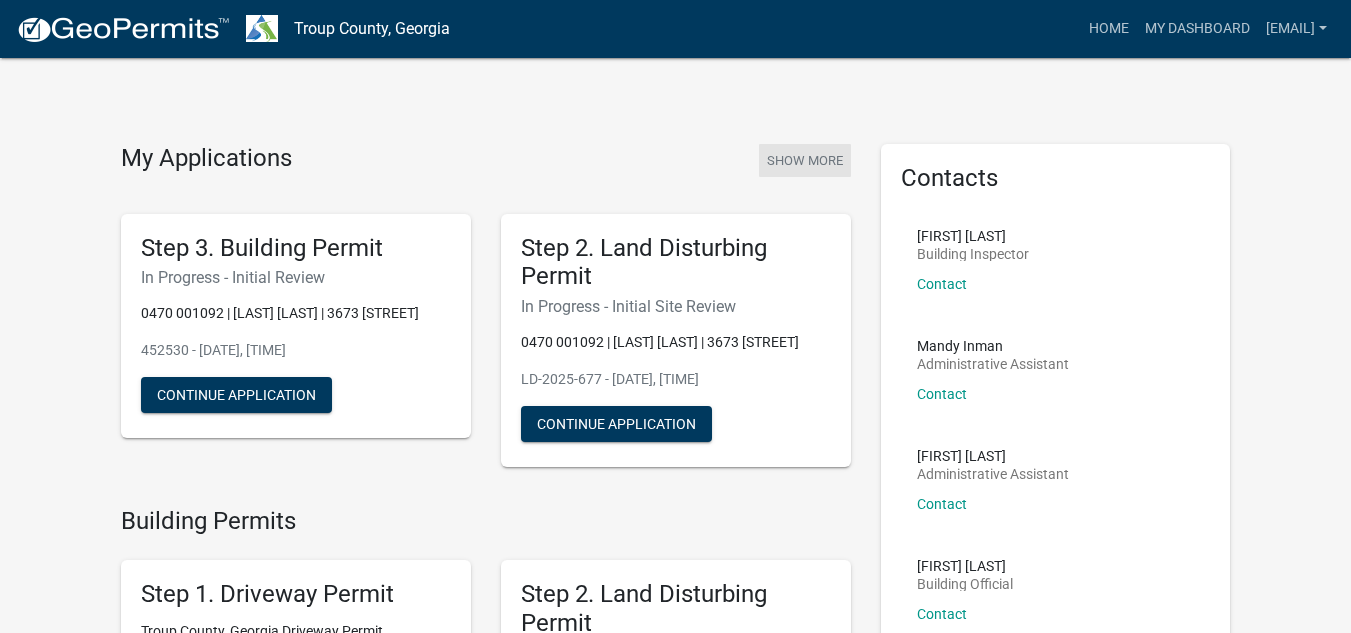 click on "Show More" 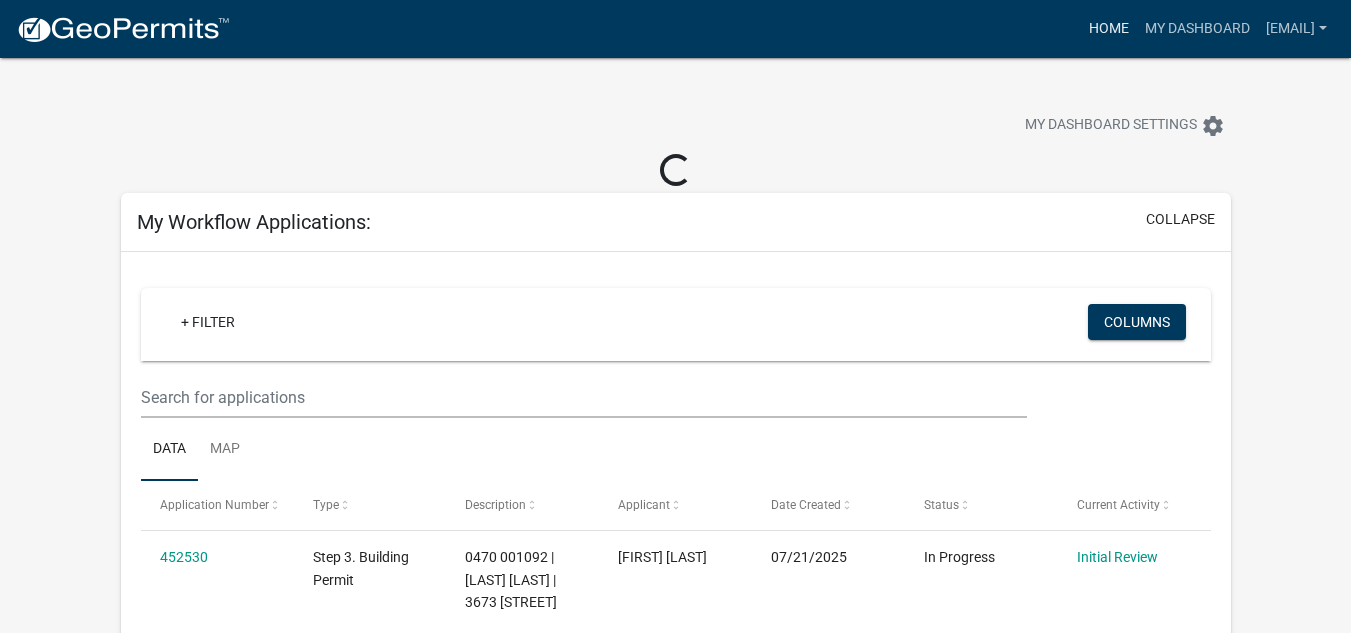 click on "Home" at bounding box center (1109, 29) 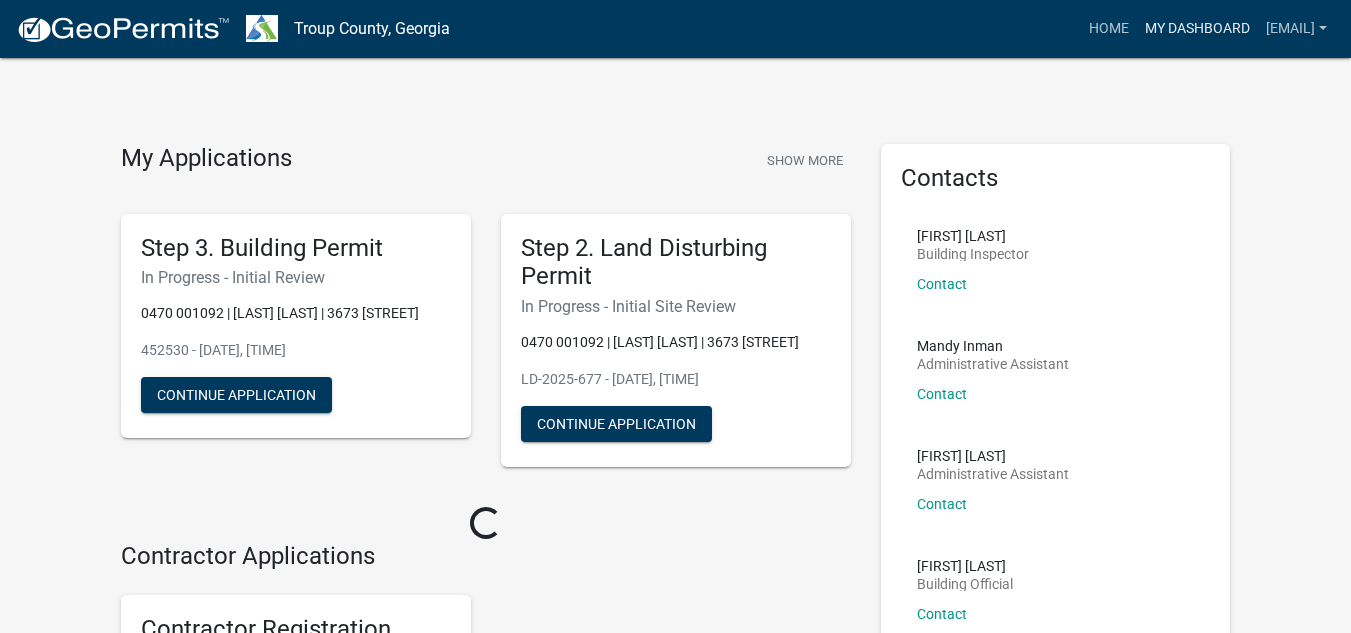 click on "My Dashboard" at bounding box center [1197, 29] 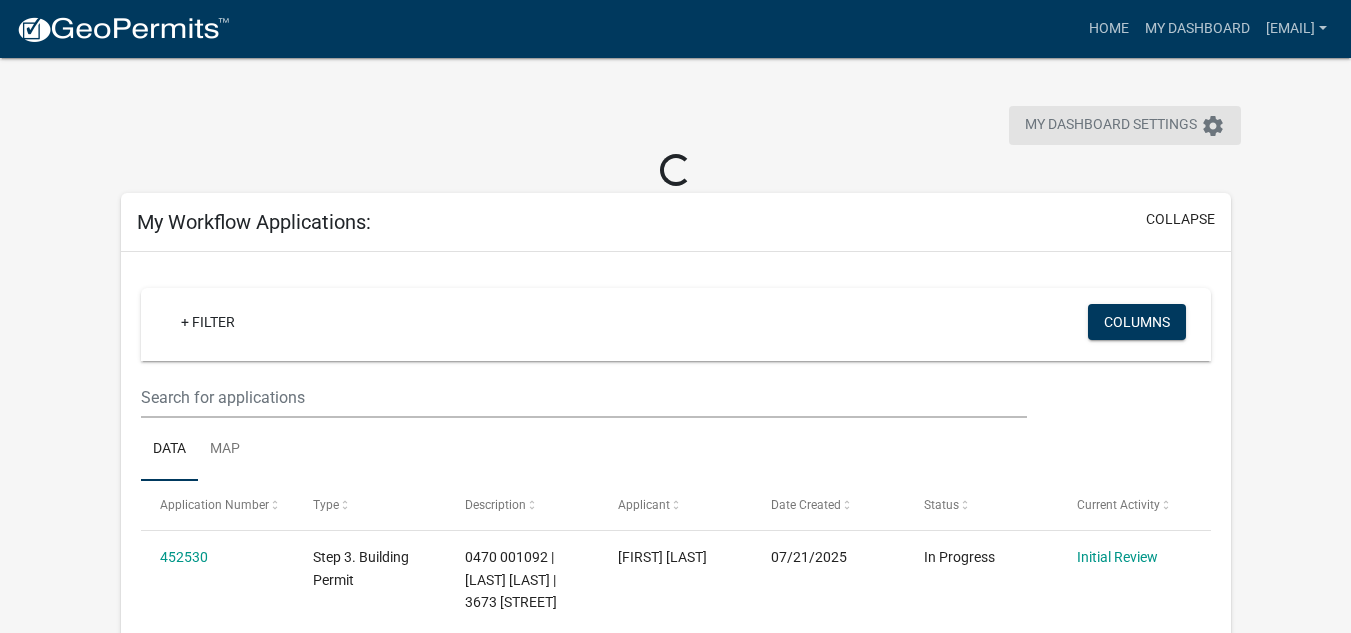click on "My Dashboard Settings" 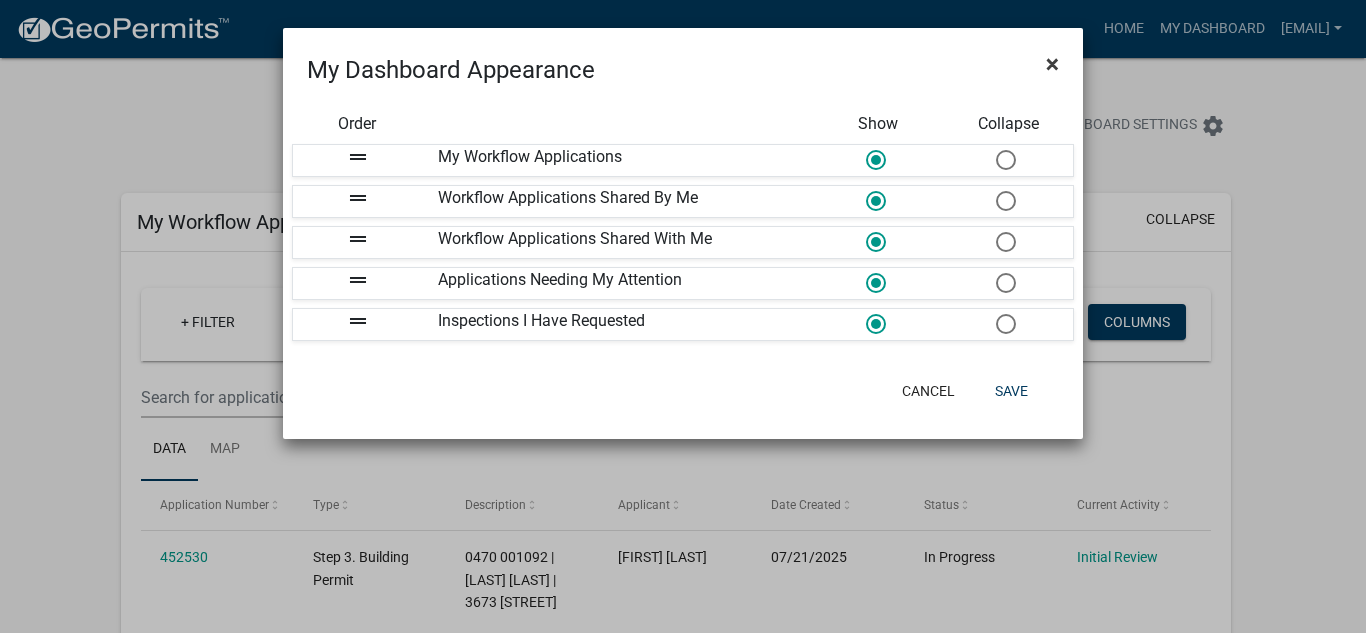 click on "×" 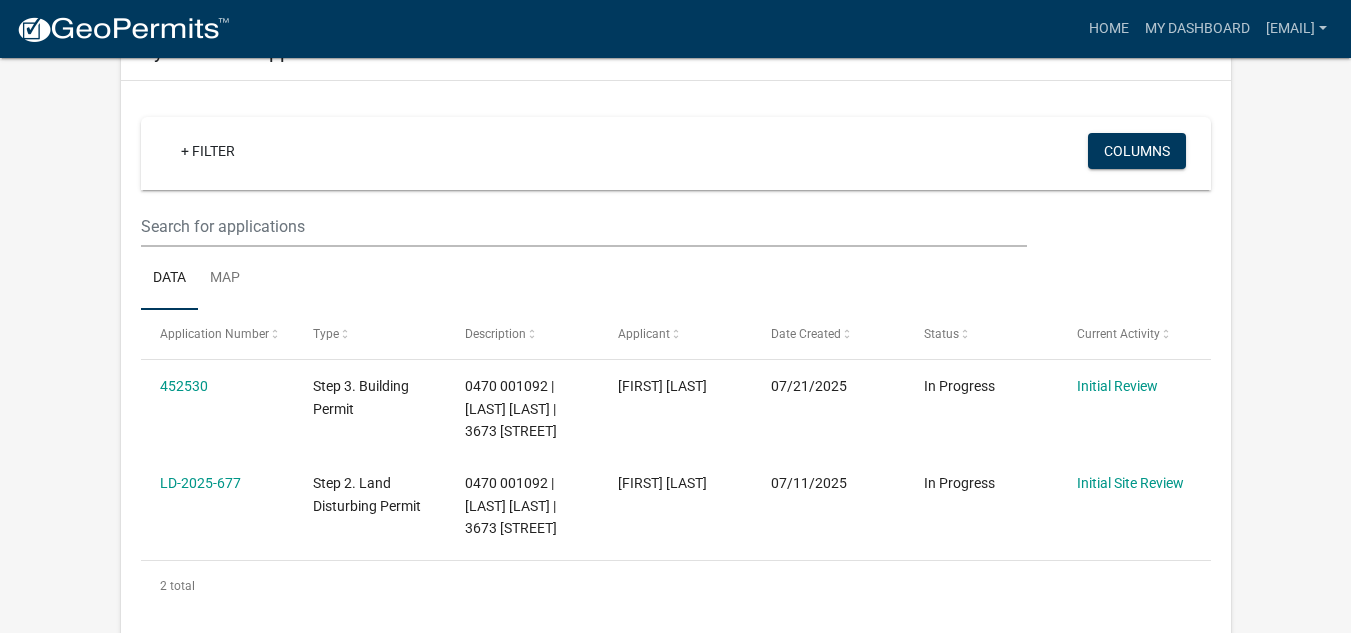 scroll, scrollTop: 0, scrollLeft: 0, axis: both 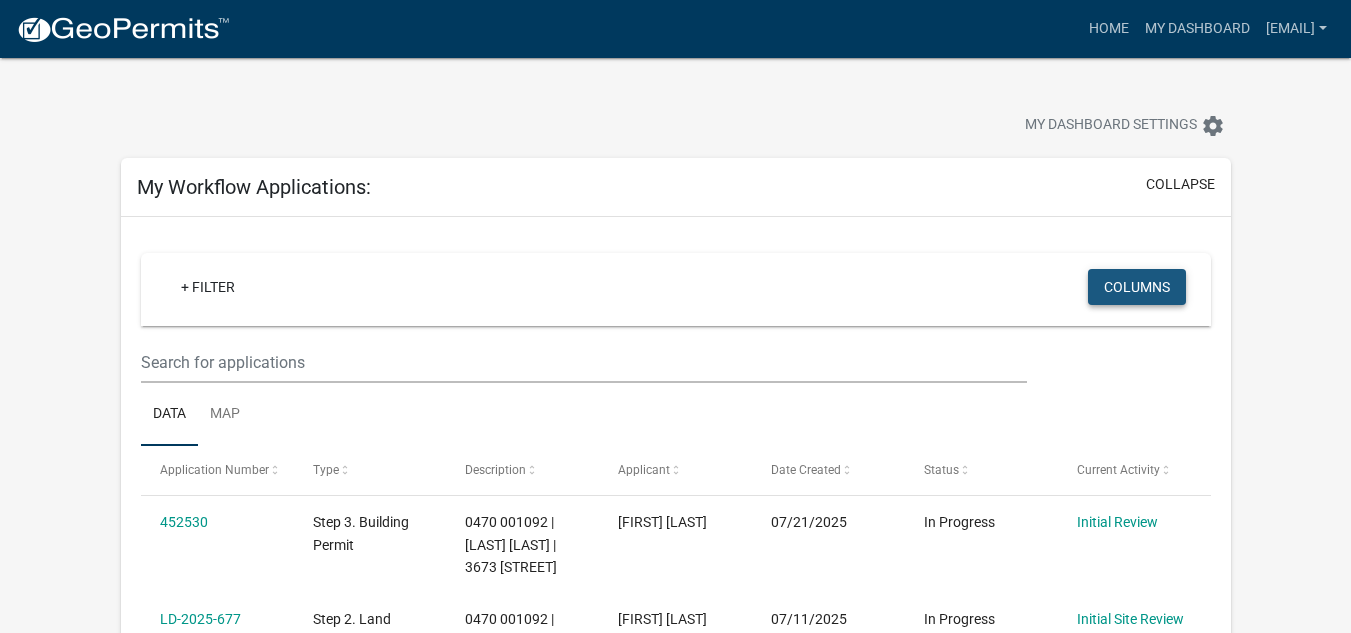 click on "Columns" at bounding box center (1137, 287) 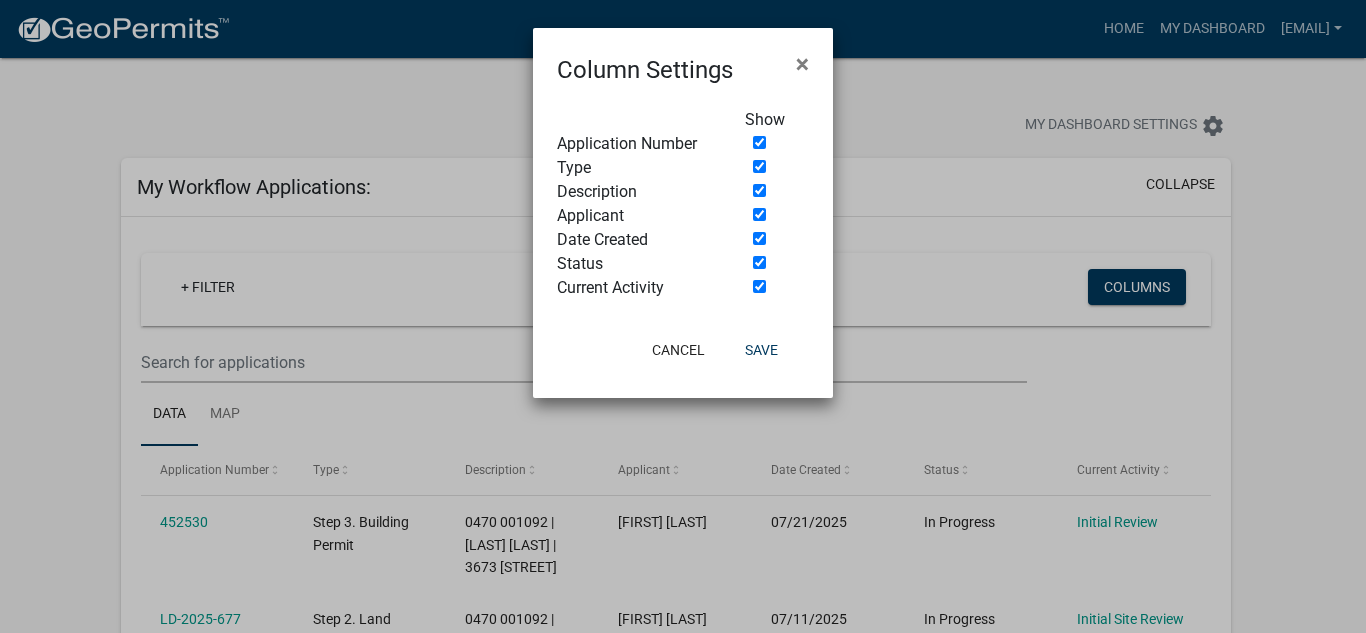 click on "Column Settings ×  Show   Application Number   Type   Description   Applicant   Date Created   Status   Current Activity   Cancel   Save" 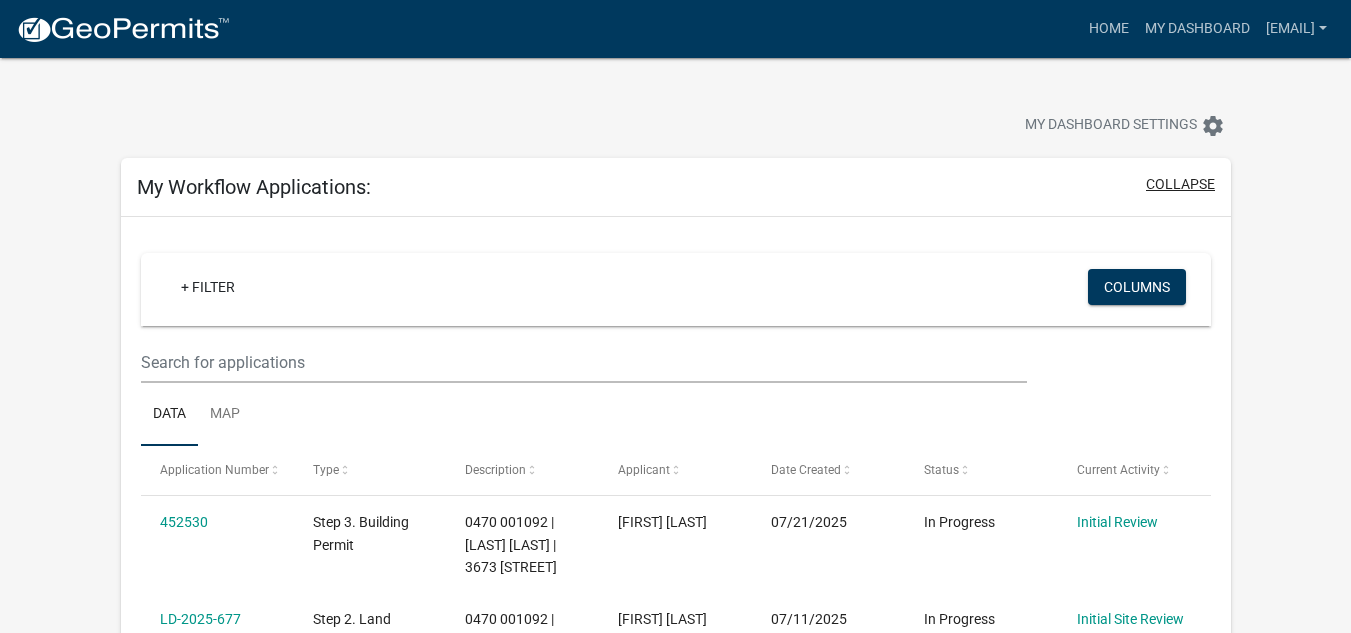 click on "collapse" at bounding box center (1180, 184) 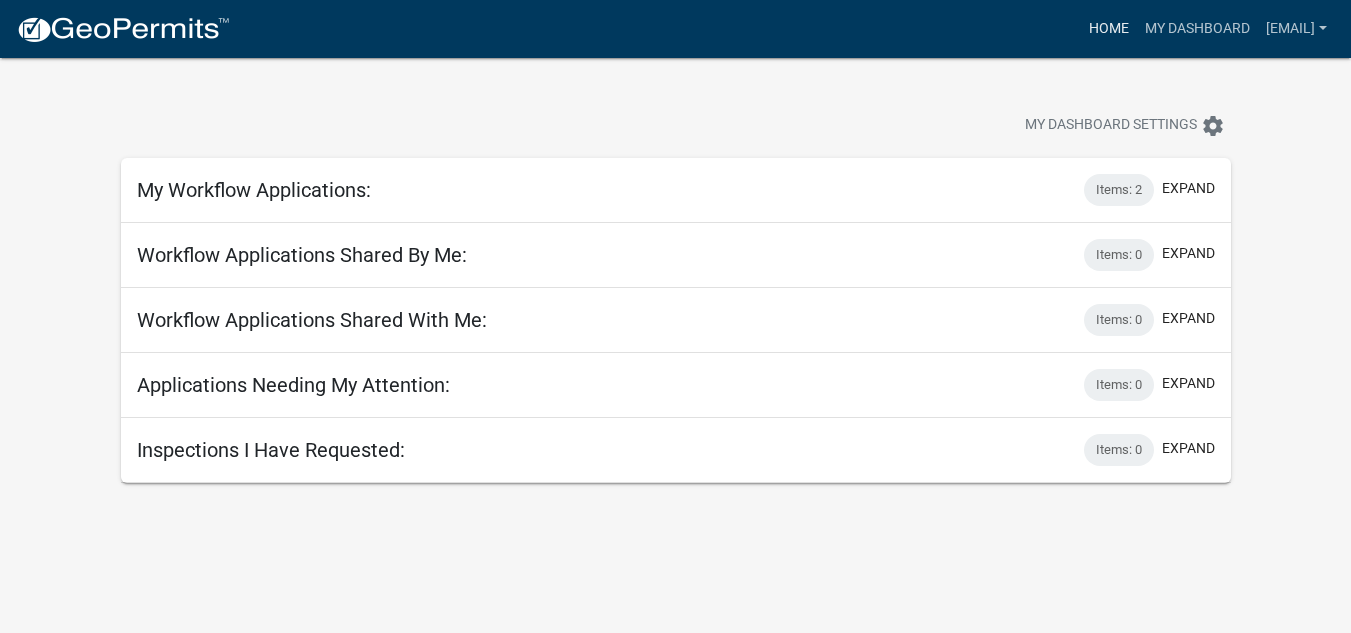 click on "Home" at bounding box center (1109, 29) 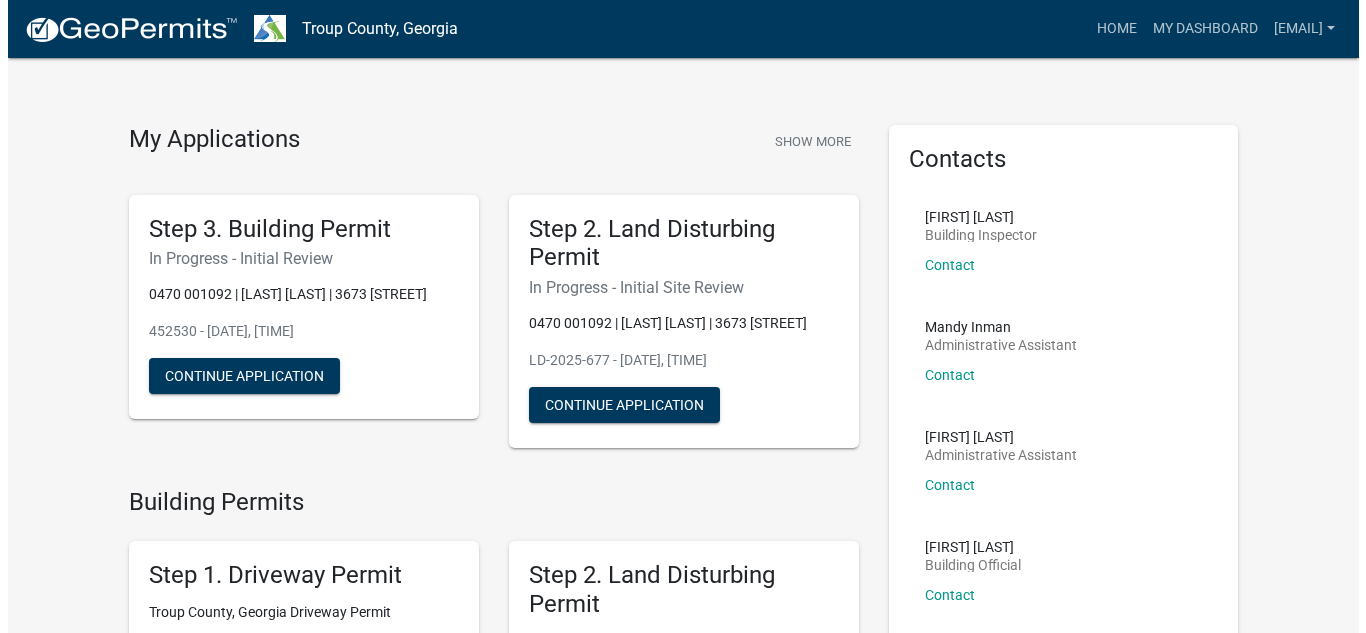 scroll, scrollTop: 0, scrollLeft: 0, axis: both 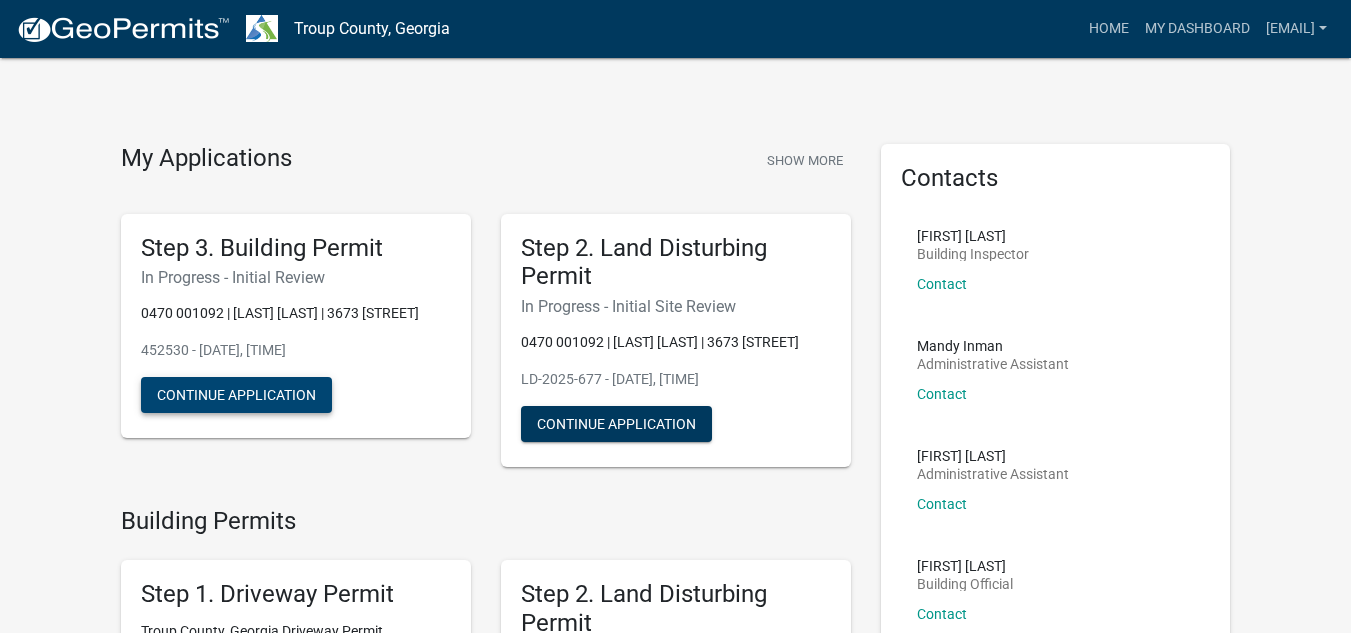 click on "Continue Application" 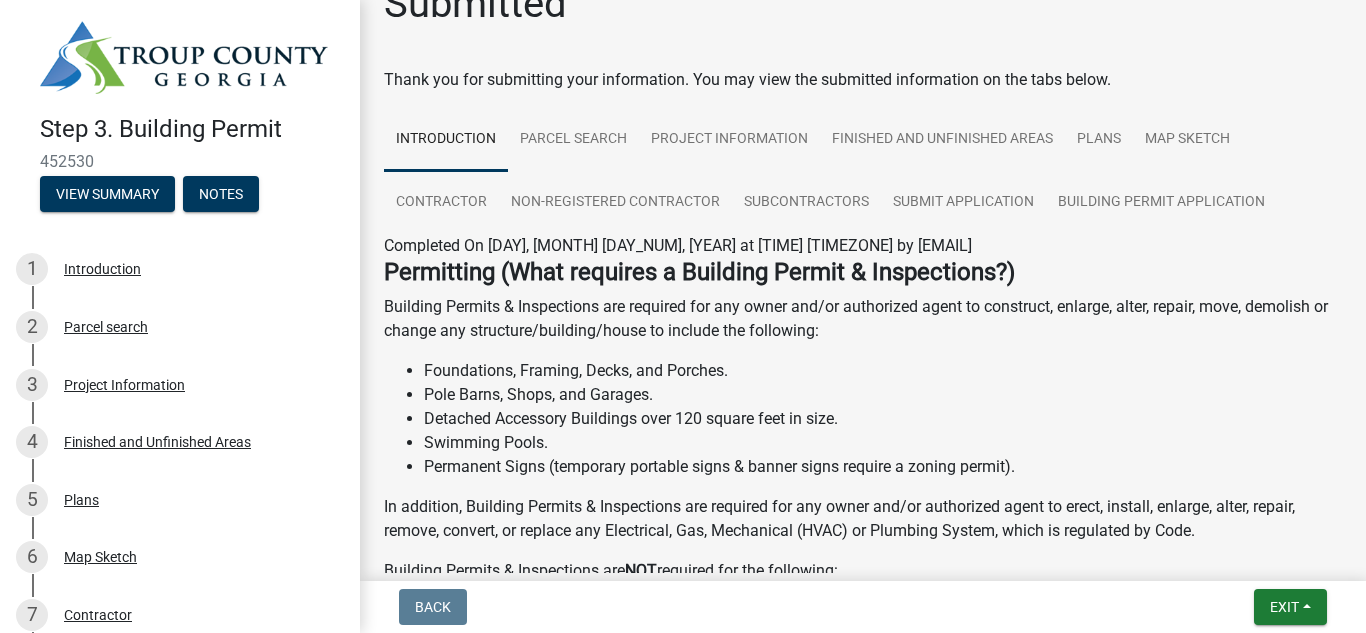 scroll, scrollTop: 0, scrollLeft: 0, axis: both 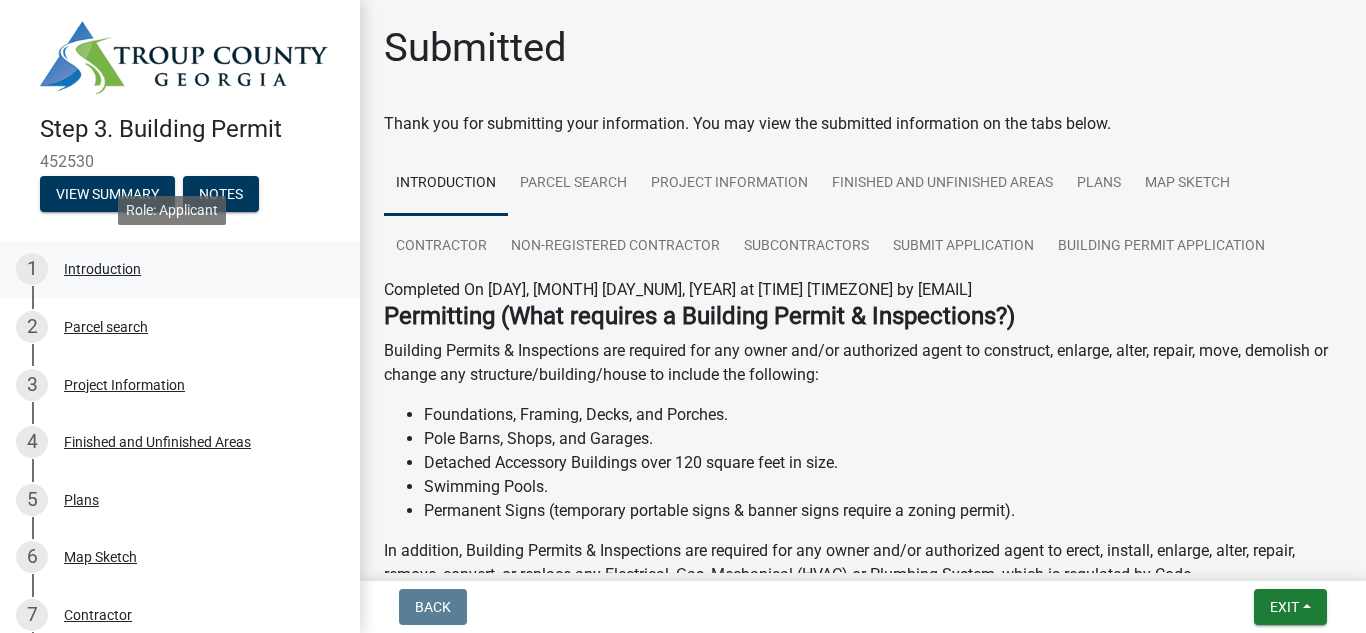 click on "Introduction" at bounding box center (102, 269) 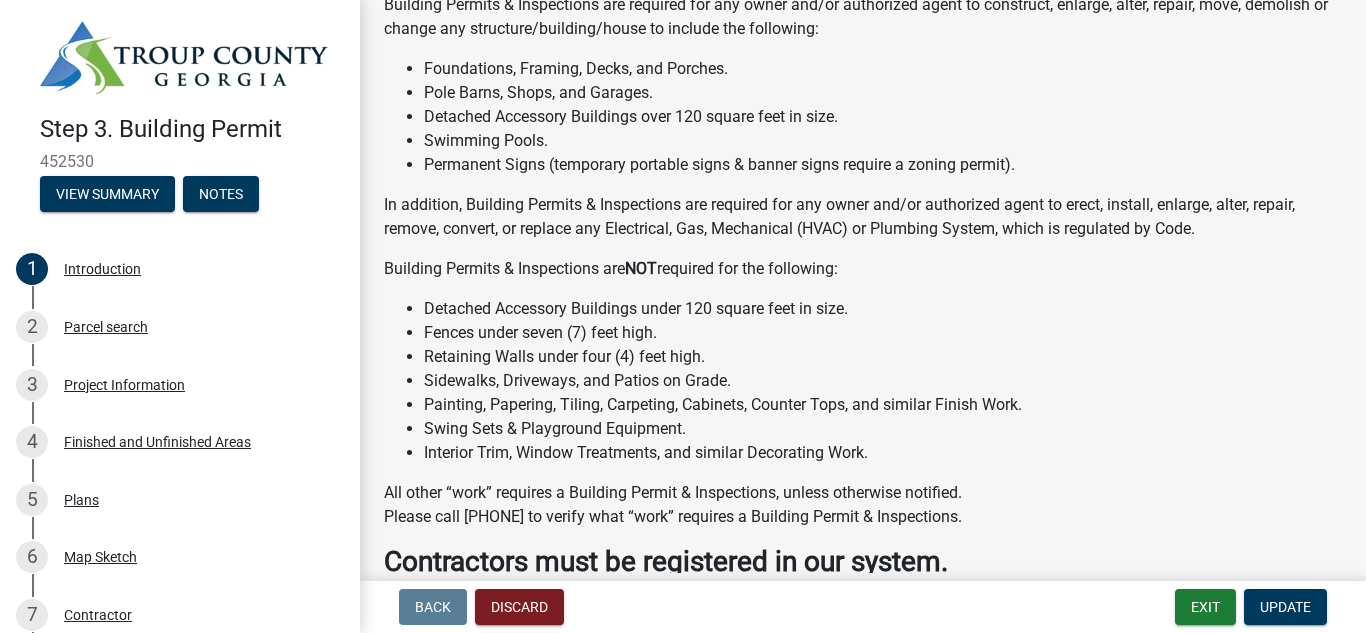 scroll, scrollTop: 0, scrollLeft: 0, axis: both 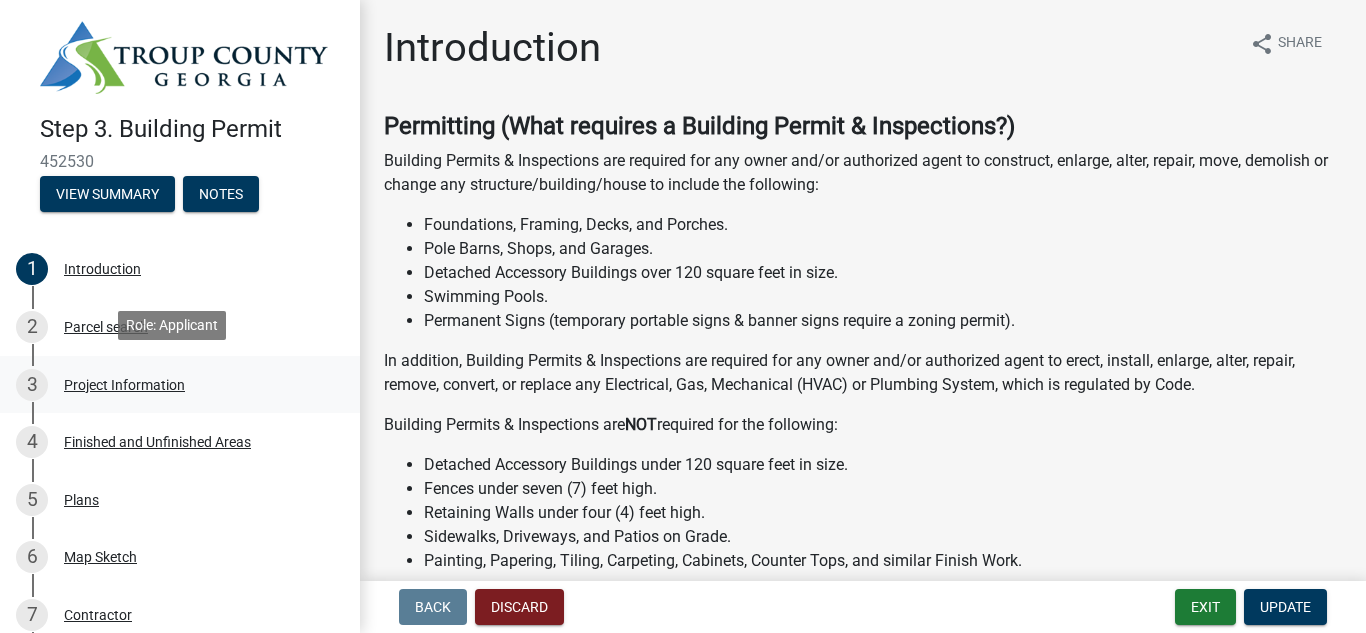 click on "Project Information" at bounding box center [124, 385] 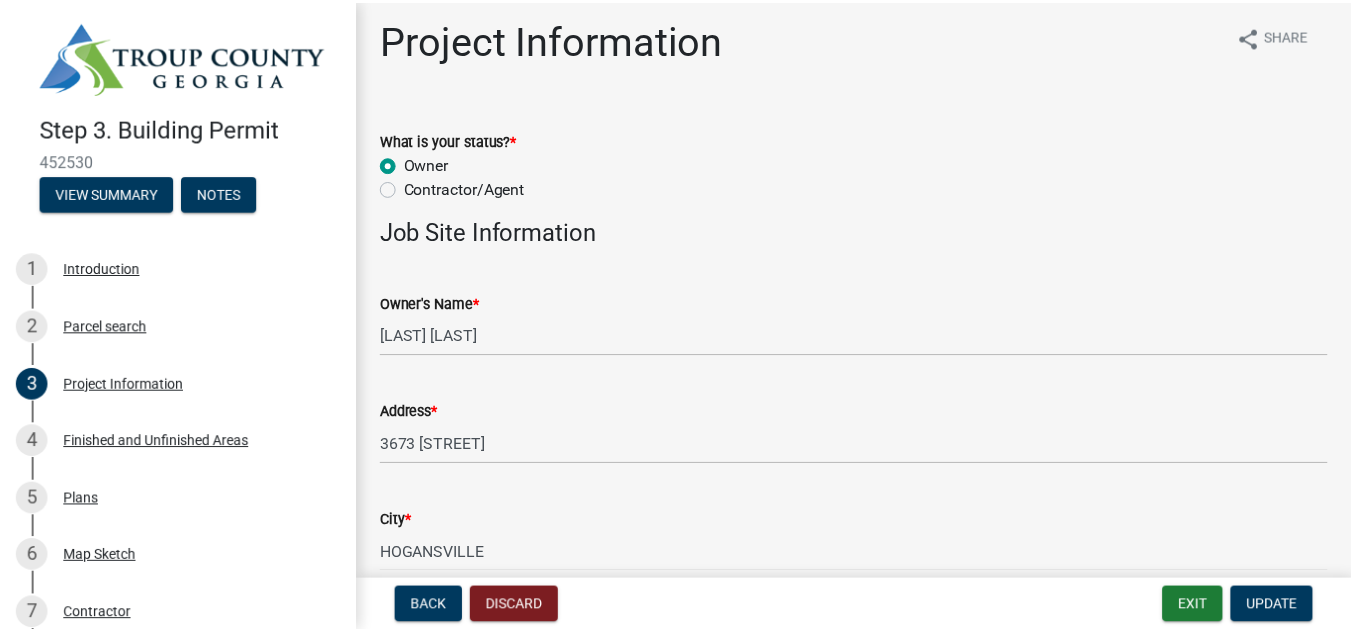 scroll, scrollTop: 0, scrollLeft: 0, axis: both 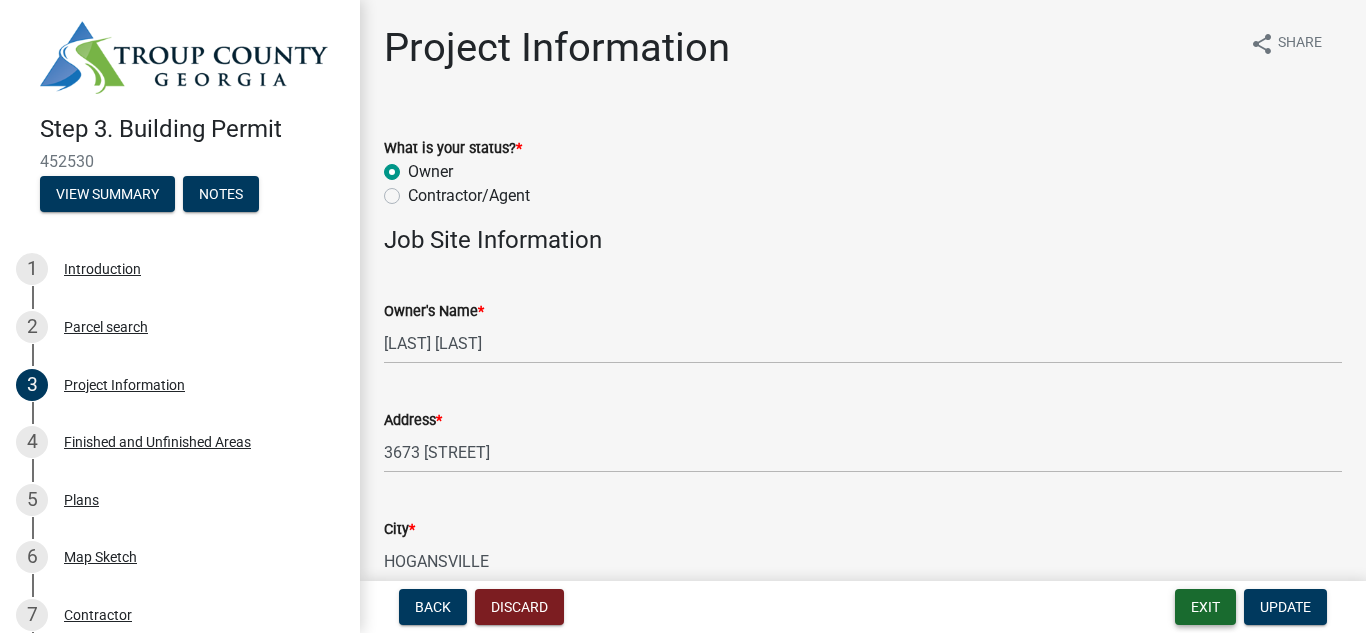 click on "Exit" at bounding box center (1205, 607) 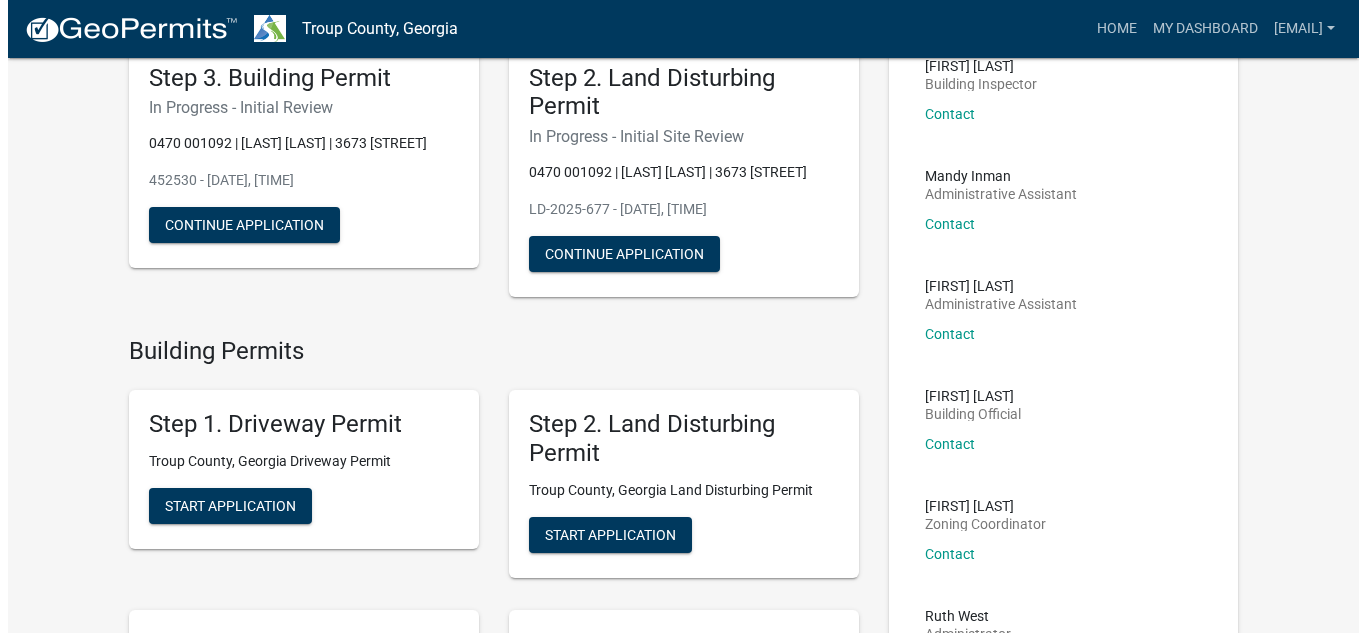 scroll, scrollTop: 0, scrollLeft: 0, axis: both 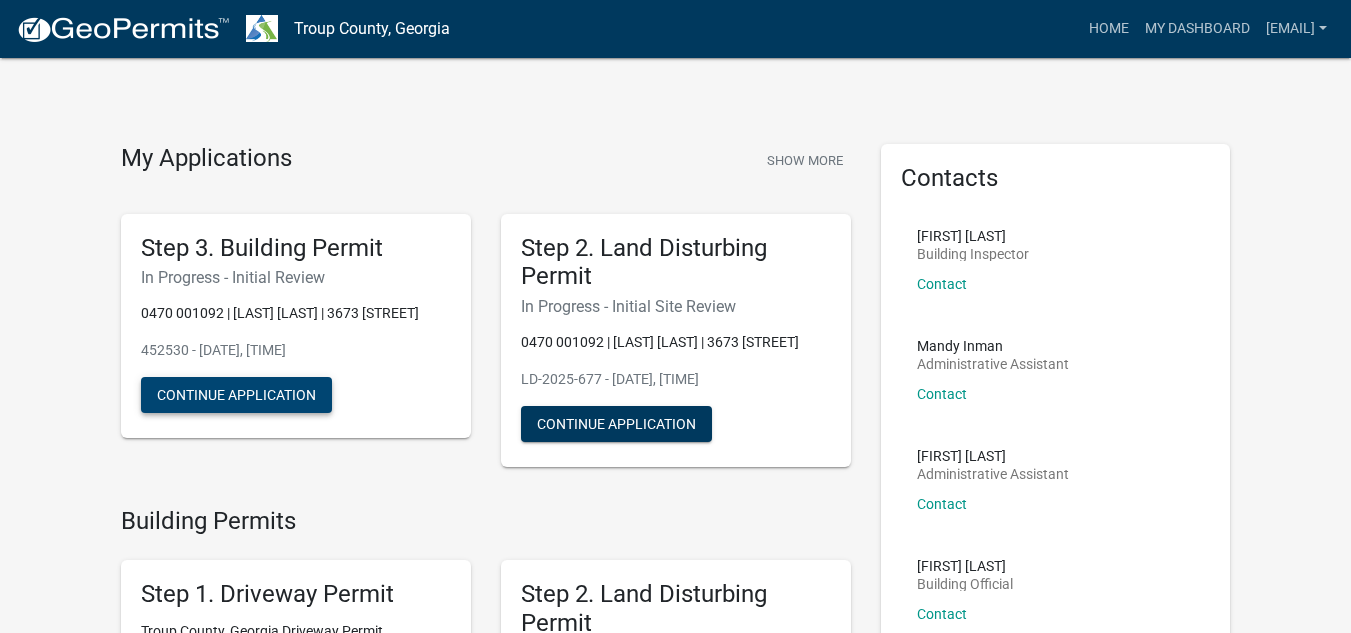 click on "Continue Application" 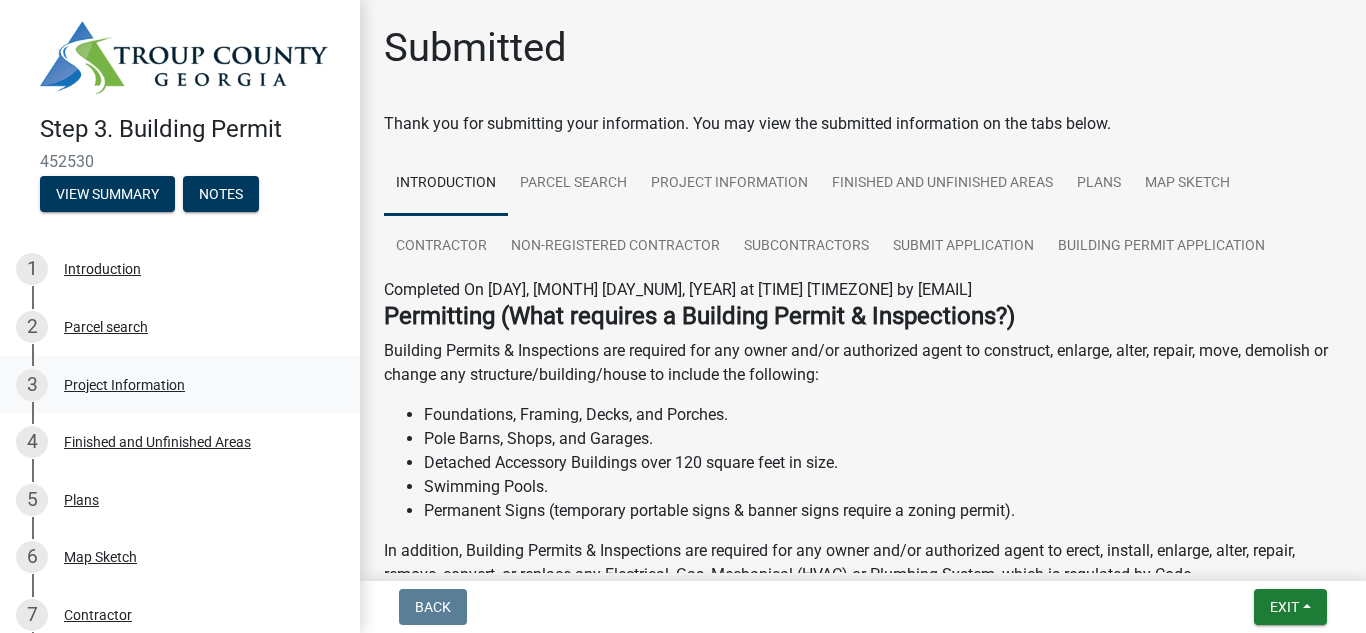 click on "3     Project Information" at bounding box center [172, 385] 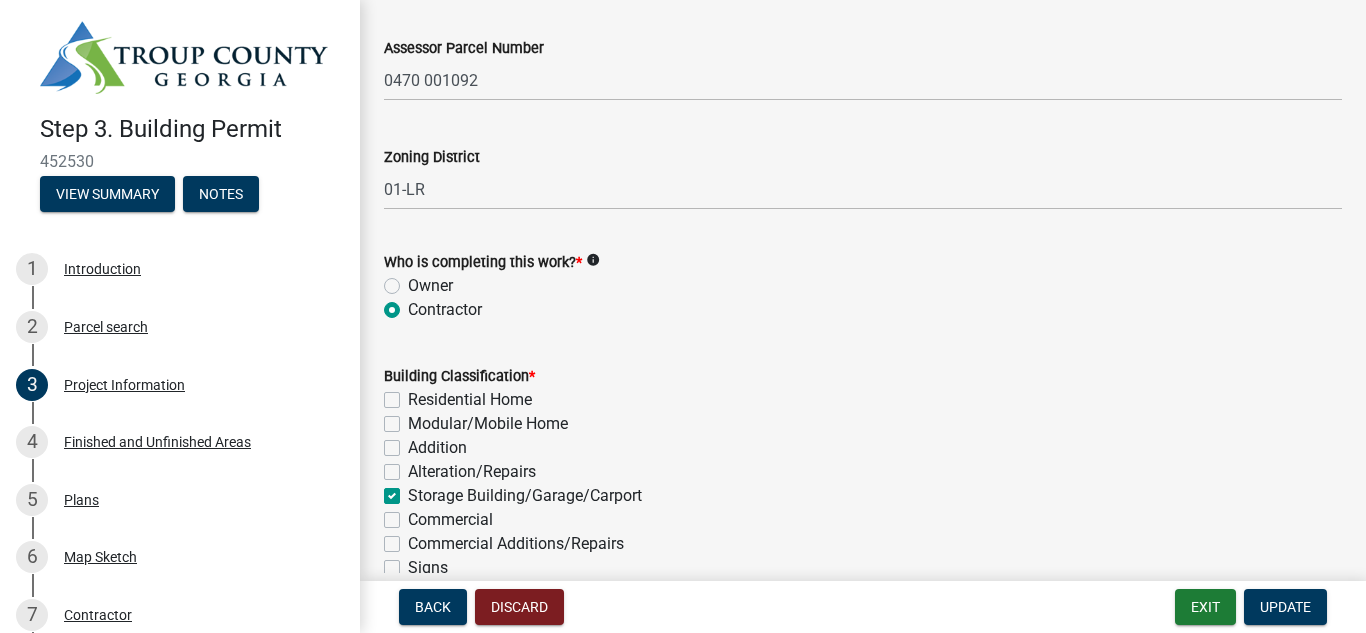 scroll, scrollTop: 746, scrollLeft: 0, axis: vertical 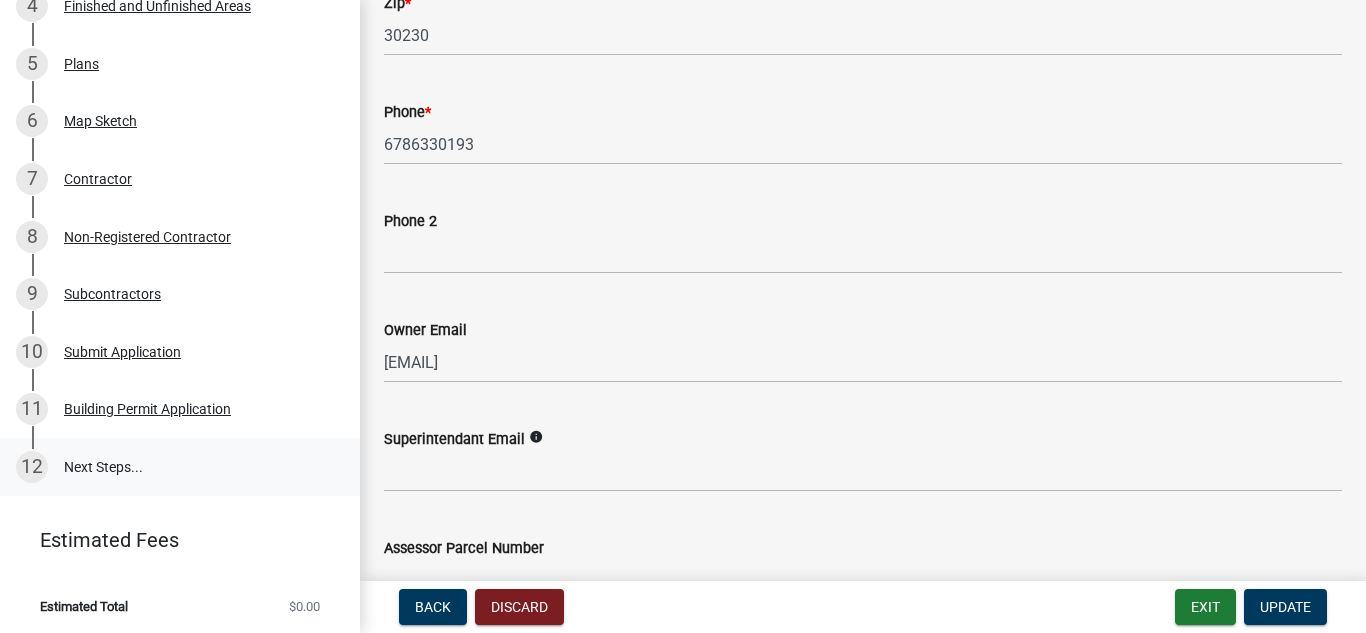 click on "12   Next Steps..." at bounding box center (180, 467) 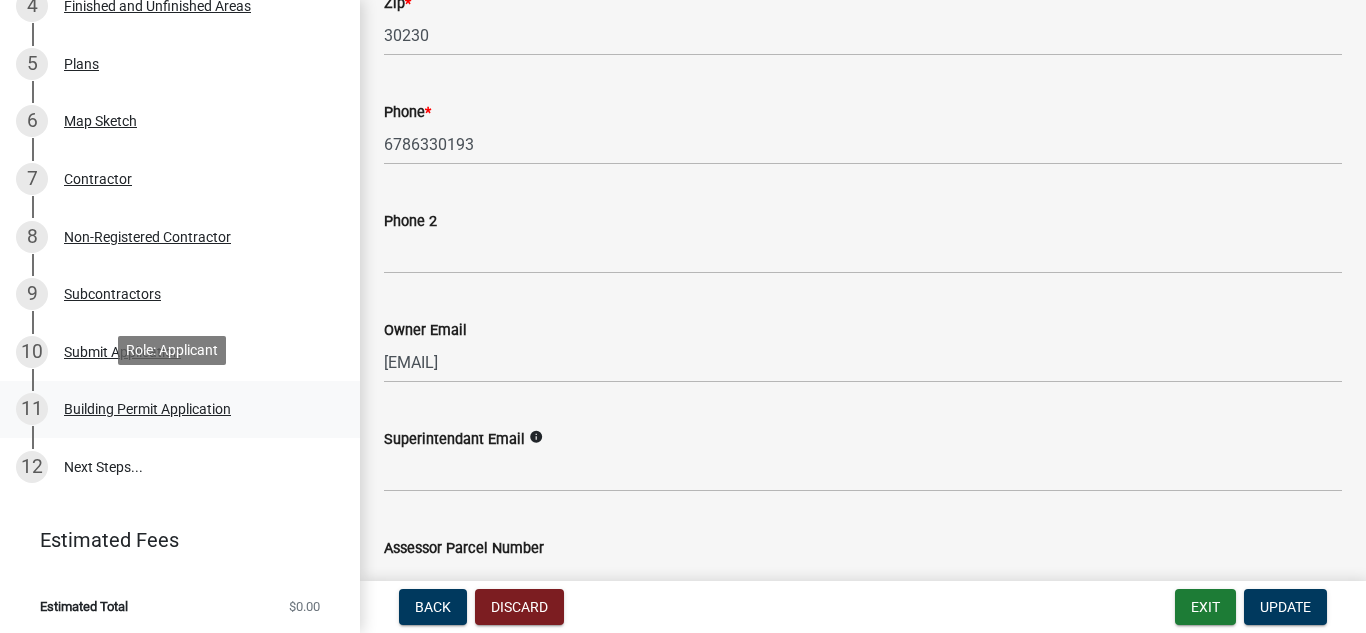 click on "Building Permit Application" at bounding box center [147, 409] 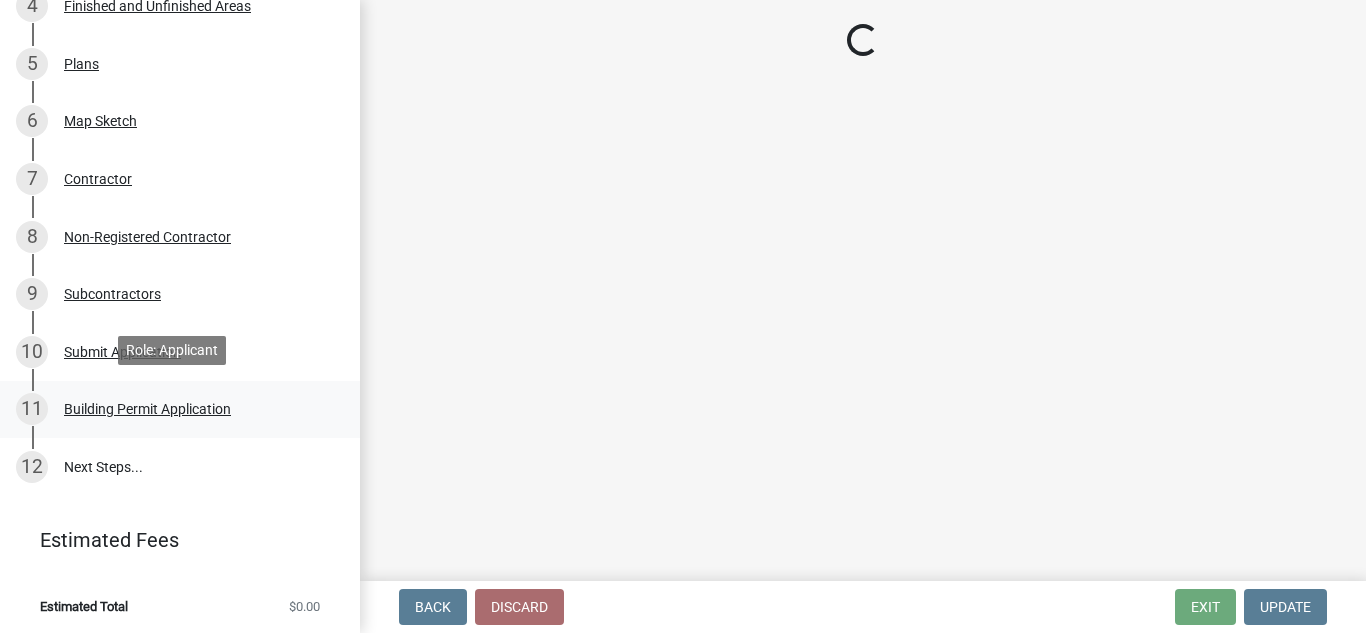 scroll, scrollTop: 0, scrollLeft: 0, axis: both 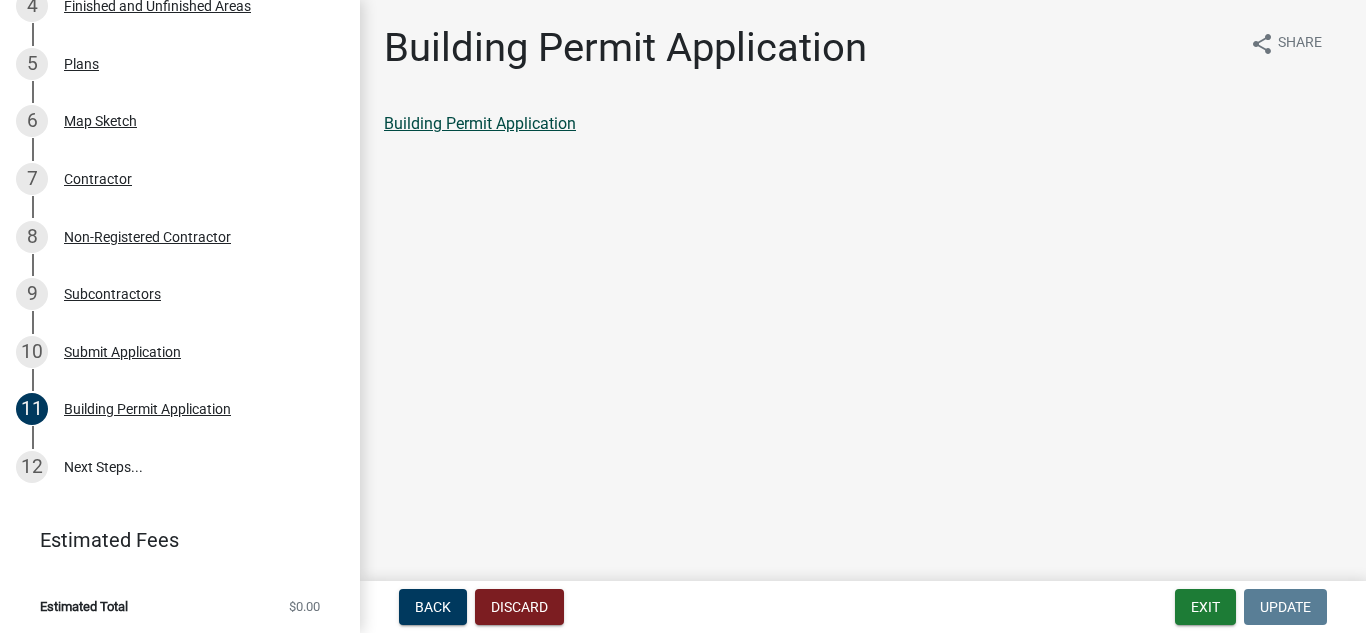 click on "Building Permit Application" 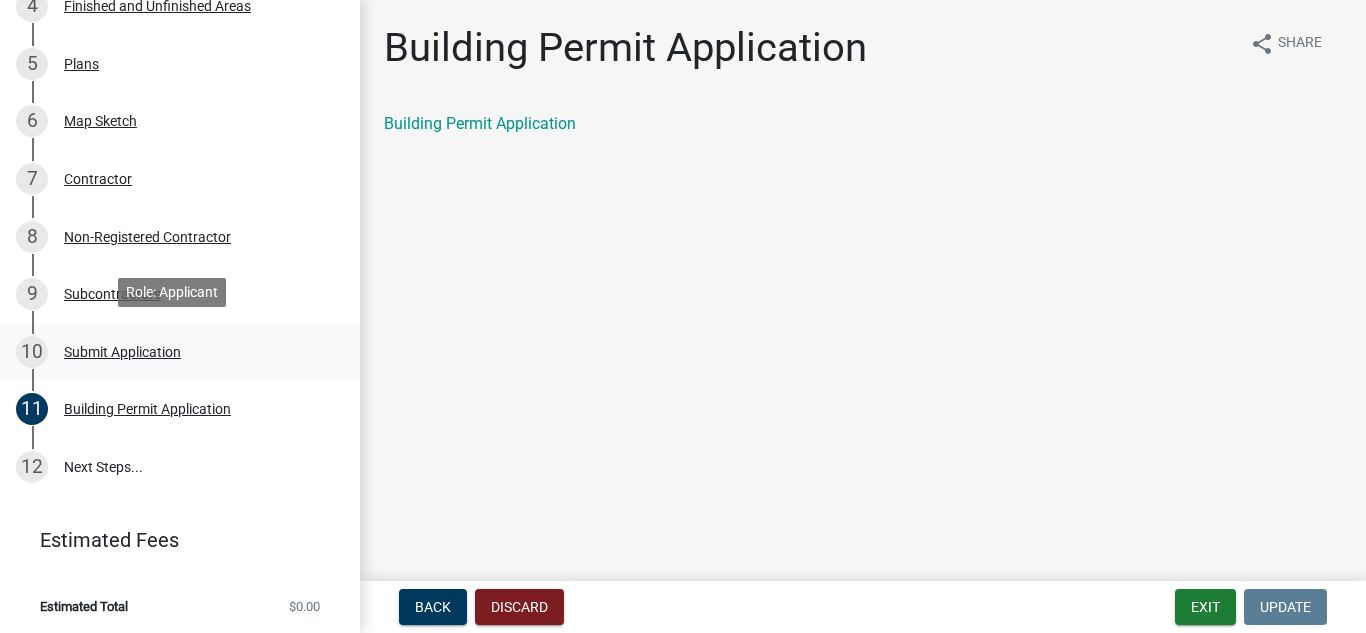 click on "Submit Application" at bounding box center [122, 352] 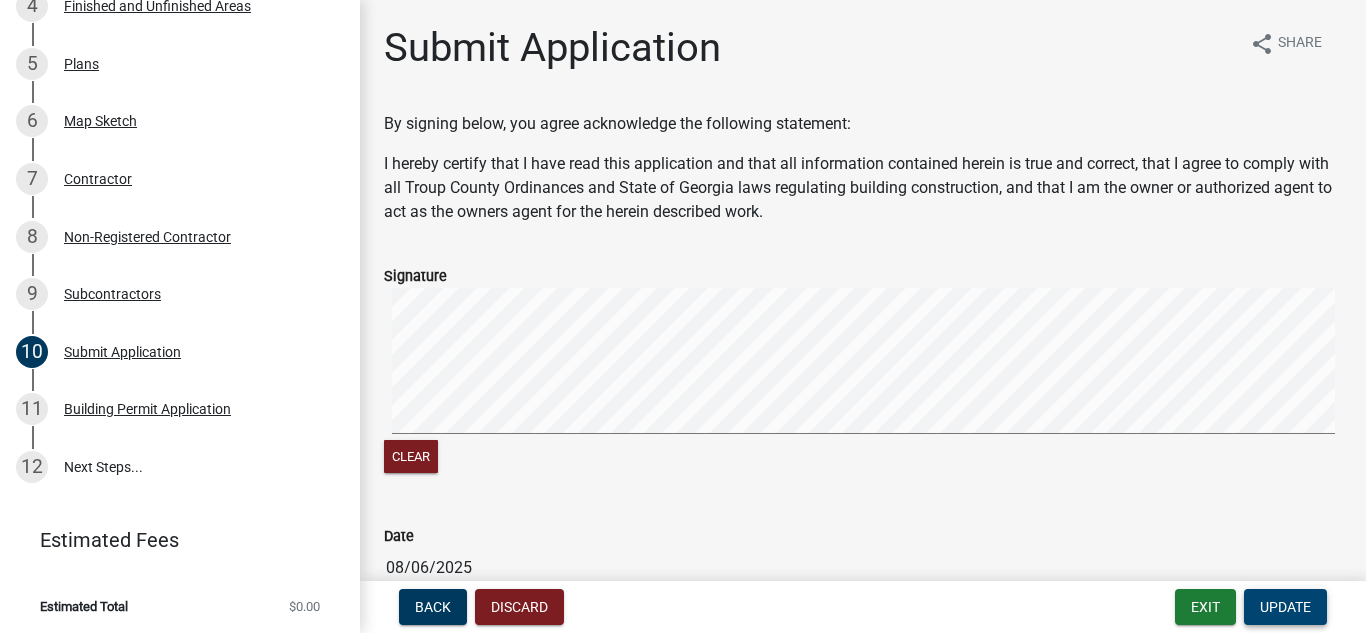 click on "Update" at bounding box center [1285, 607] 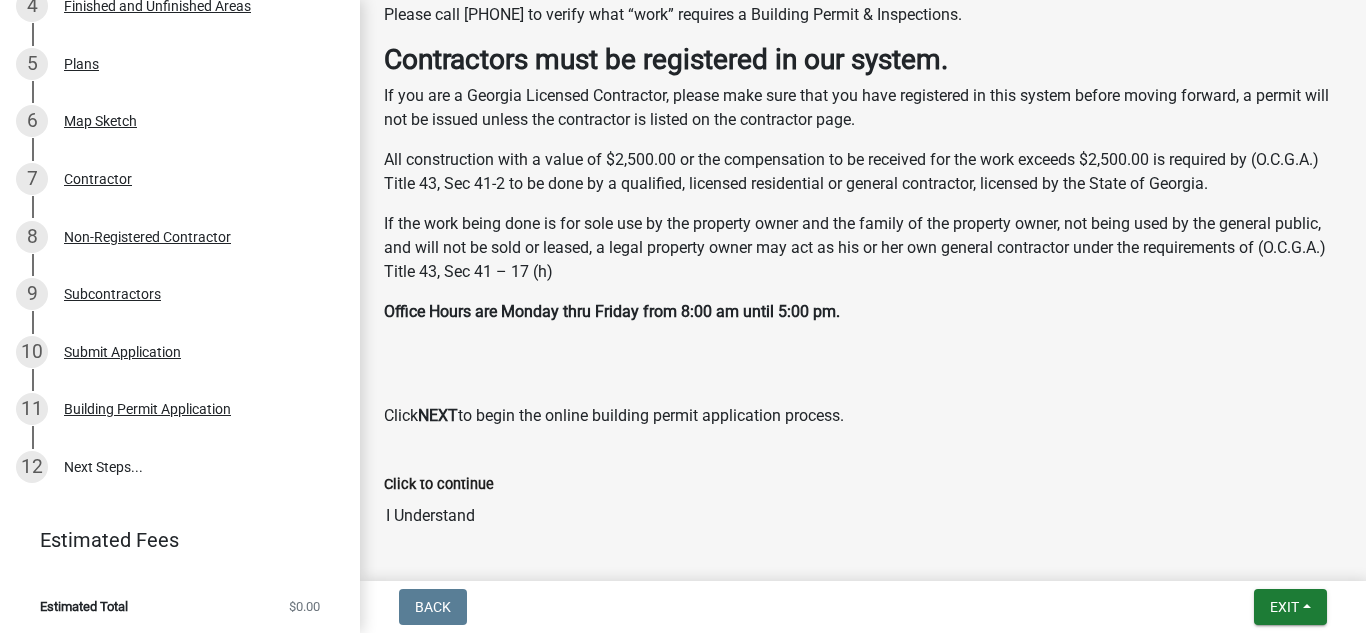 scroll, scrollTop: 900, scrollLeft: 0, axis: vertical 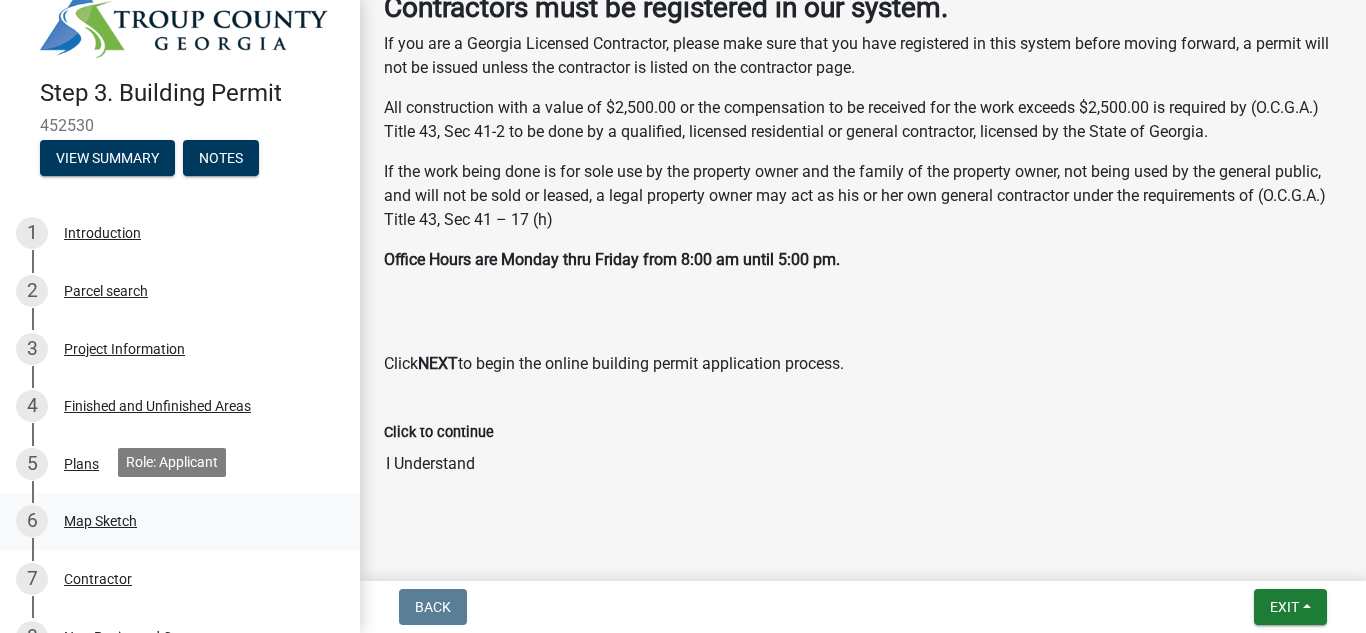 click on "6     Map Sketch" at bounding box center (172, 521) 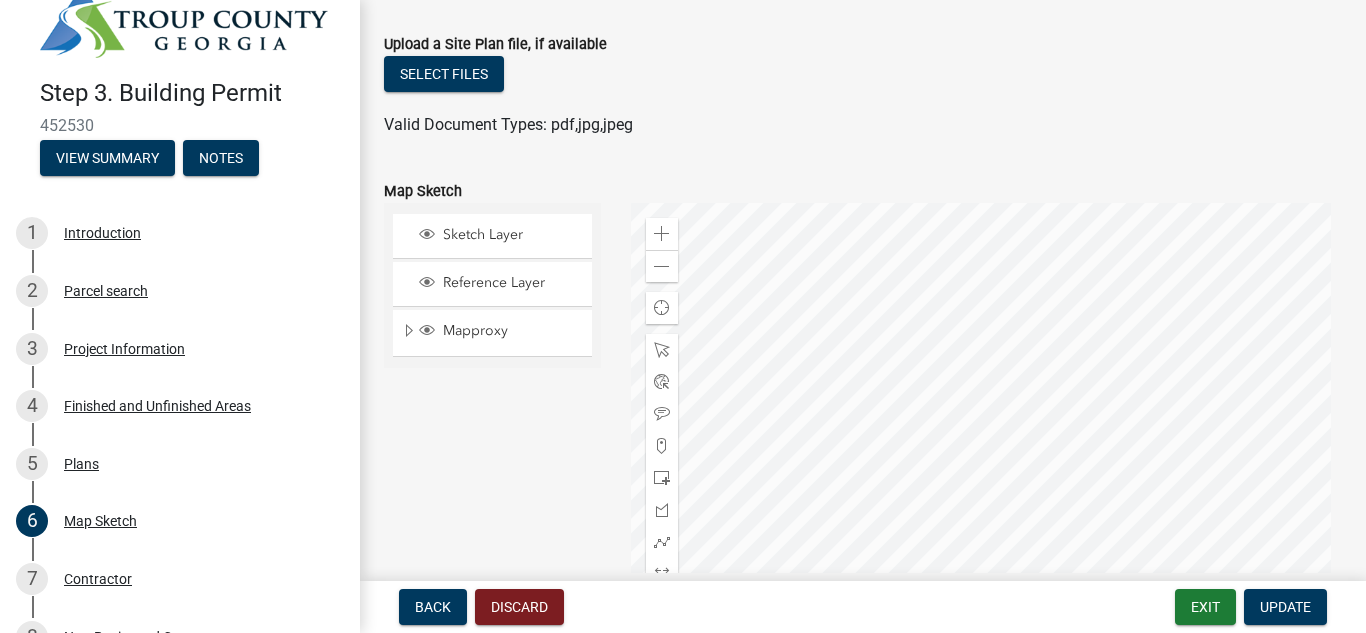 scroll, scrollTop: 200, scrollLeft: 0, axis: vertical 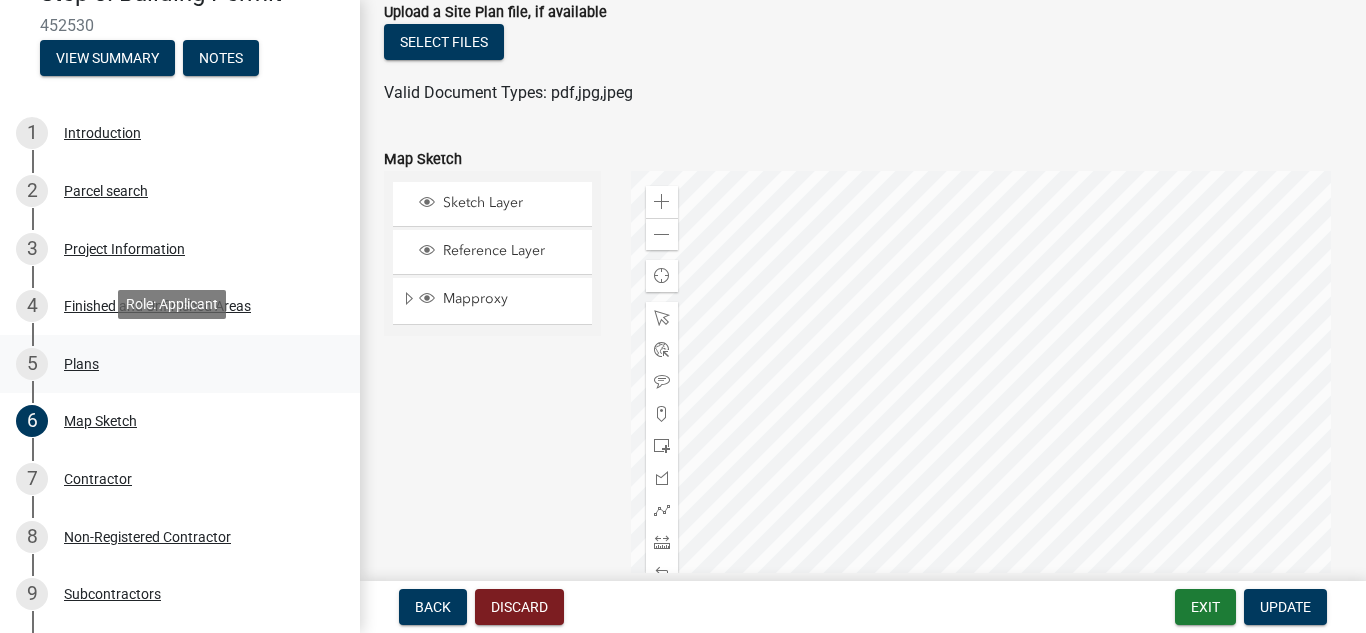 click on "5     Plans" at bounding box center [172, 364] 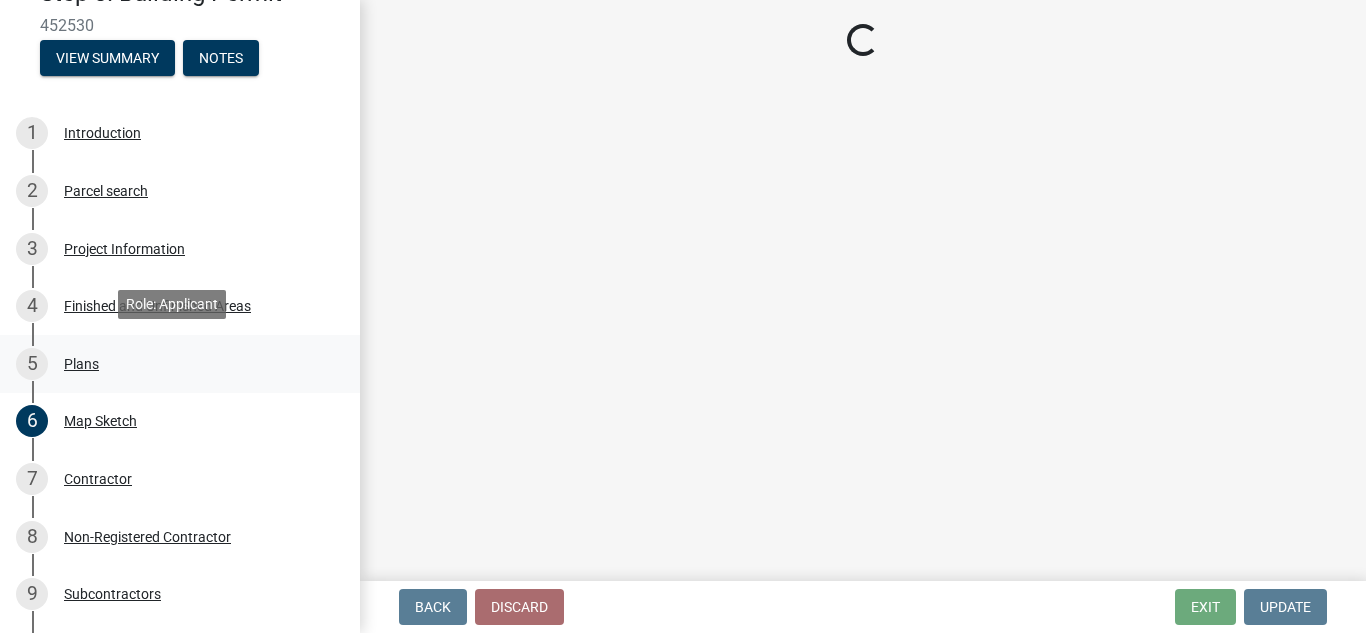scroll, scrollTop: 0, scrollLeft: 0, axis: both 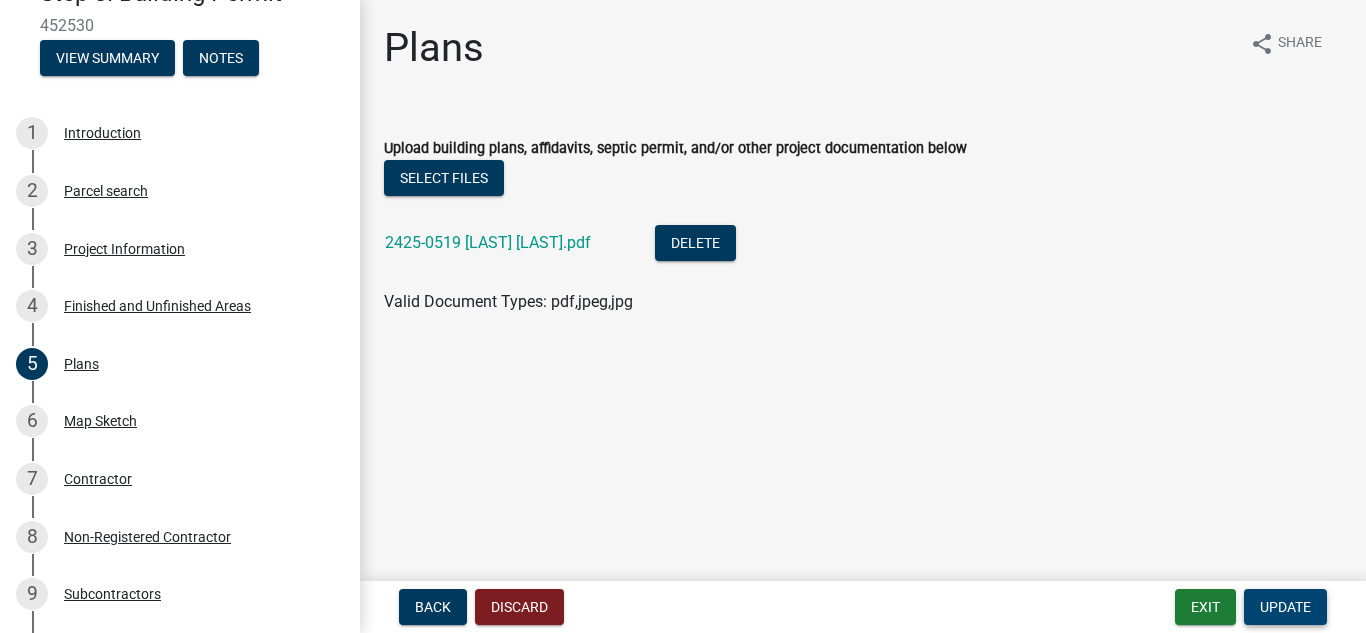 click on "Update" at bounding box center (1285, 607) 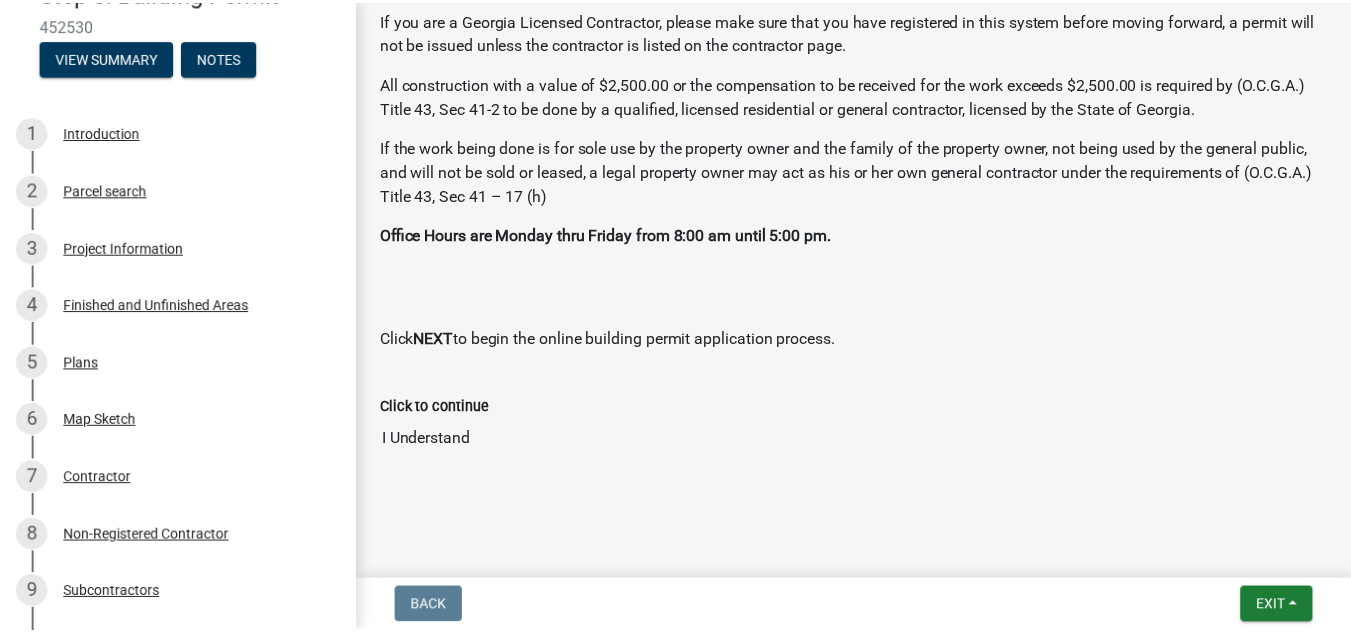 scroll, scrollTop: 929, scrollLeft: 0, axis: vertical 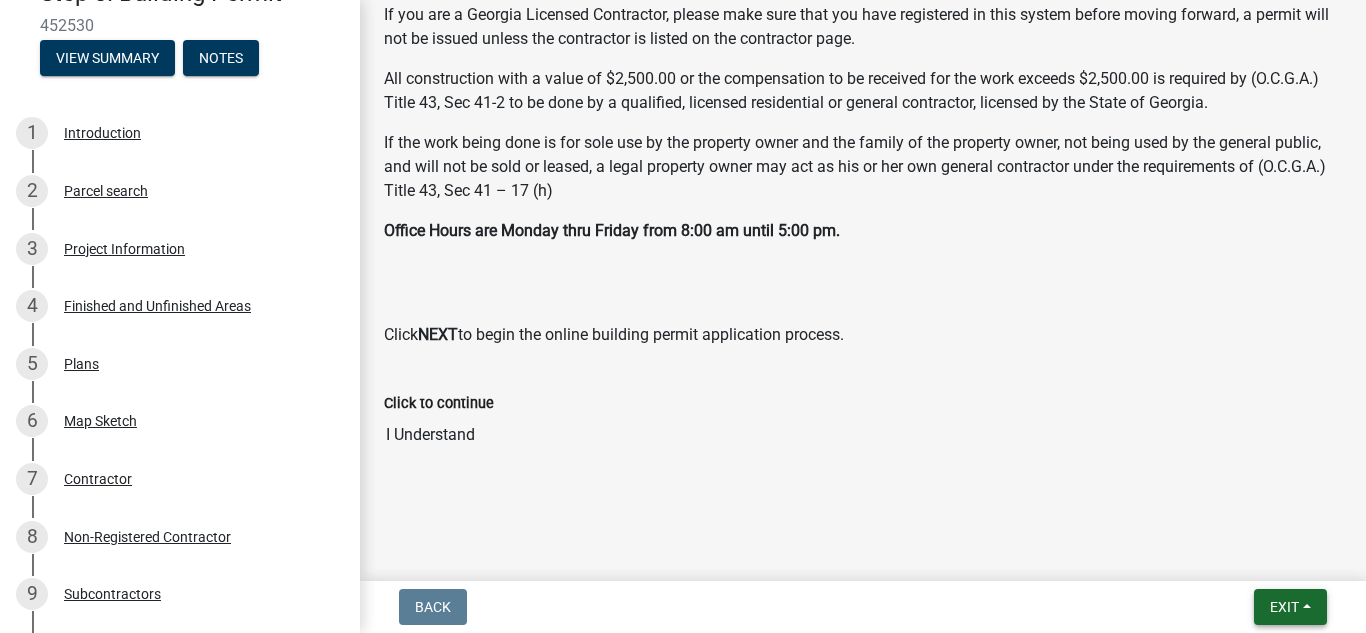 click on "Exit" at bounding box center [1284, 607] 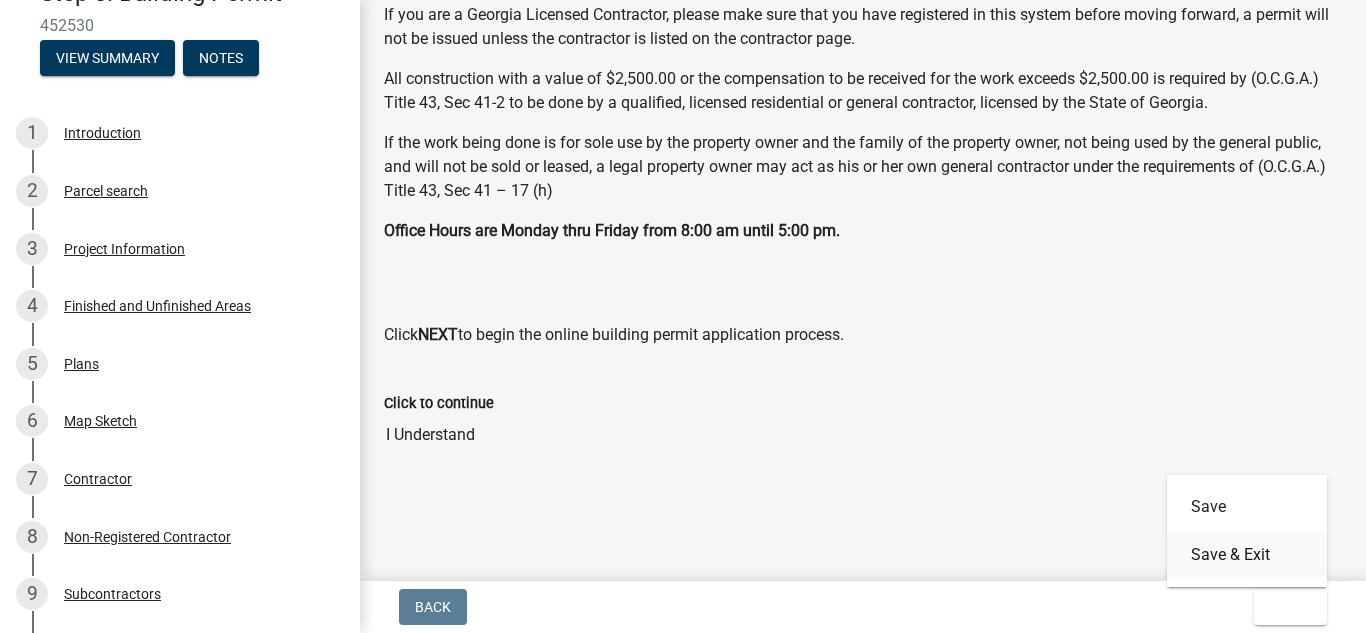 click on "Save & Exit" at bounding box center [1247, 555] 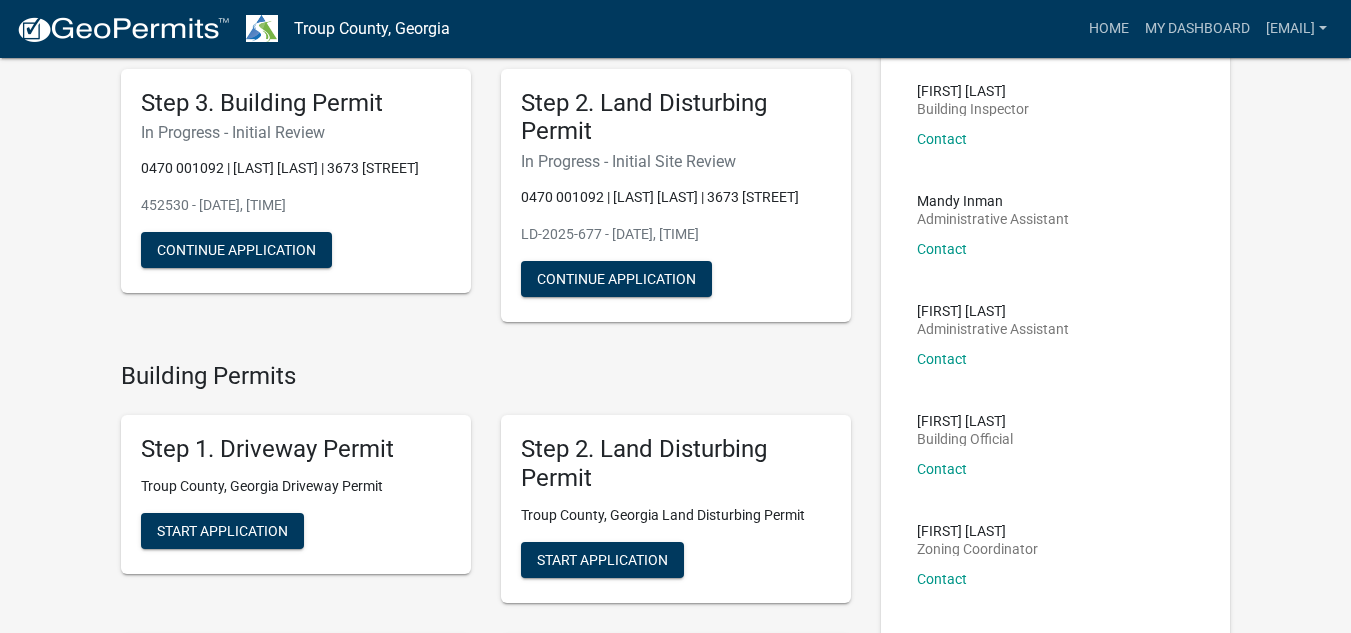 scroll, scrollTop: 0, scrollLeft: 0, axis: both 